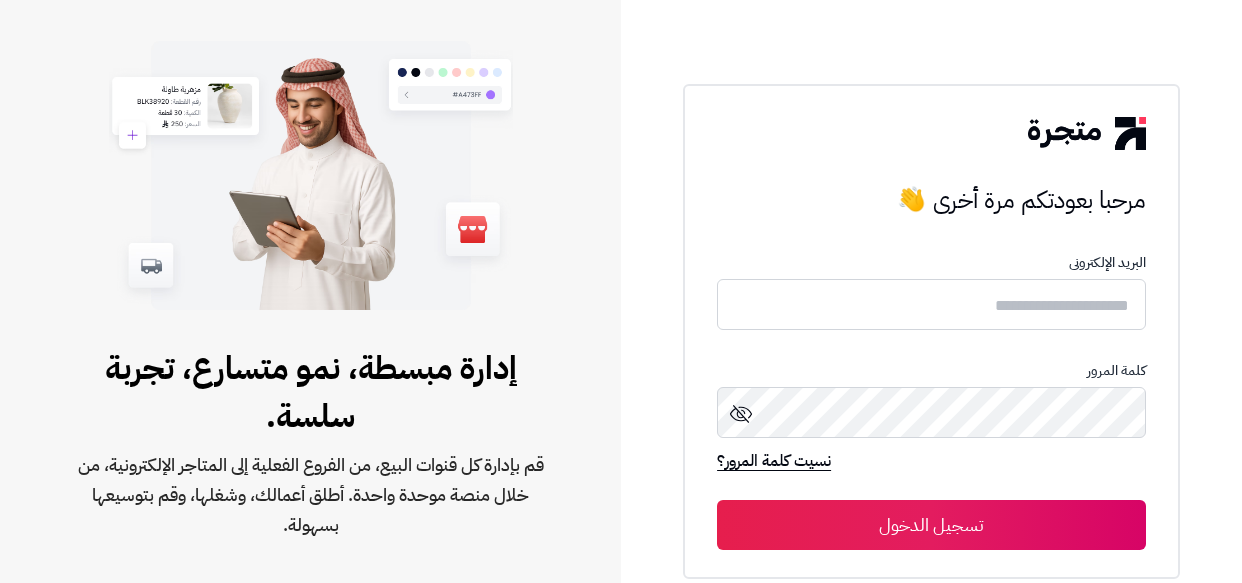 scroll, scrollTop: 0, scrollLeft: 0, axis: both 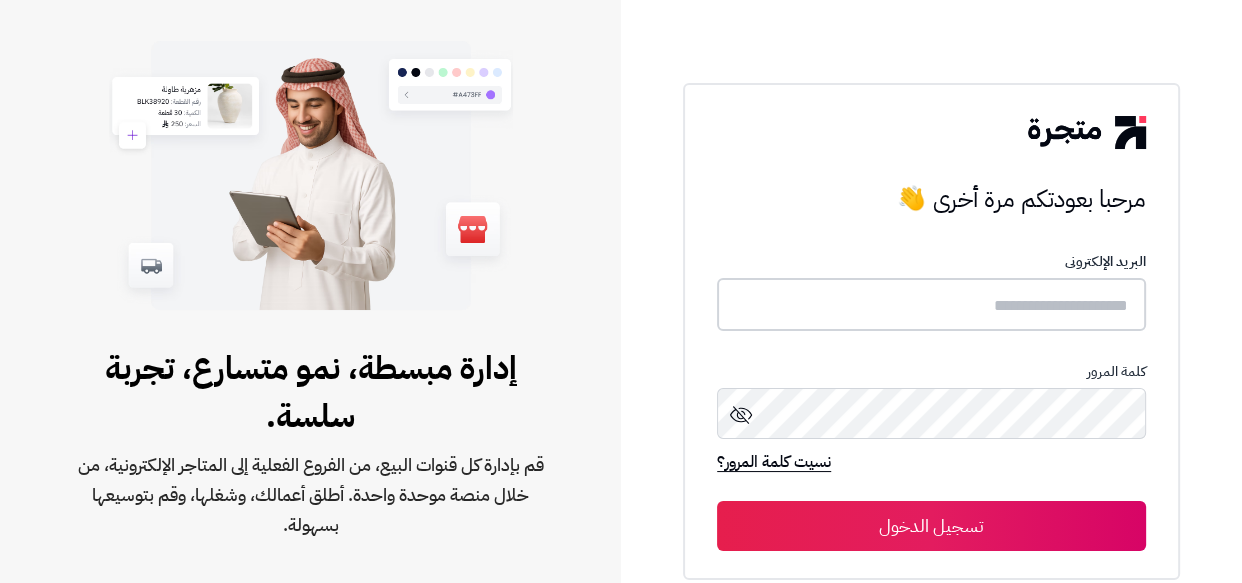 type on "**********" 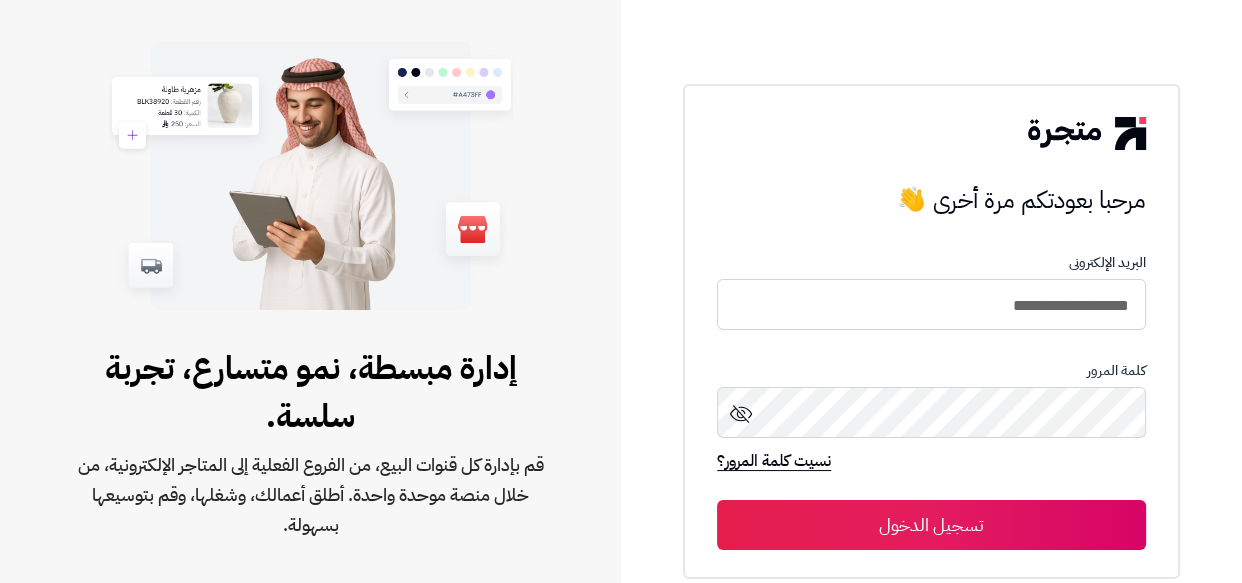 click on "تسجيل الدخول" at bounding box center [931, 525] 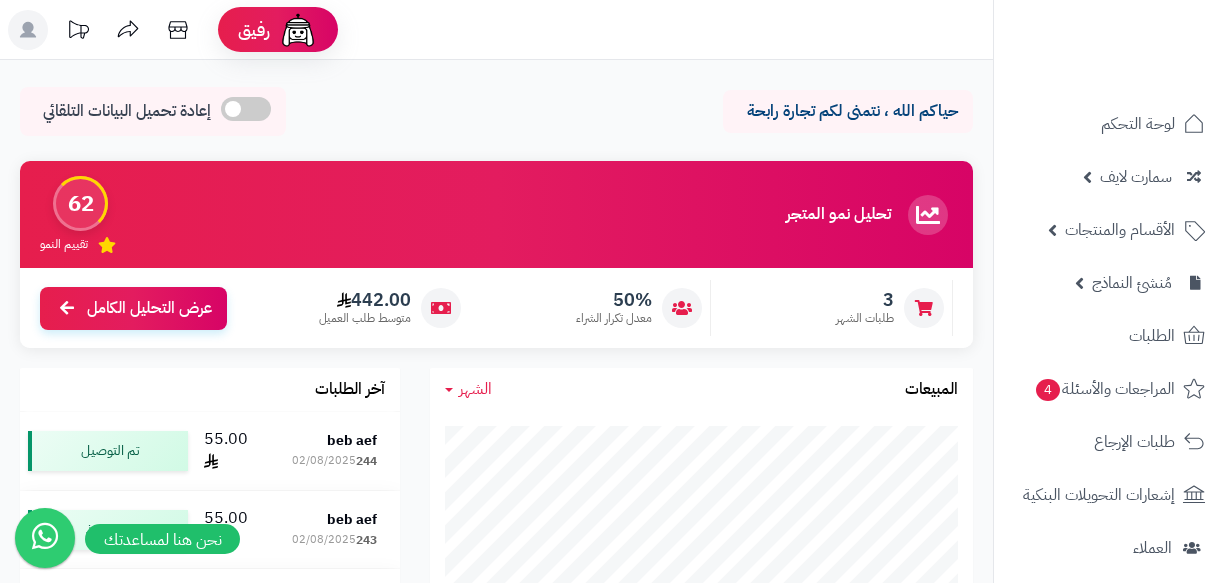 scroll, scrollTop: 0, scrollLeft: 0, axis: both 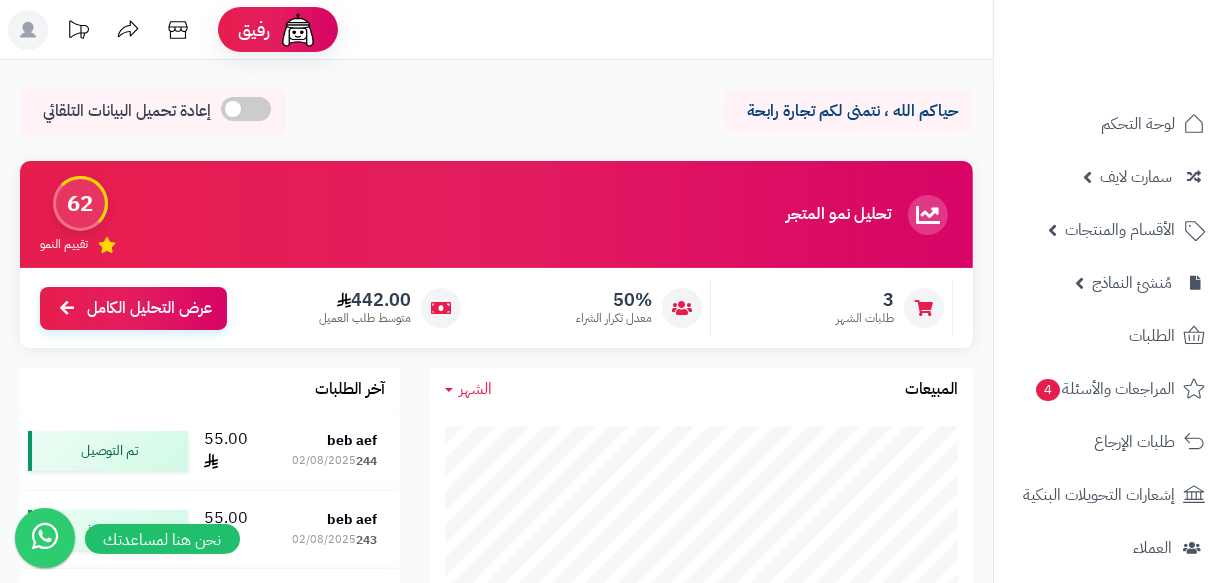 click 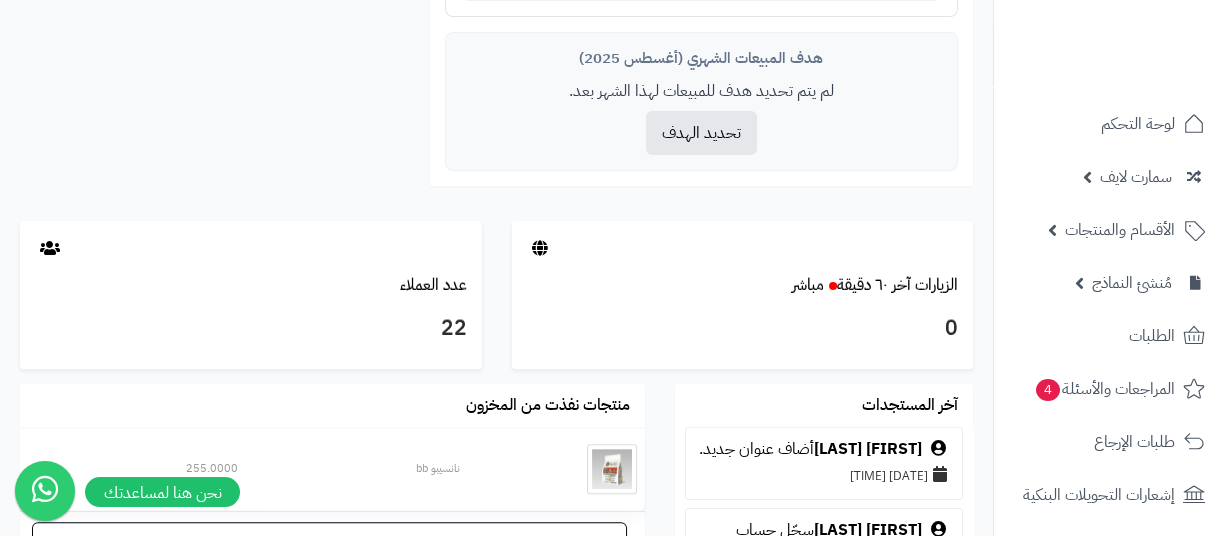 scroll, scrollTop: 1358, scrollLeft: 0, axis: vertical 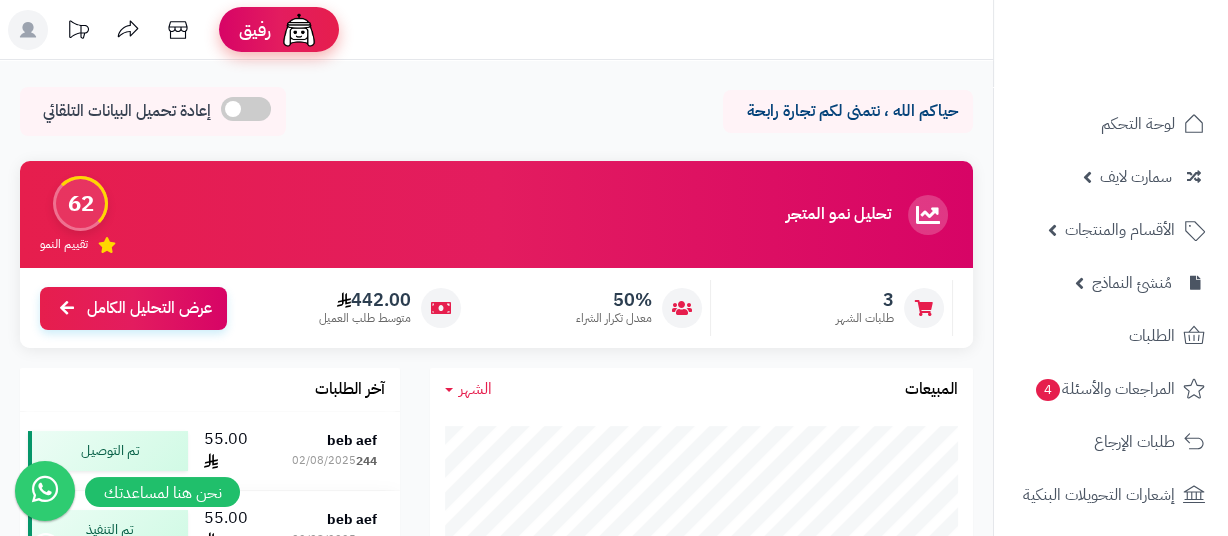 click on "رفيق" at bounding box center [279, 30] 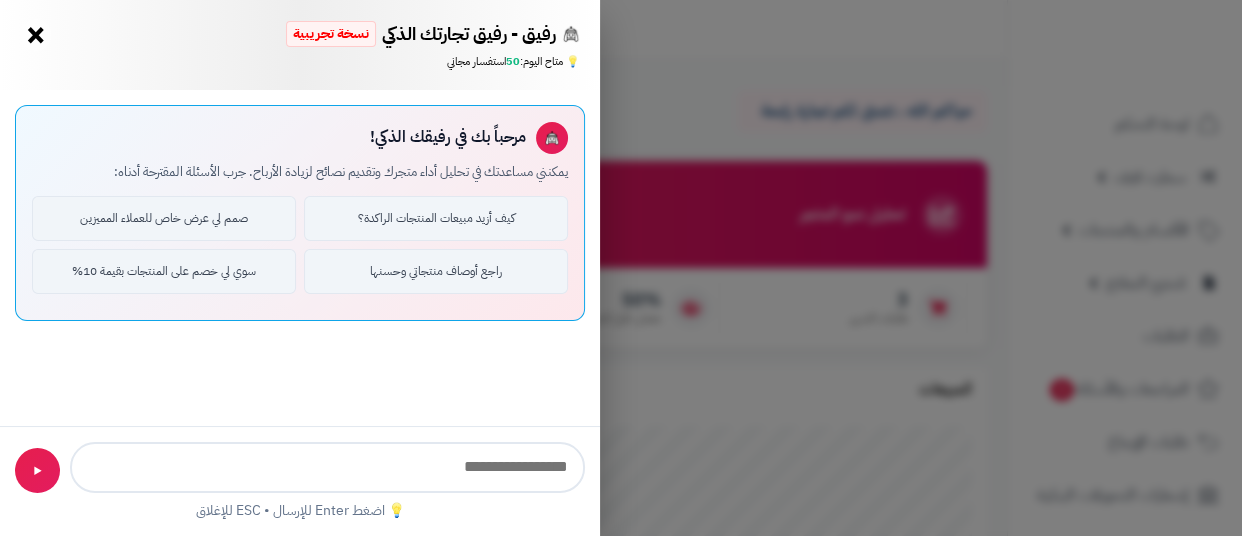 click on "×" at bounding box center [36, 35] 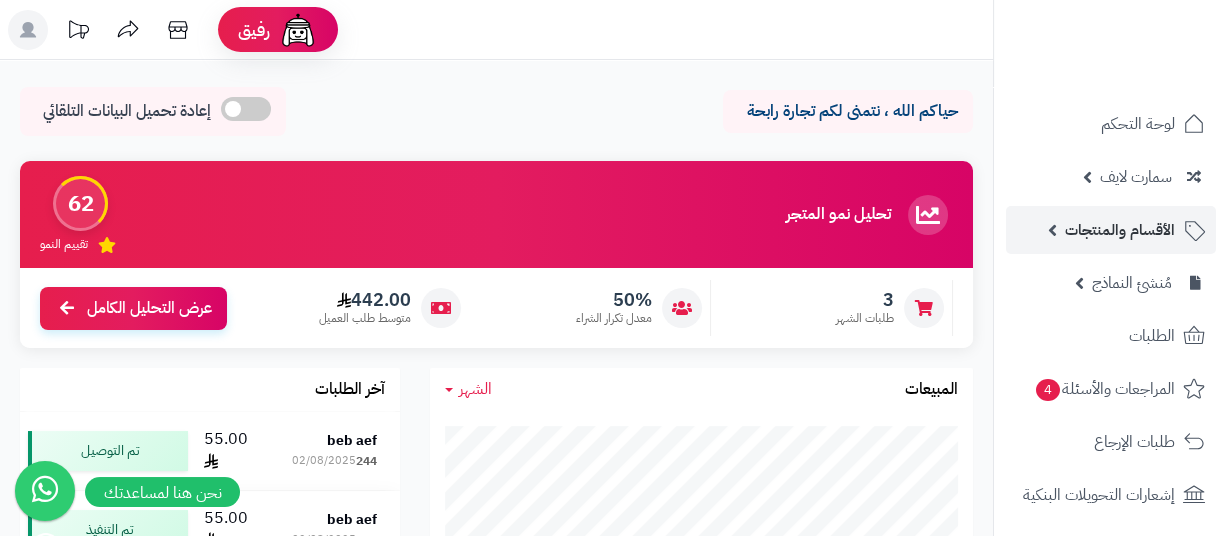 click on "الأقسام والمنتجات" at bounding box center [1120, 230] 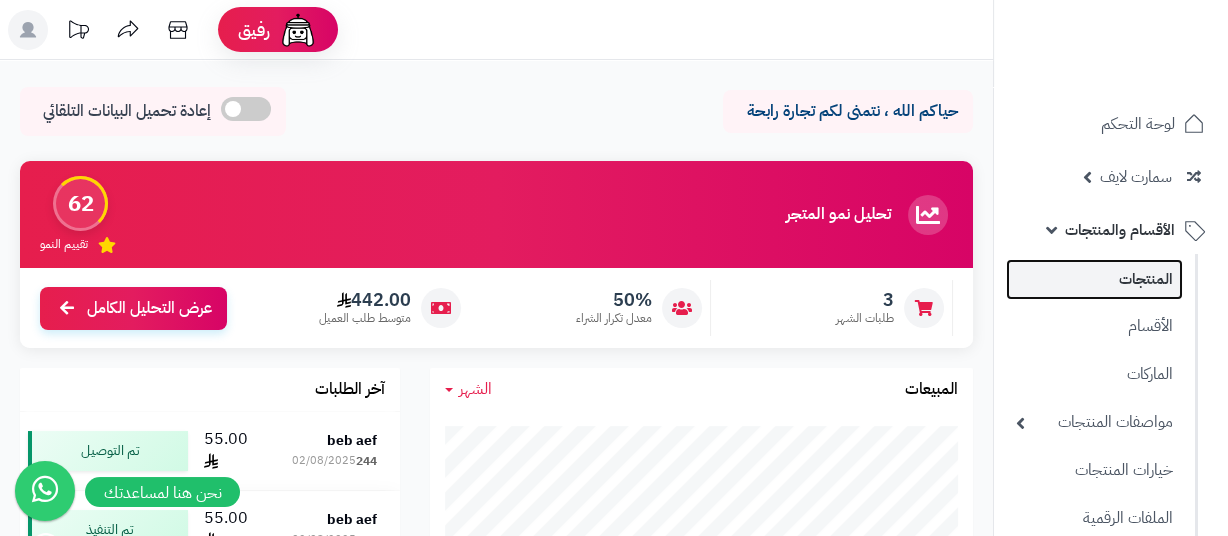 click on "المنتجات" at bounding box center (1094, 279) 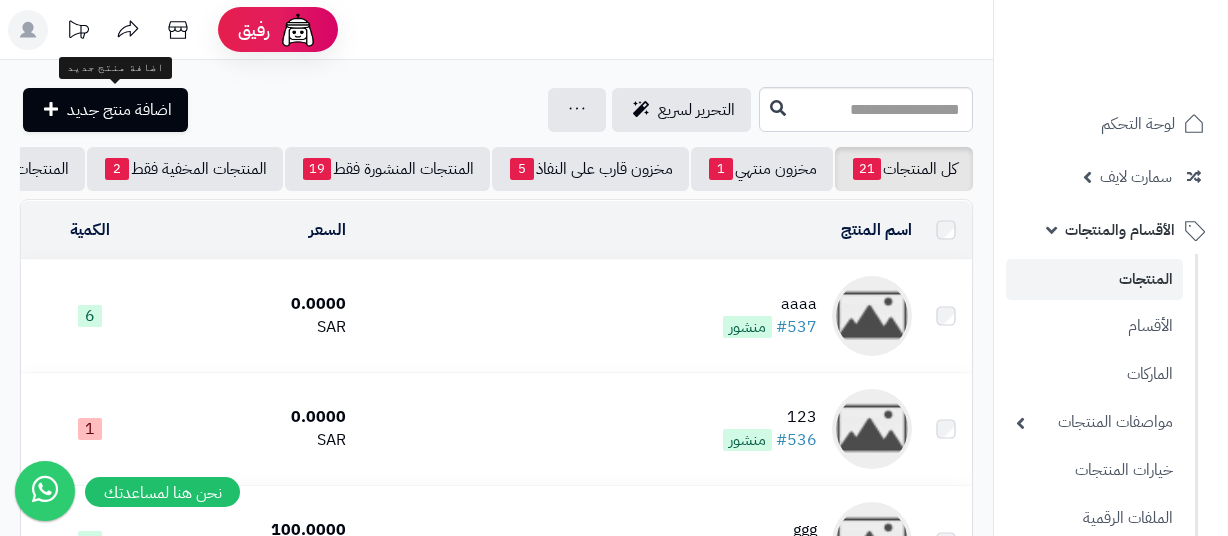 scroll, scrollTop: 0, scrollLeft: 0, axis: both 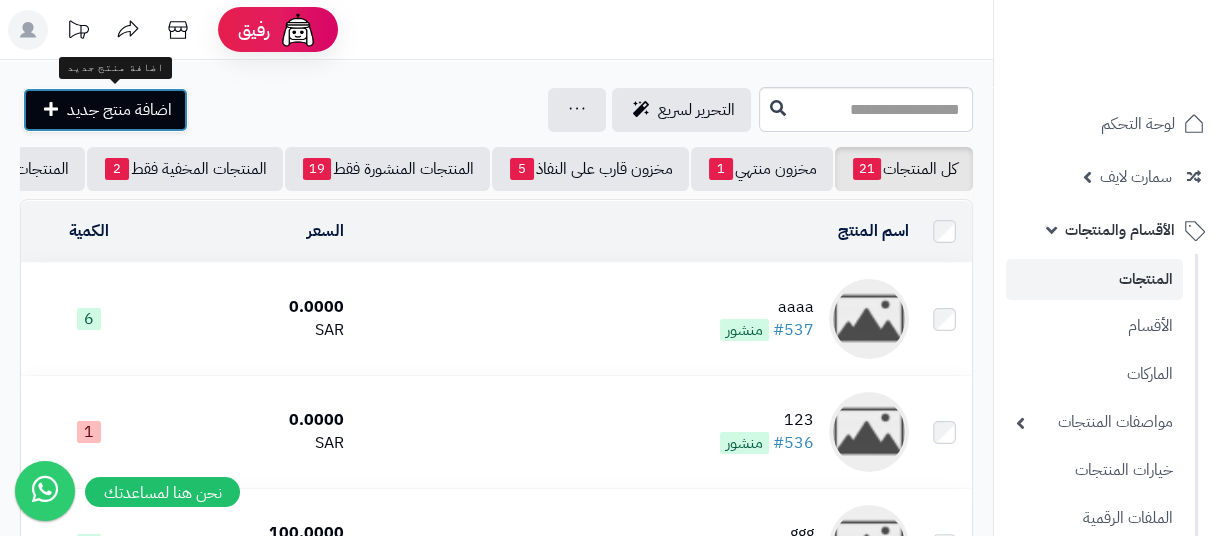 click on "اضافة منتج جديد" at bounding box center [119, 110] 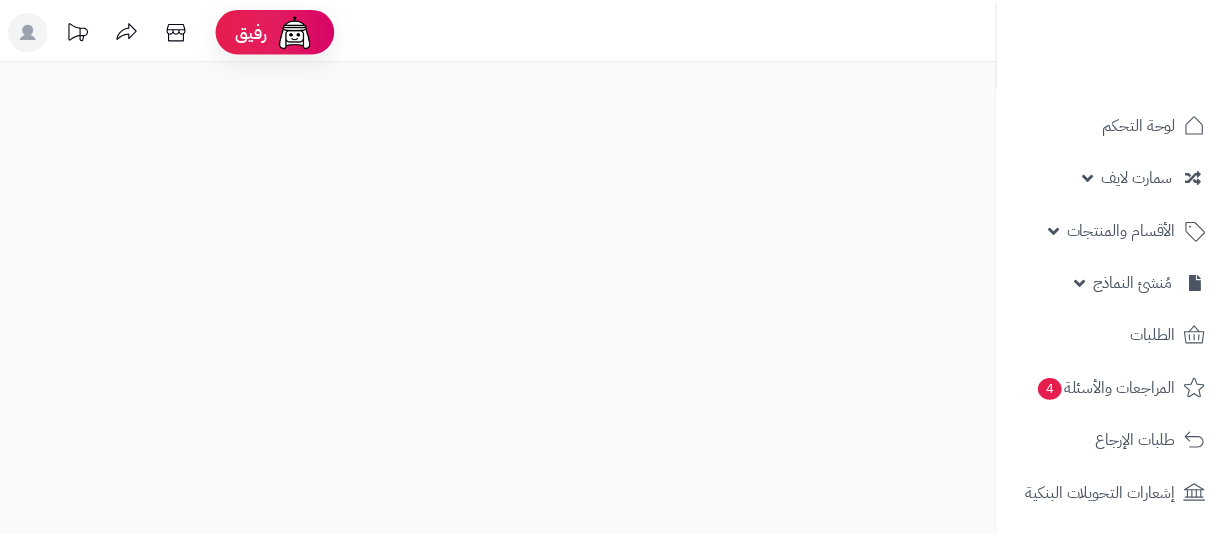 scroll, scrollTop: 0, scrollLeft: 0, axis: both 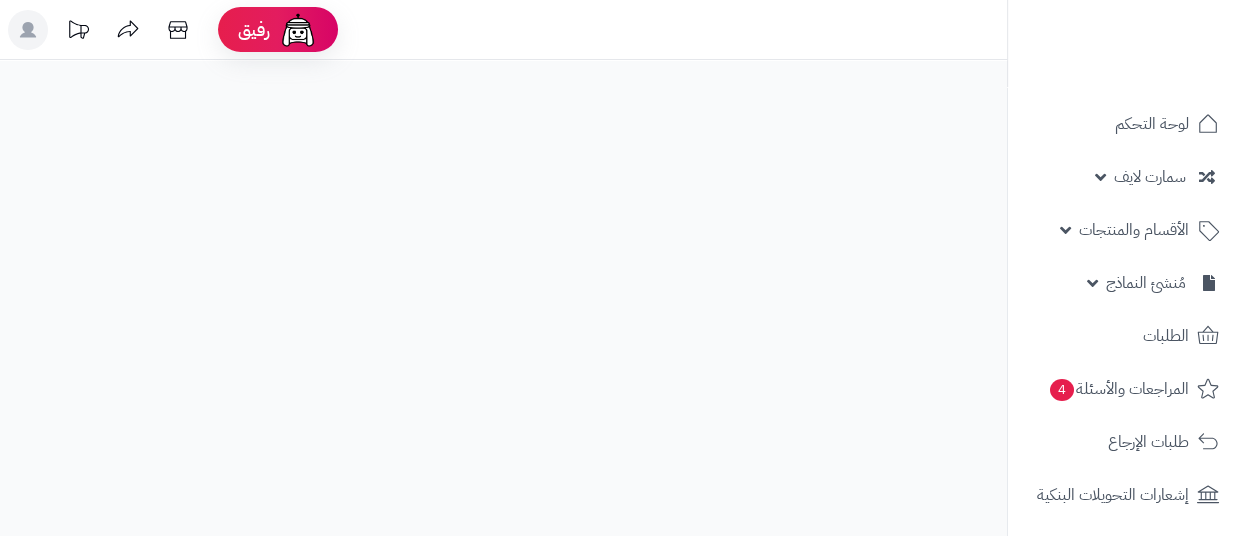 select 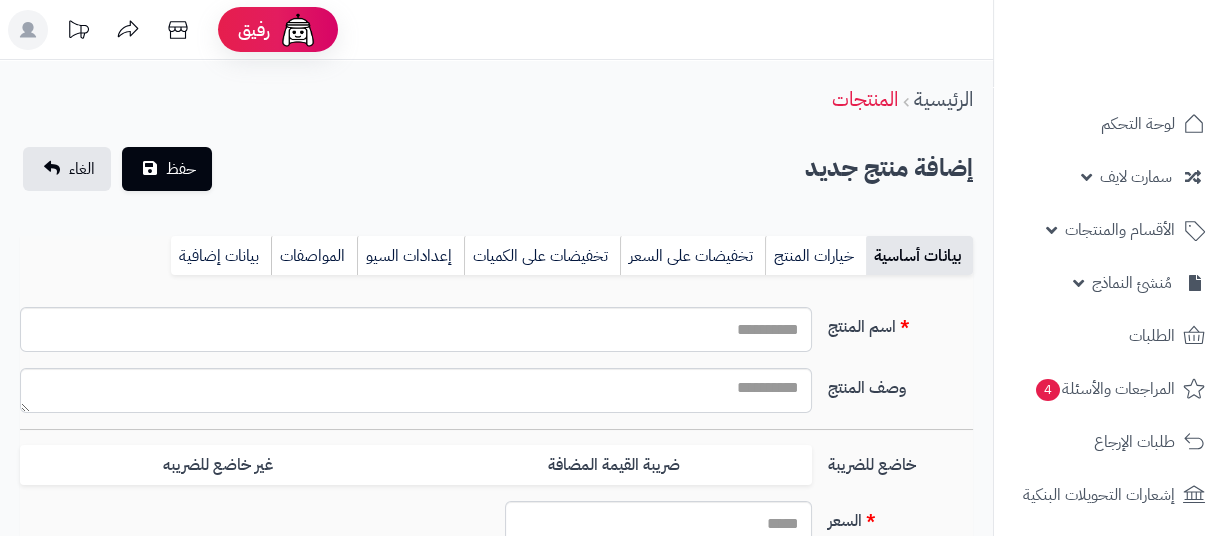 type on "*****" 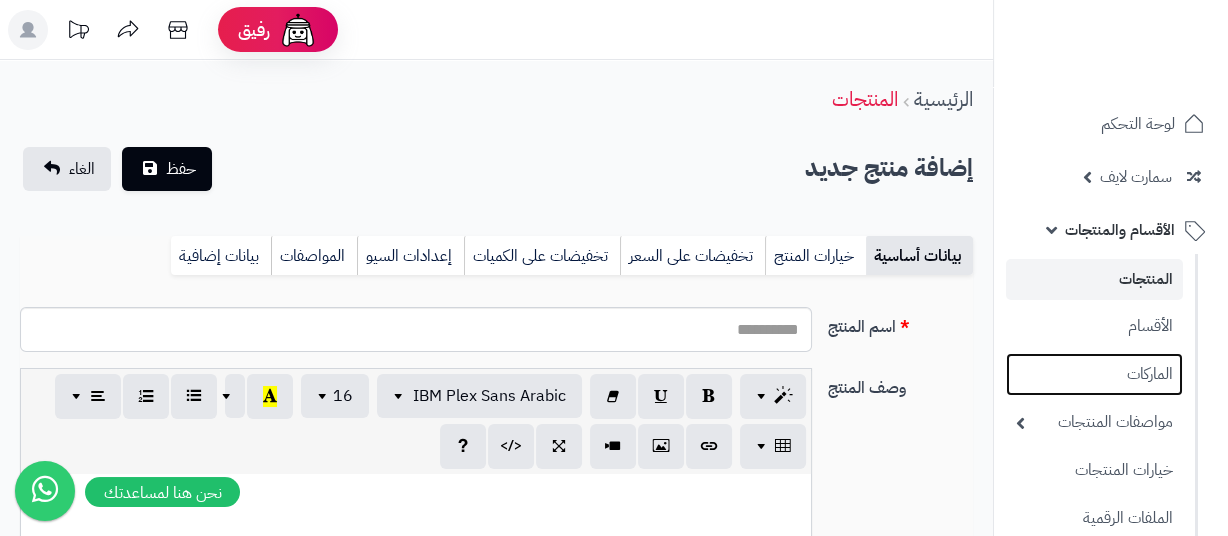 click on "**********" at bounding box center (614, 974) 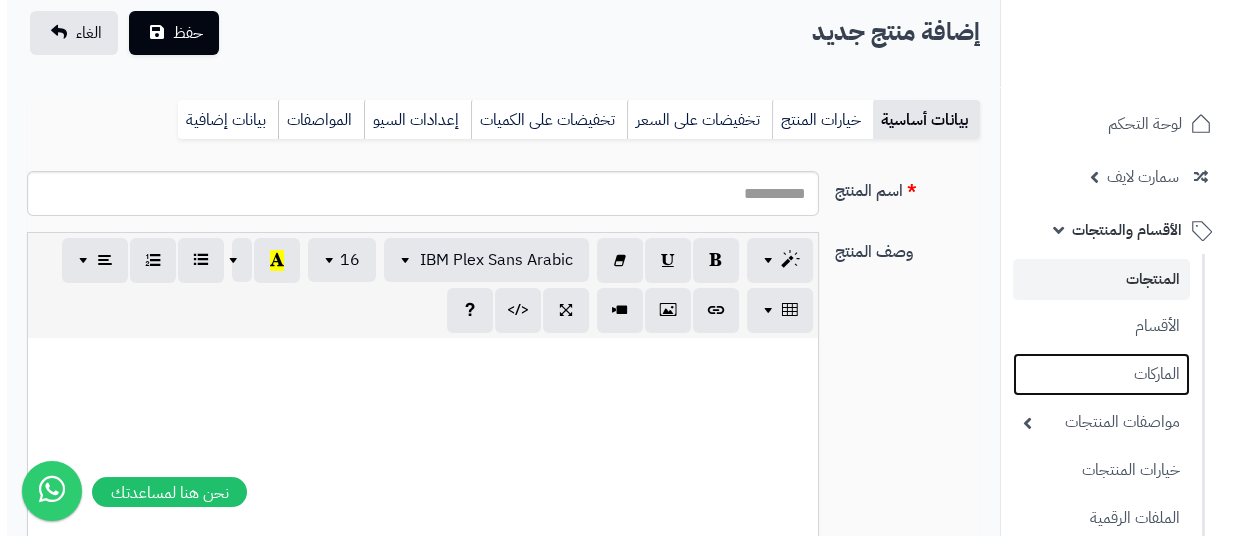 scroll, scrollTop: 0, scrollLeft: 13, axis: horizontal 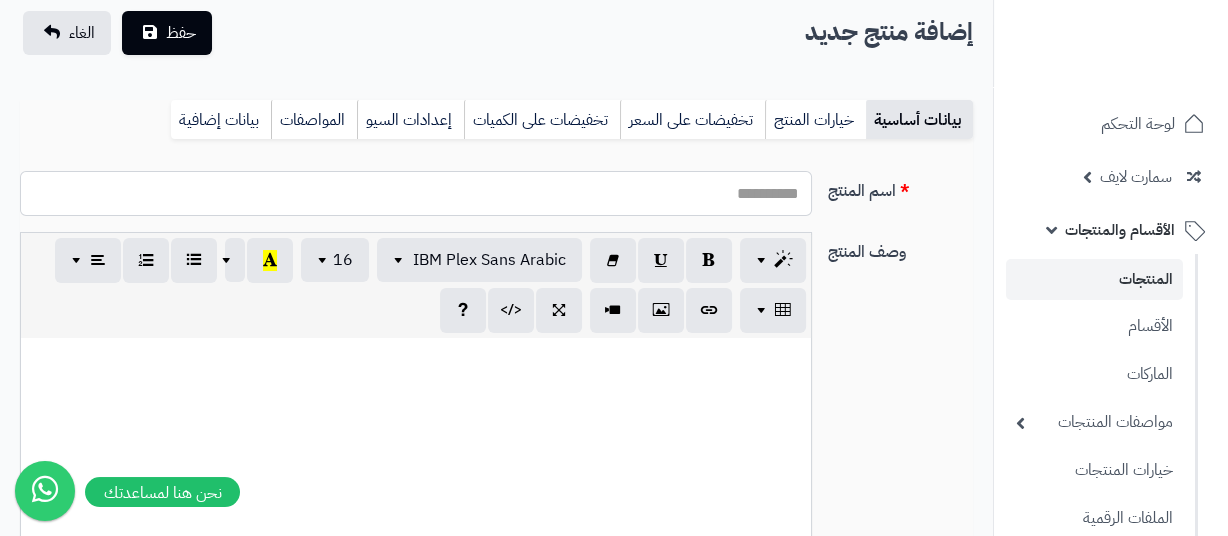 click on "اسم المنتج" at bounding box center [415, 193] 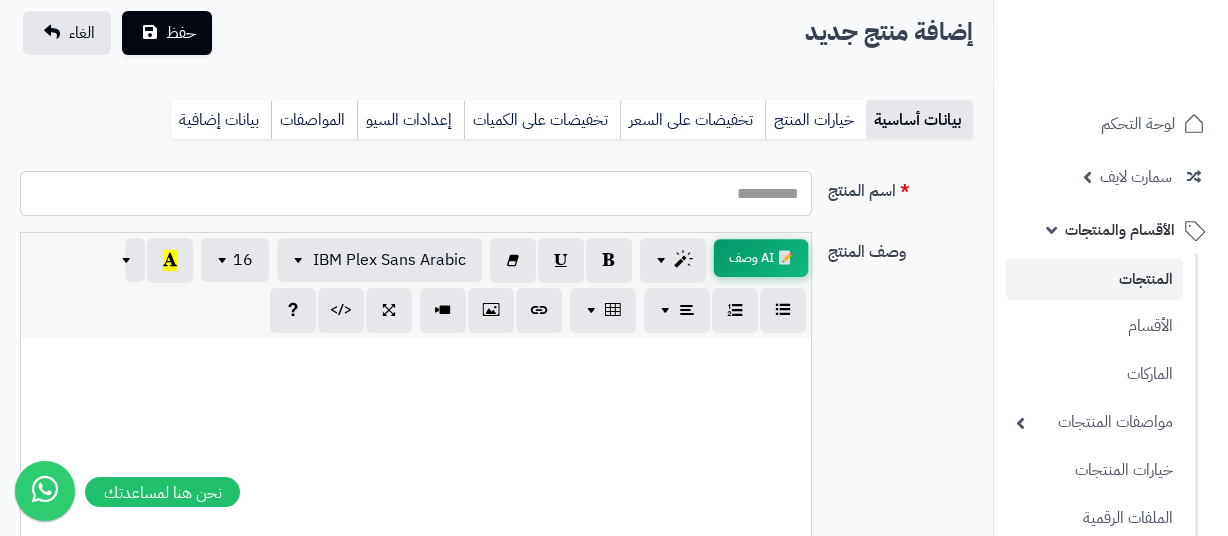 click on "اسم المنتج" at bounding box center (415, 193) 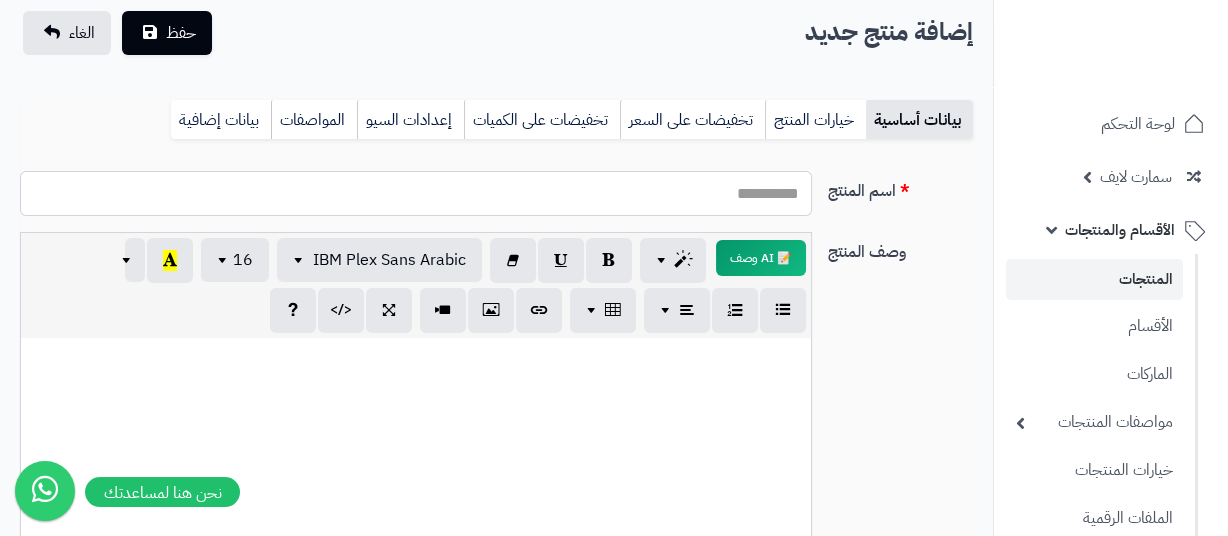 click on "اسم المنتج" at bounding box center (415, 193) 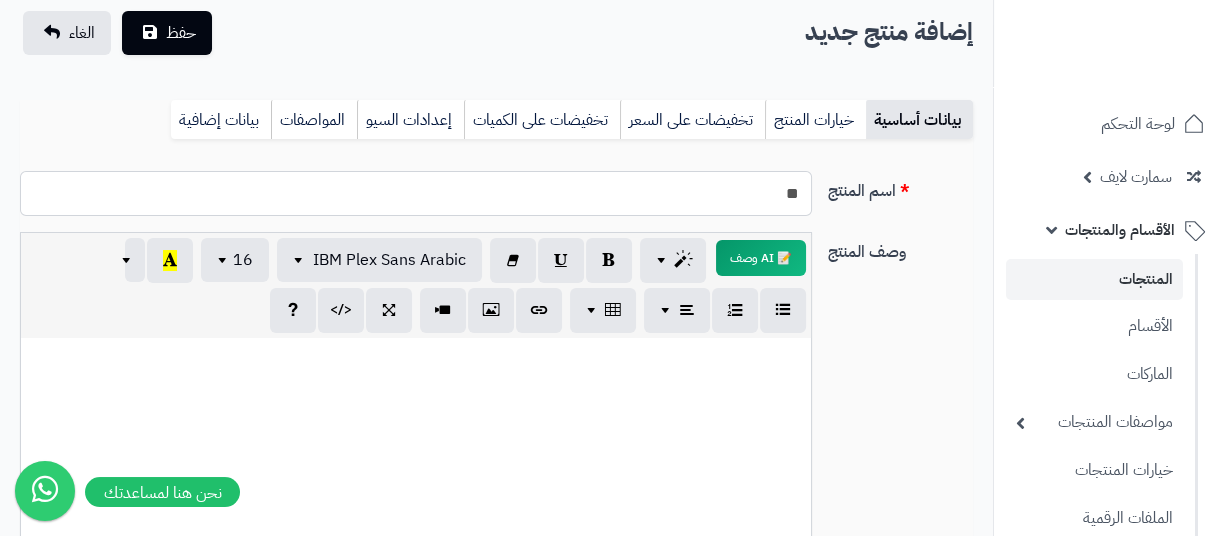 type on "*" 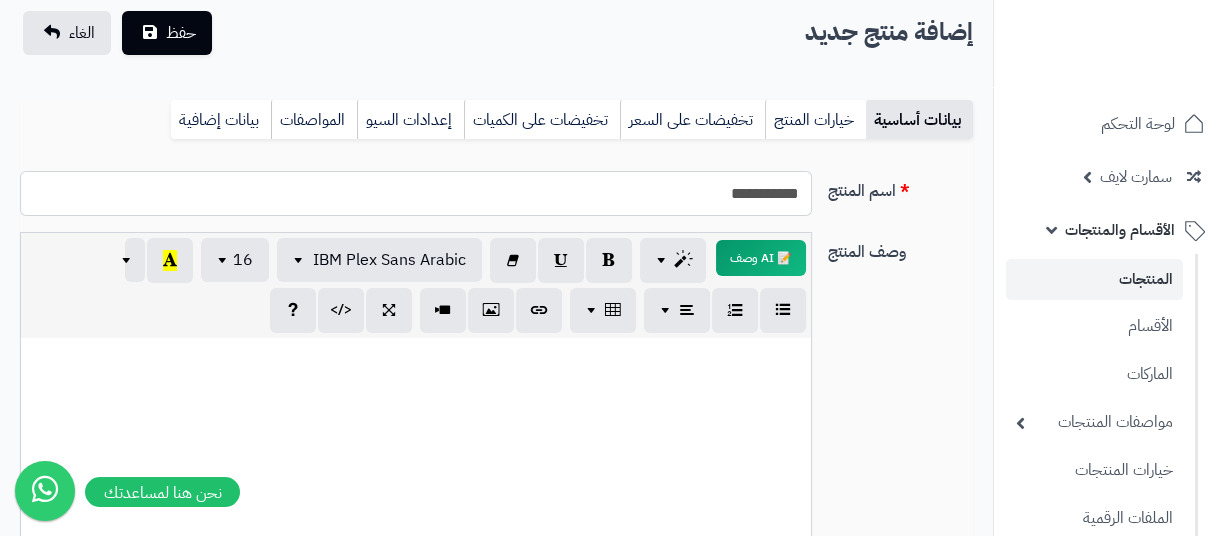 type on "**********" 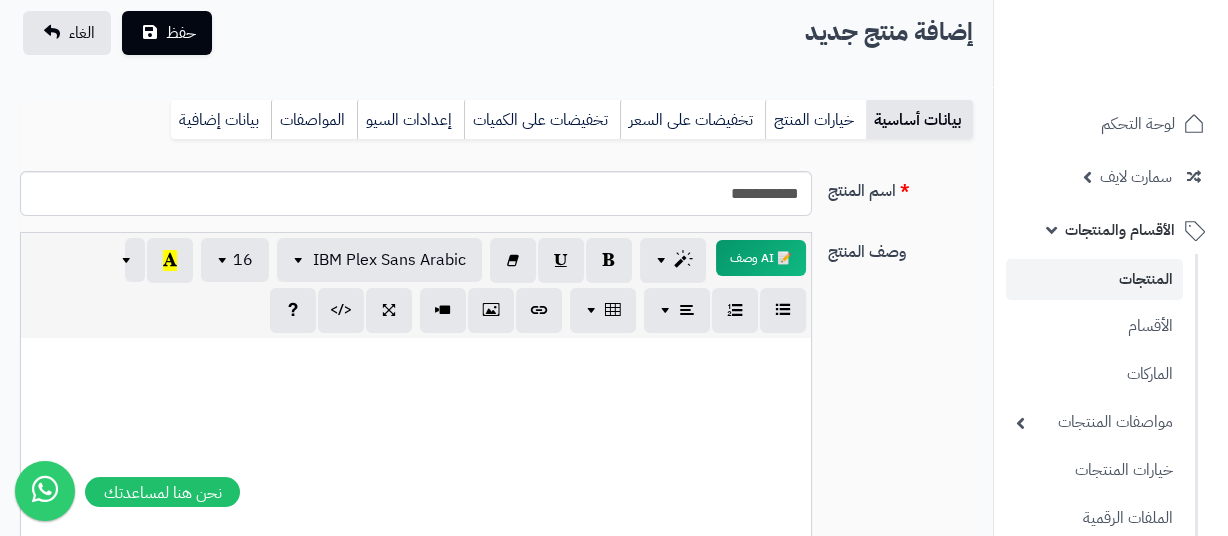 click at bounding box center (415, 488) 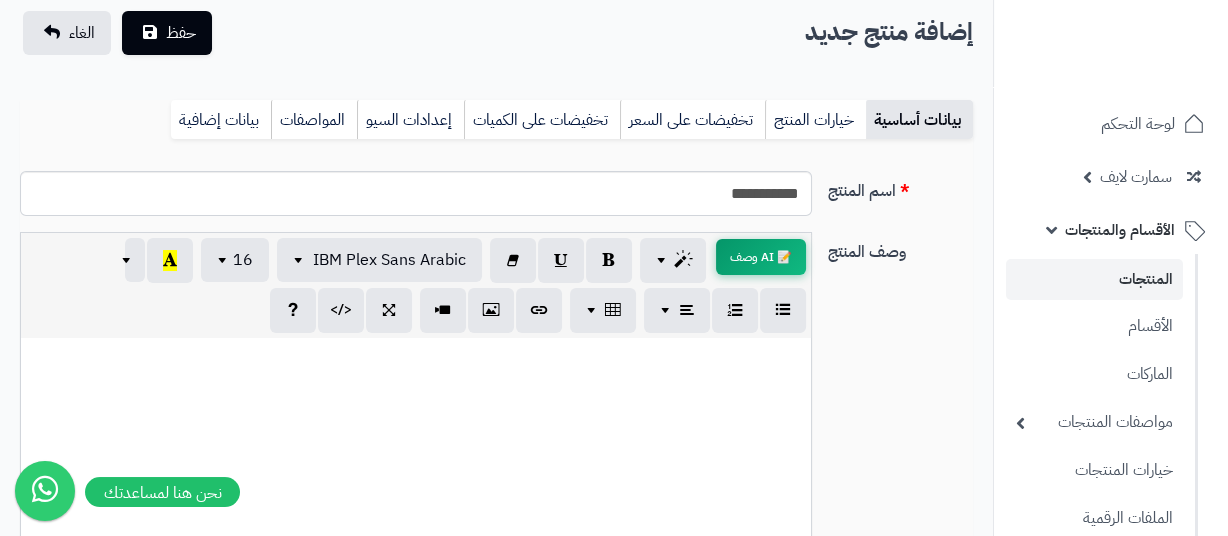 click on "📝 AI وصف" at bounding box center [761, 257] 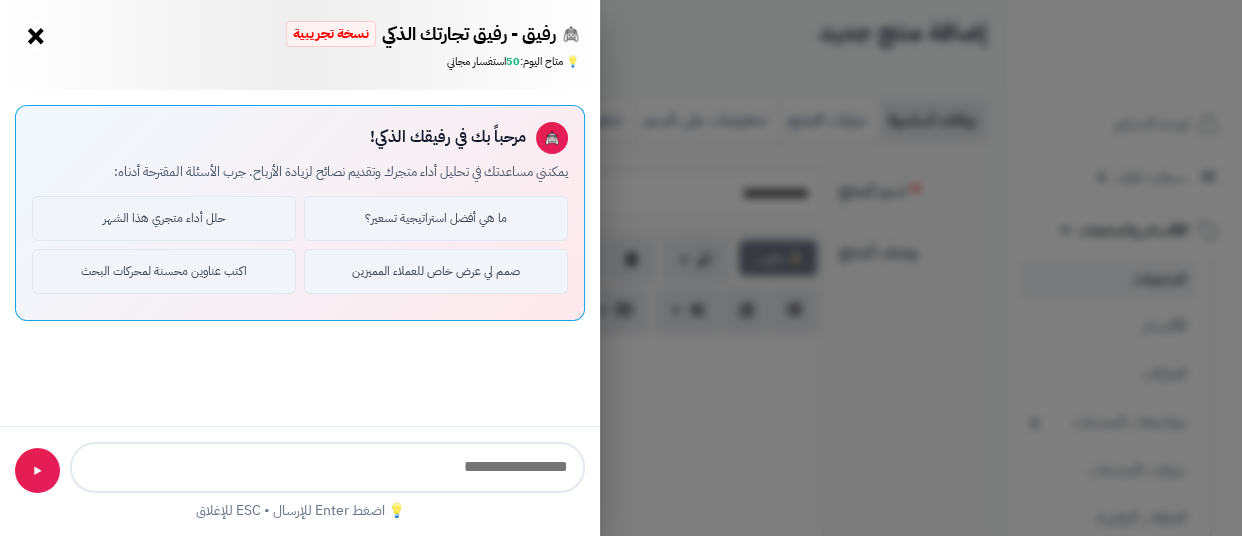 type on "**********" 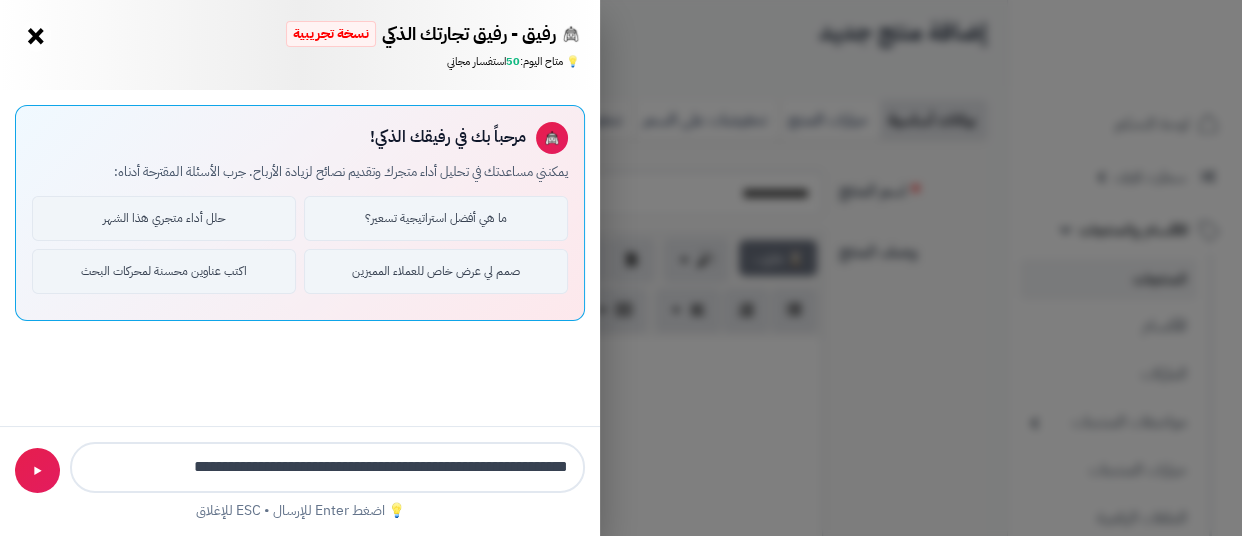 type 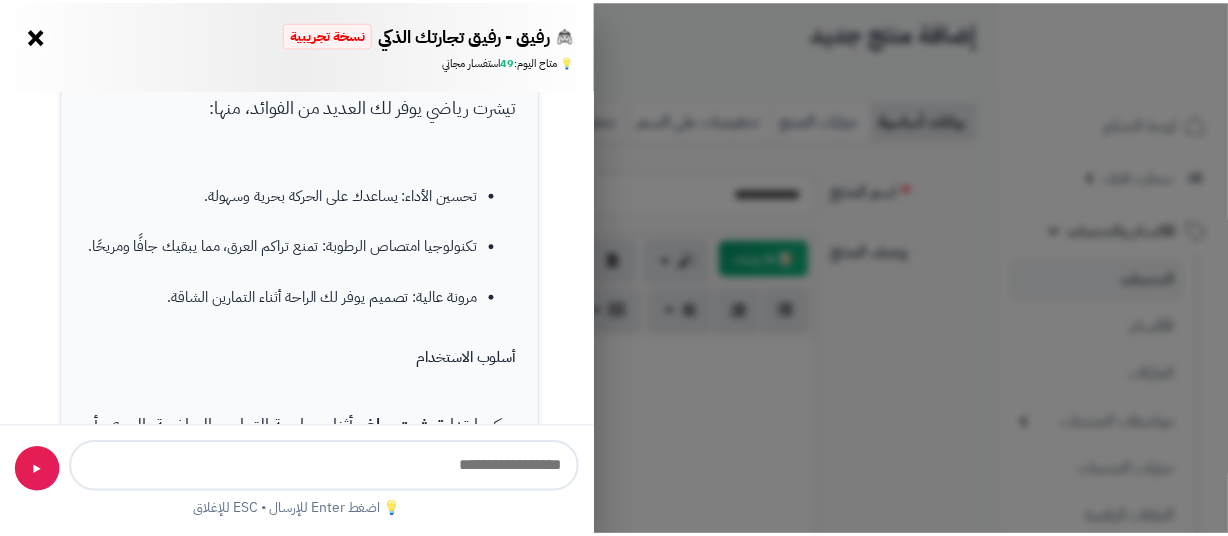 scroll, scrollTop: 1085, scrollLeft: 0, axis: vertical 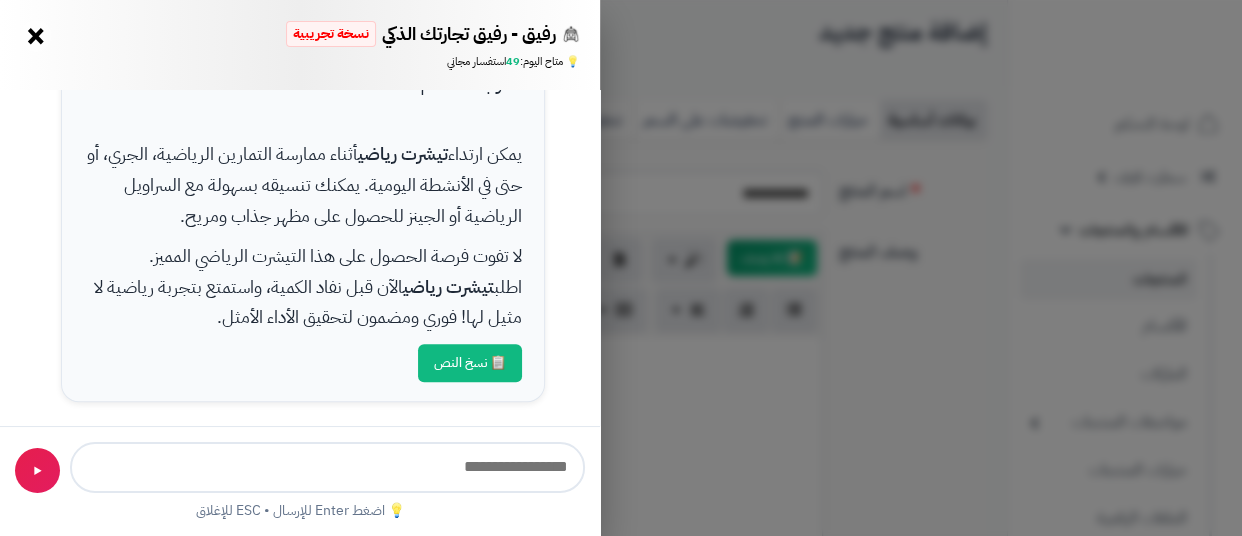 click on "📋 نسخ النص" at bounding box center (470, 363) 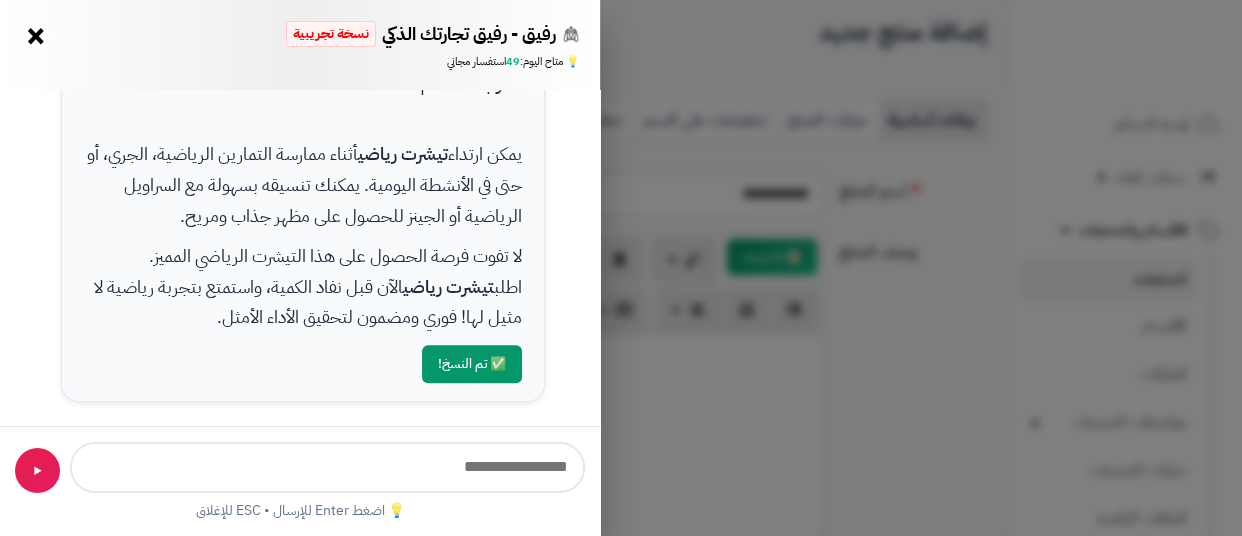 click on "رفيق - رفيق تجارتك الذكي
نسخة تجريبية
📈
تاجر متنامي
×
💡 متاح اليوم:  49  استفسار مجاني
📝  مساعد كتابة المنتجات  - اطلب مني كتابة عناوين أو أوصاف احترافية
✨ عنوان المنتج
📝 وصف المنتج
💰 تحليل المبيعات
🏆 أفضل المنتجات
👥 ولاء العملاء
📦 إدارة المخزون
مرحباً بك في رفيقك الذكي!
يمكنني مساعدتك في تحليل أداء متجرك وتقديم نصائح لزيادة الأرباح. جرب الأسئلة المقترحة أدناه: ما هي أفضل استراتيجية تسعير؟ حلل أداء متجري هذا الشهر صمم لي عرض خاص للعملاء المميزين اكتب عناوين محسنة لمحركات البحث اكتب وصف منتج احترافي ومحسن لمحركات البحث للمنتج "تيشرت رياضي"" at bounding box center (621, 268) 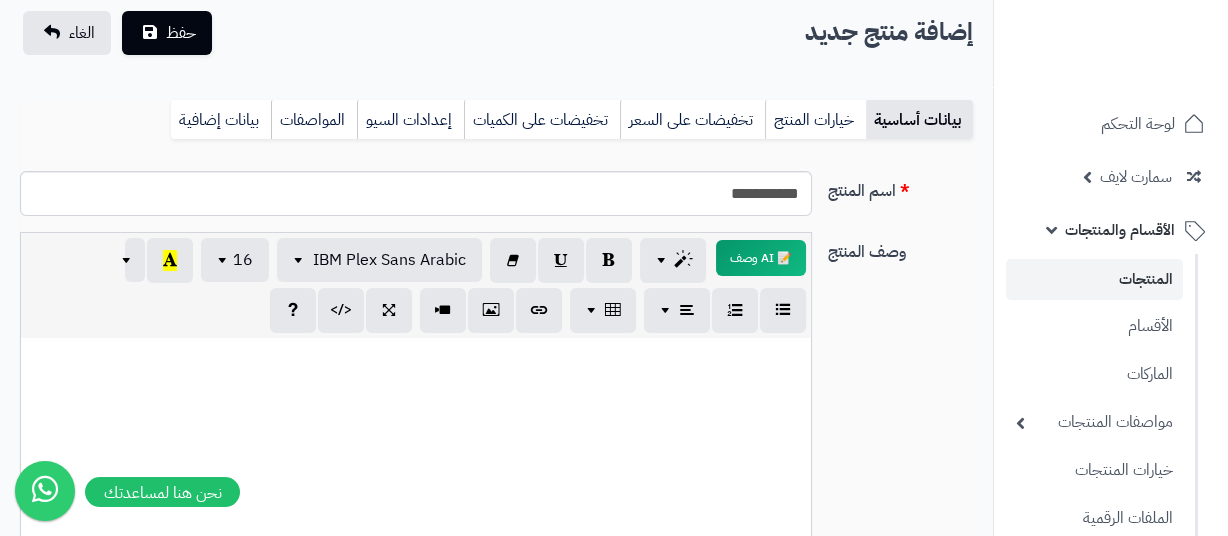 click at bounding box center [415, 488] 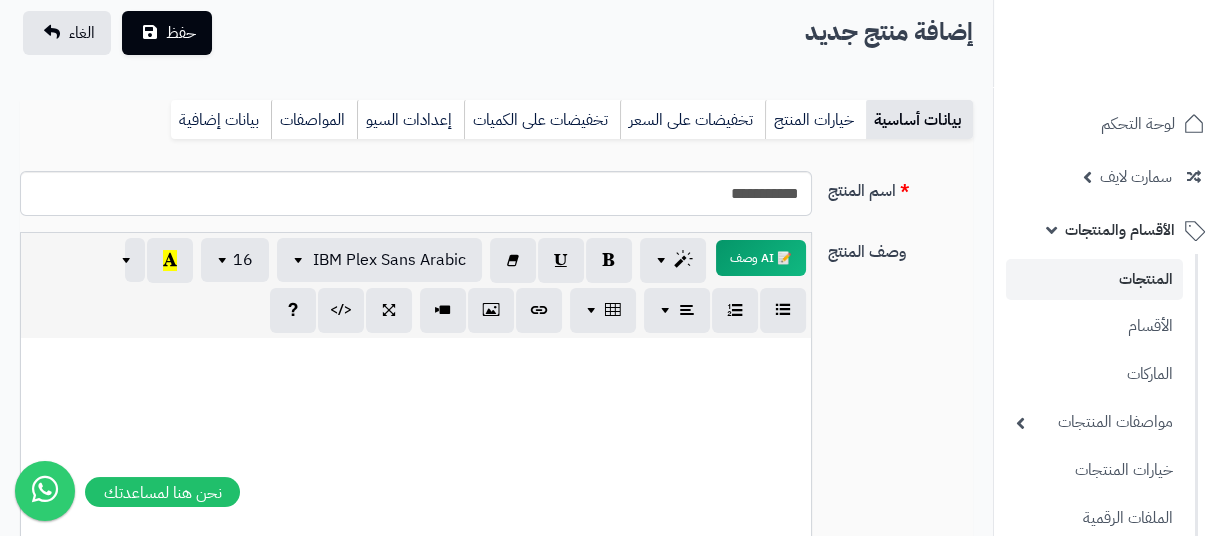 paste 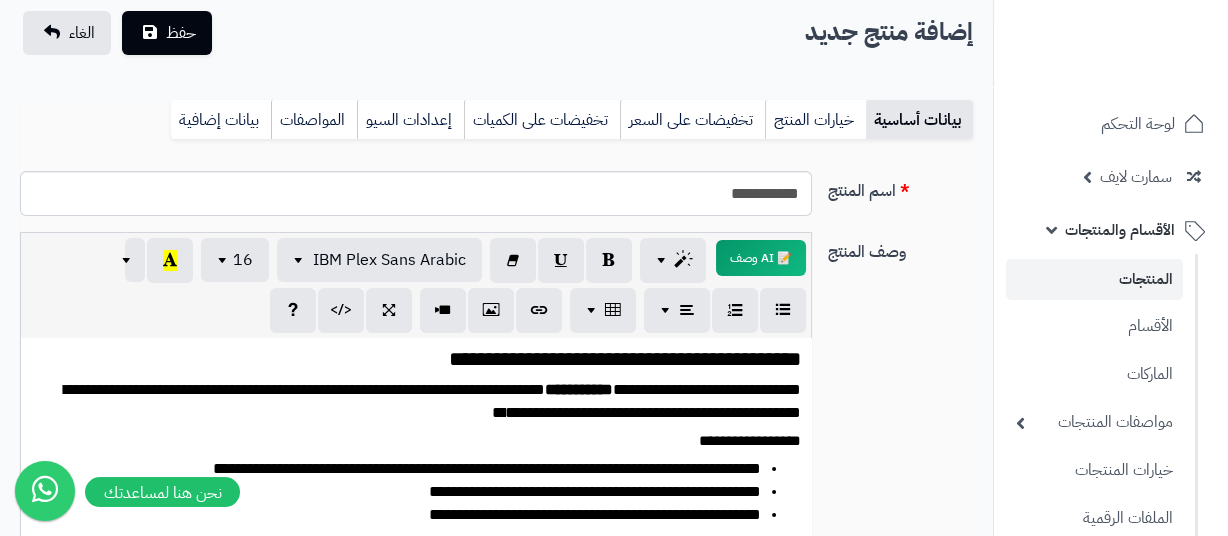 scroll, scrollTop: 236, scrollLeft: 0, axis: vertical 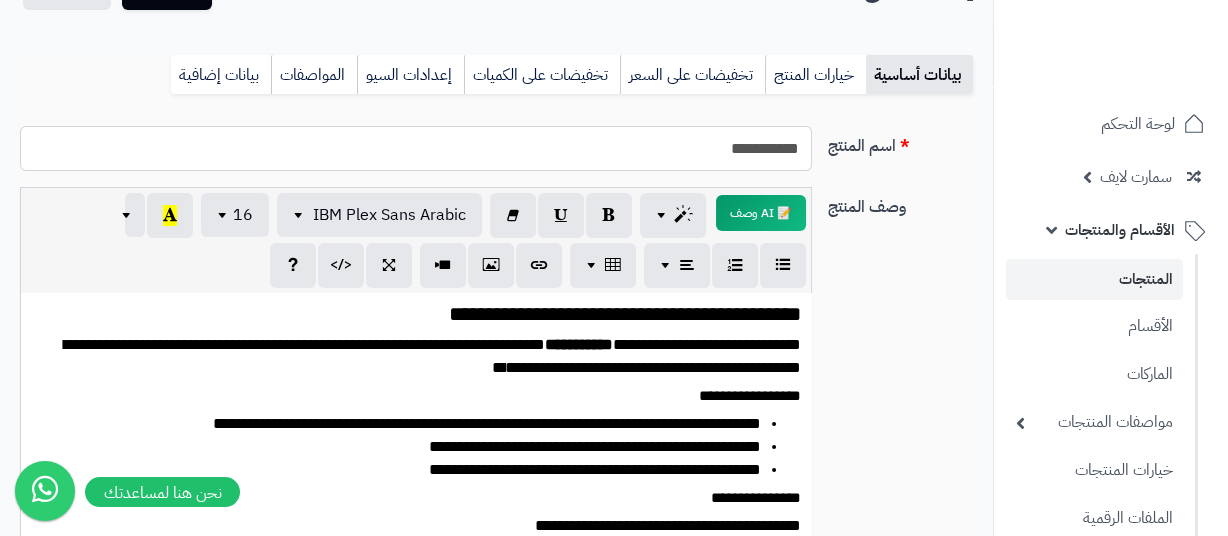 drag, startPoint x: 715, startPoint y: 154, endPoint x: 737, endPoint y: 155, distance: 22.022715 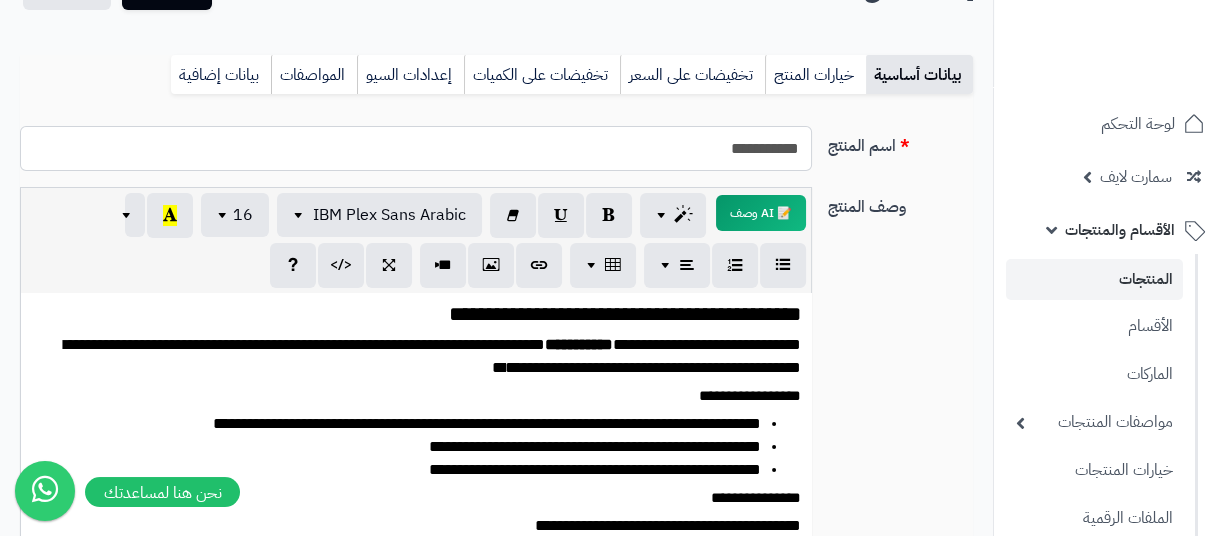 drag, startPoint x: 709, startPoint y: 136, endPoint x: 824, endPoint y: 146, distance: 115.43397 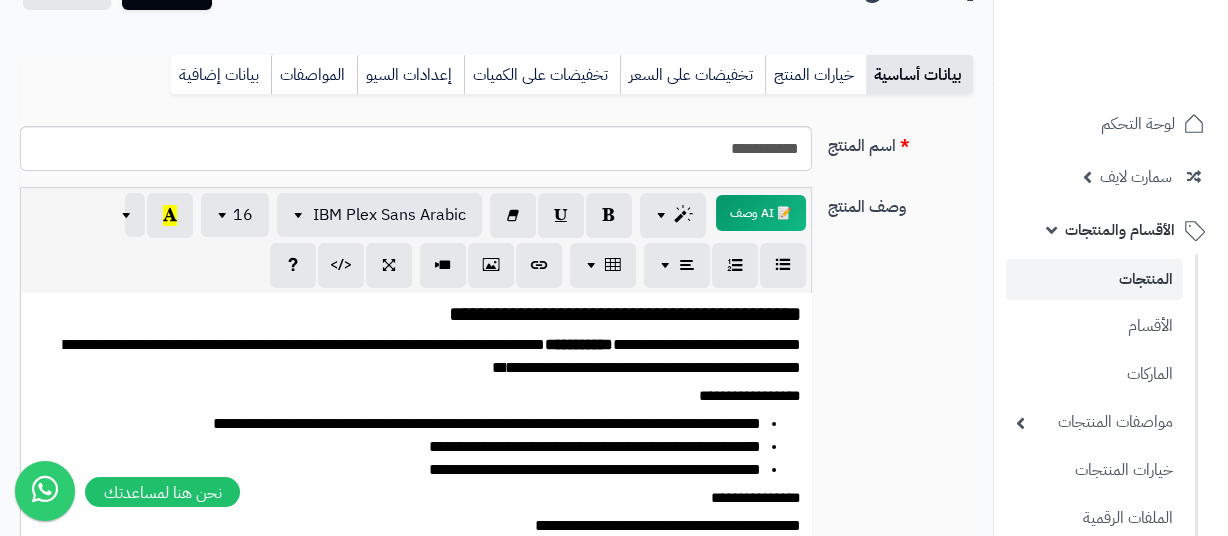 click on "**********" at bounding box center (422, 357) 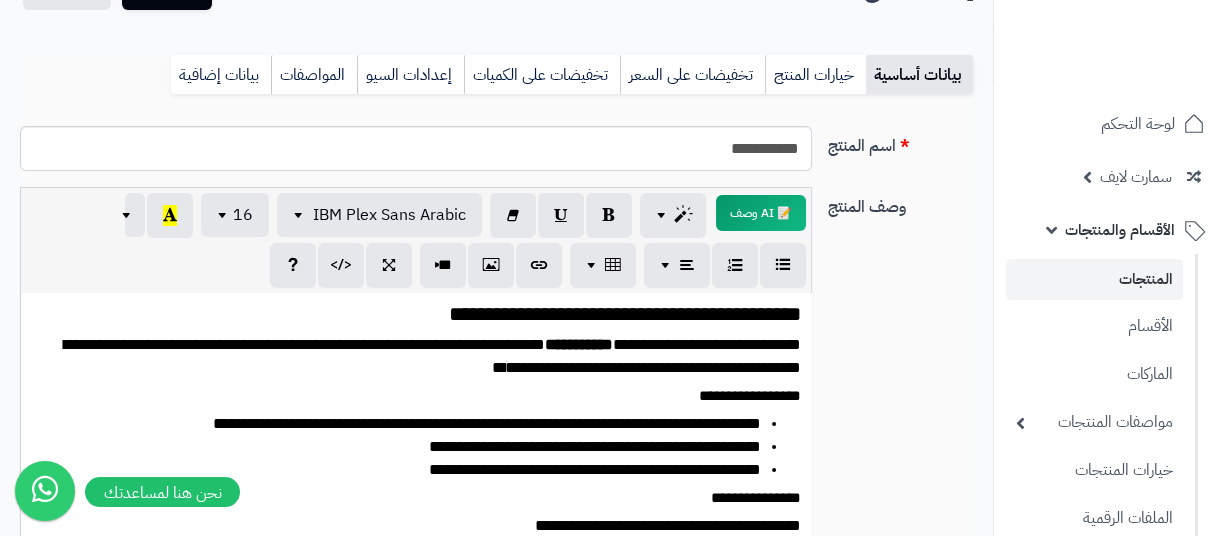 scroll, scrollTop: 174, scrollLeft: 0, axis: vertical 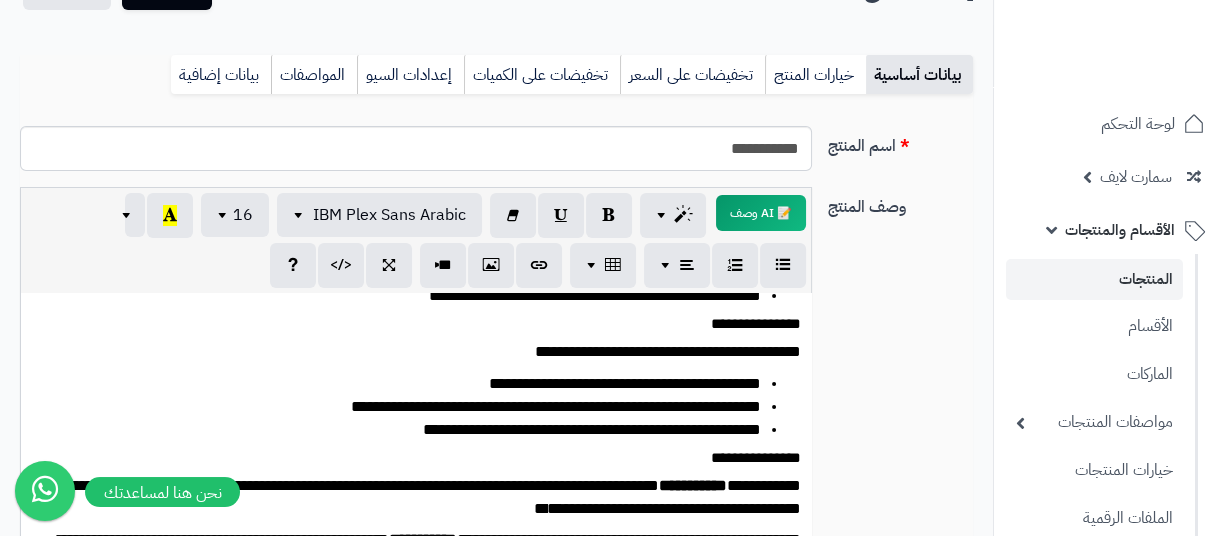 click on "**********" at bounding box center [402, 407] 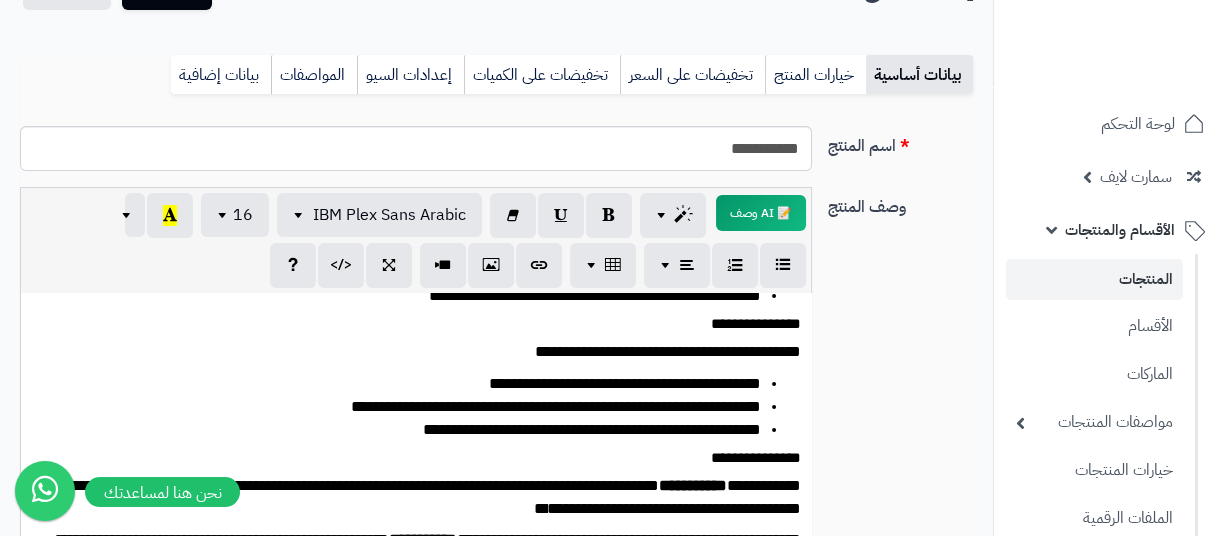 click on "**********" at bounding box center [402, 430] 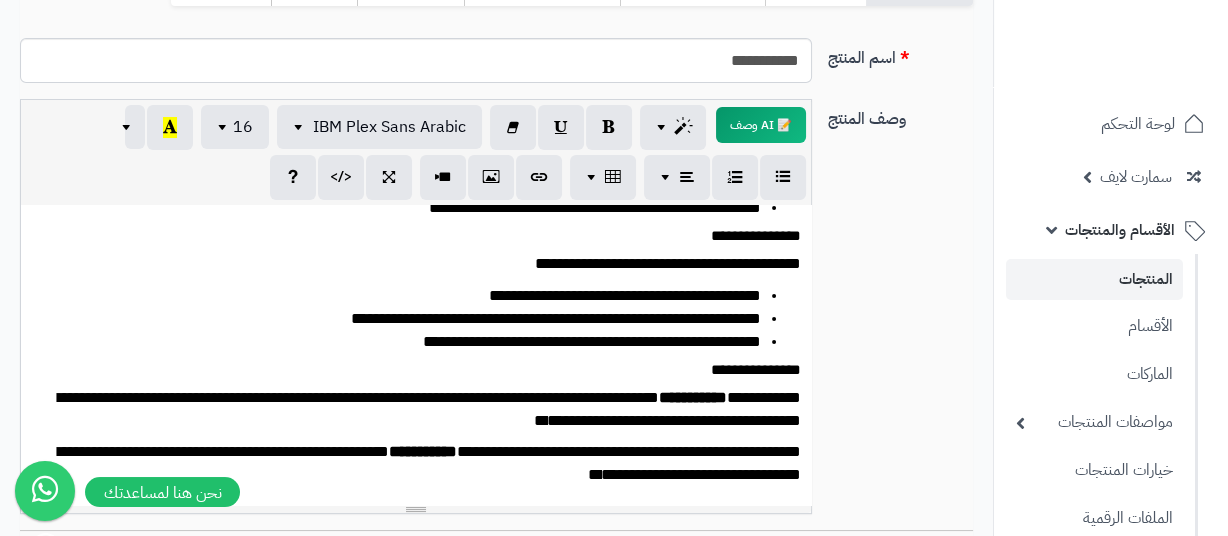 scroll, scrollTop: 363, scrollLeft: 0, axis: vertical 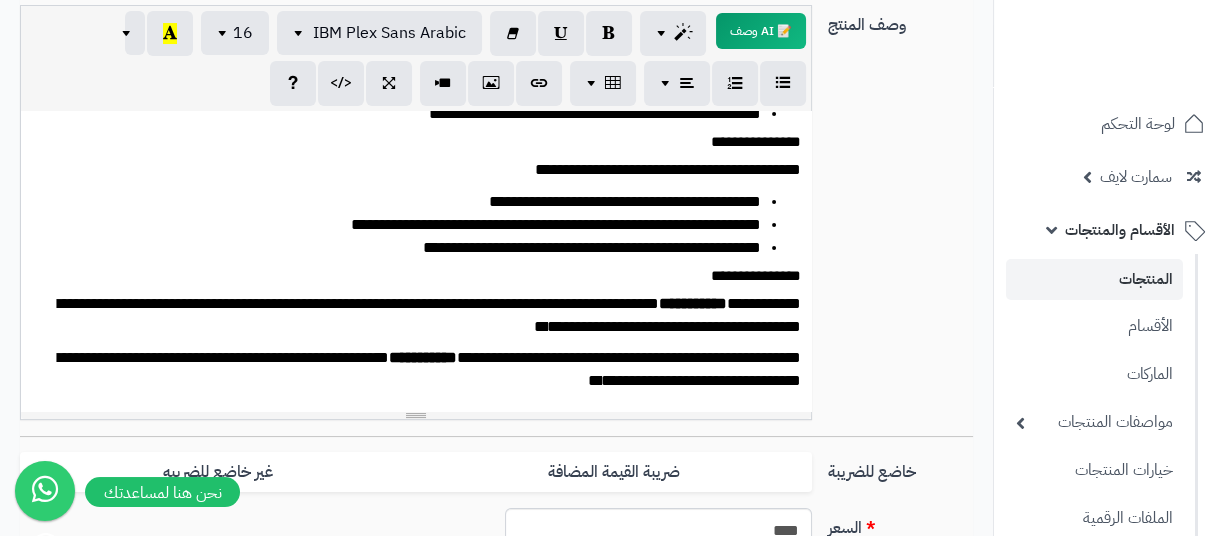click on "**********" at bounding box center [415, 261] 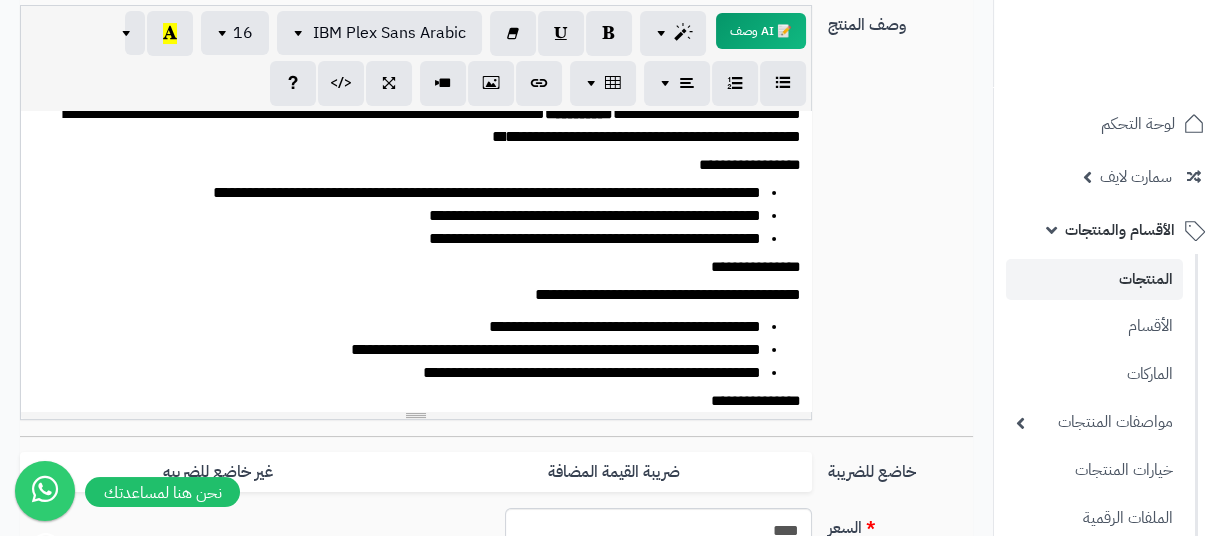 scroll, scrollTop: 0, scrollLeft: 0, axis: both 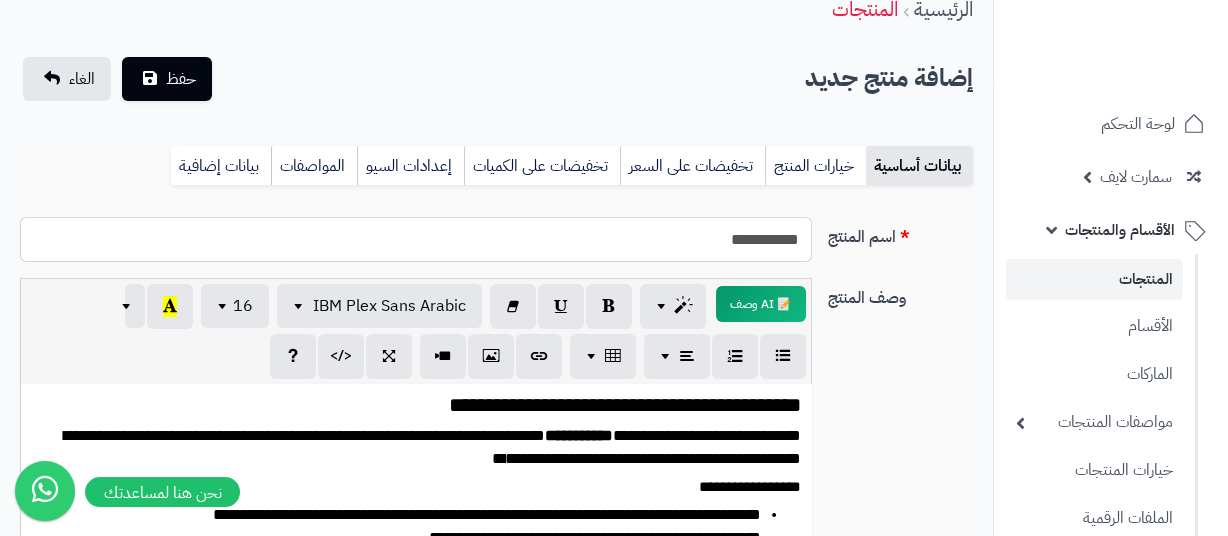 drag, startPoint x: 703, startPoint y: 242, endPoint x: 812, endPoint y: 242, distance: 109 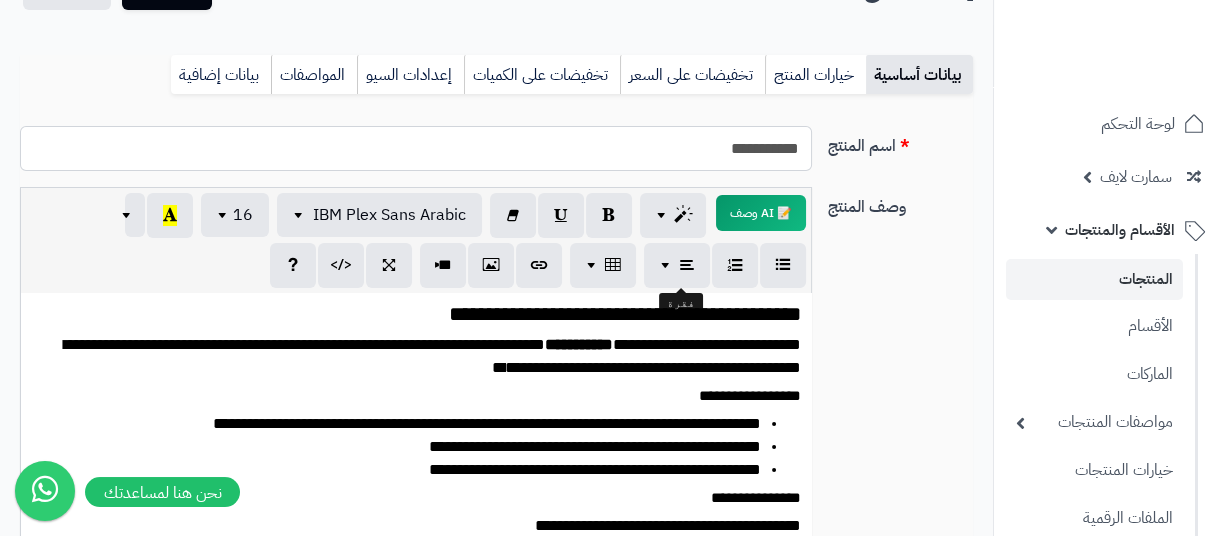 scroll, scrollTop: 272, scrollLeft: 0, axis: vertical 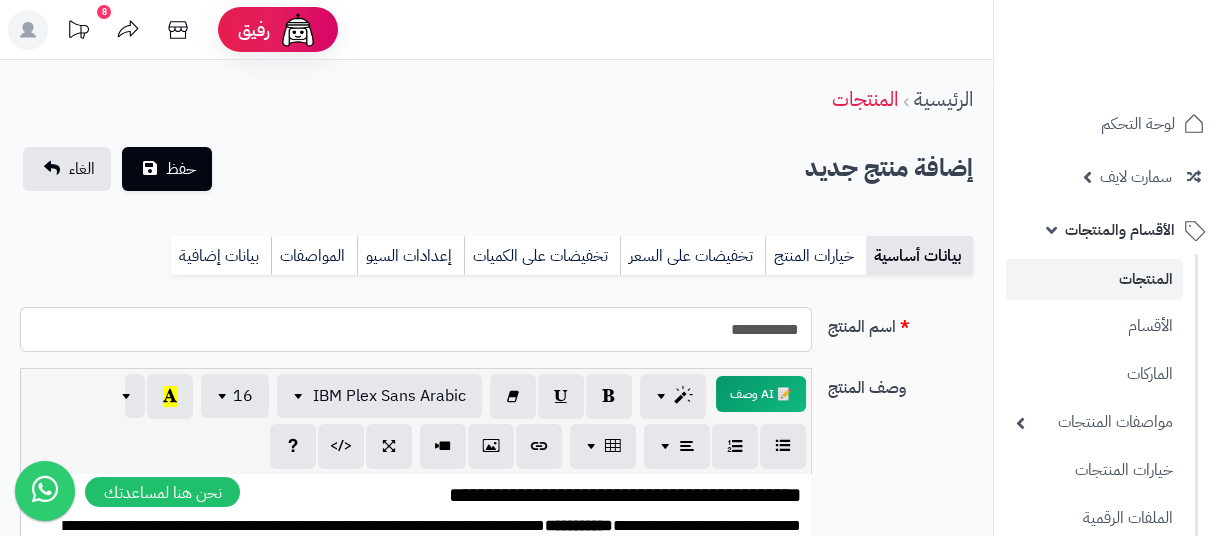 click on "**********" at bounding box center [415, 329] 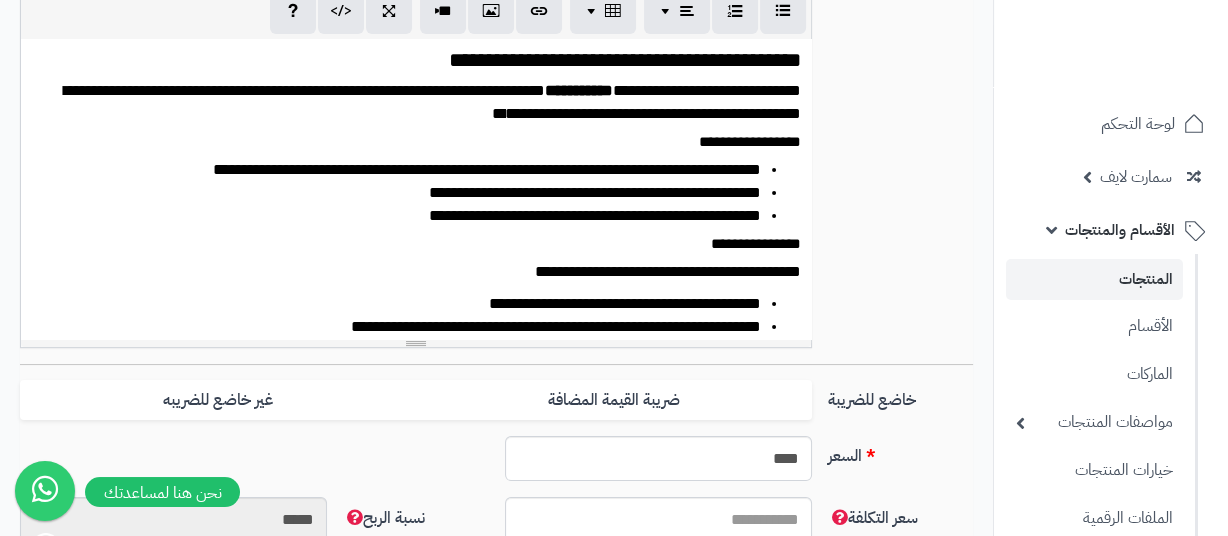 scroll, scrollTop: 454, scrollLeft: 0, axis: vertical 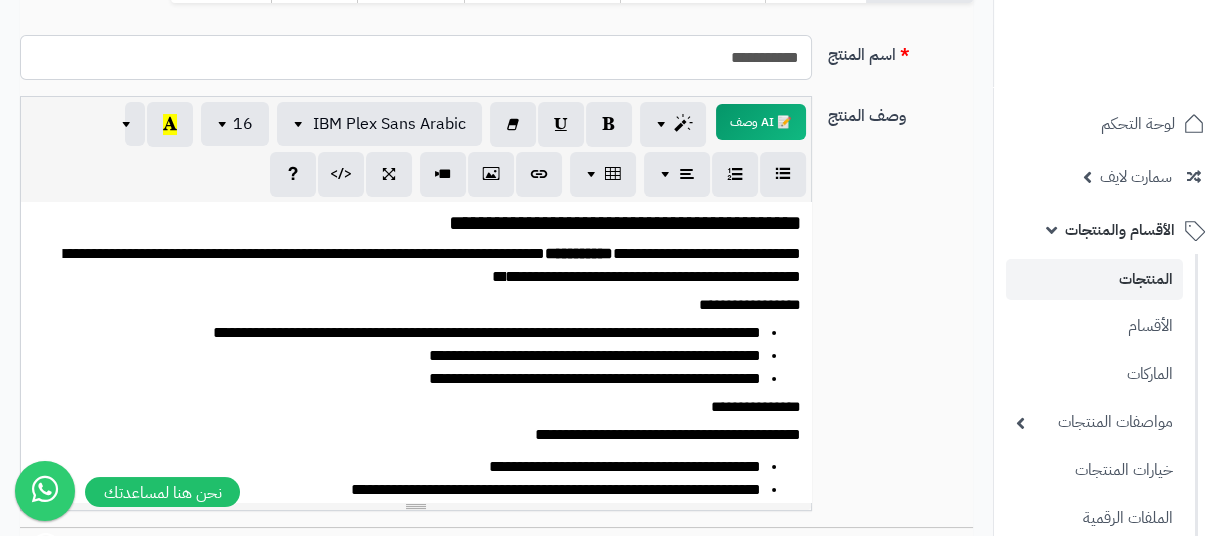 click on "**********" at bounding box center [415, 57] 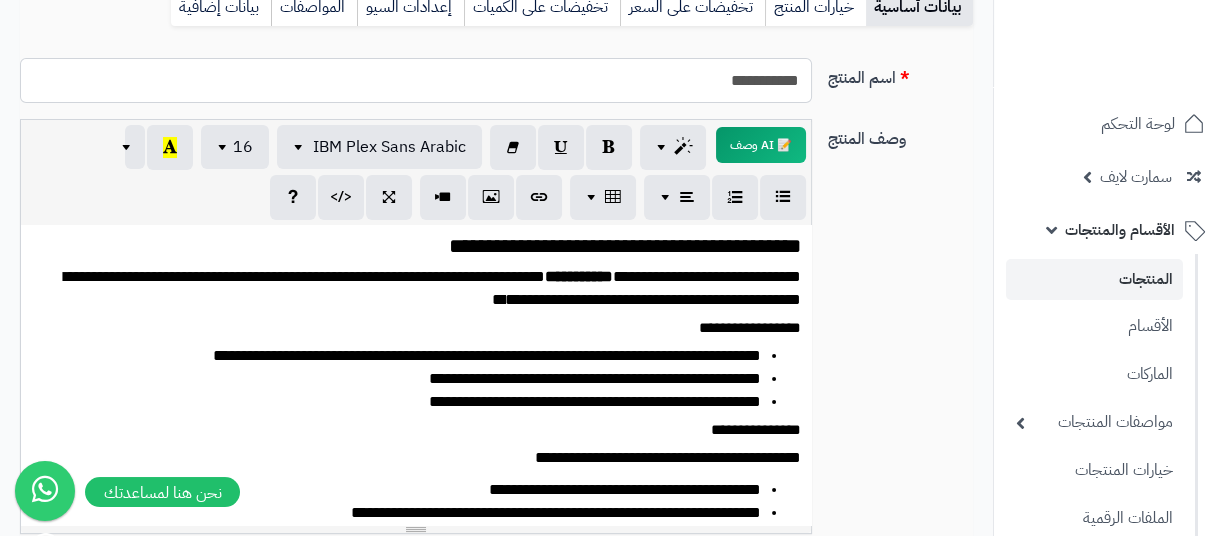 scroll, scrollTop: 363, scrollLeft: 0, axis: vertical 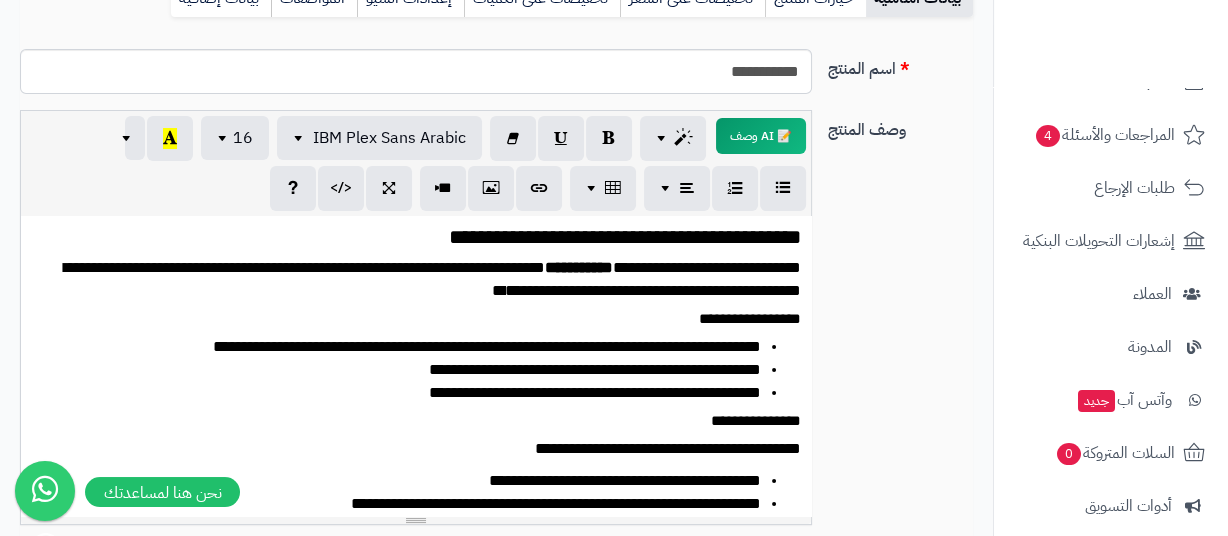 click on "**********" at bounding box center (402, 347) 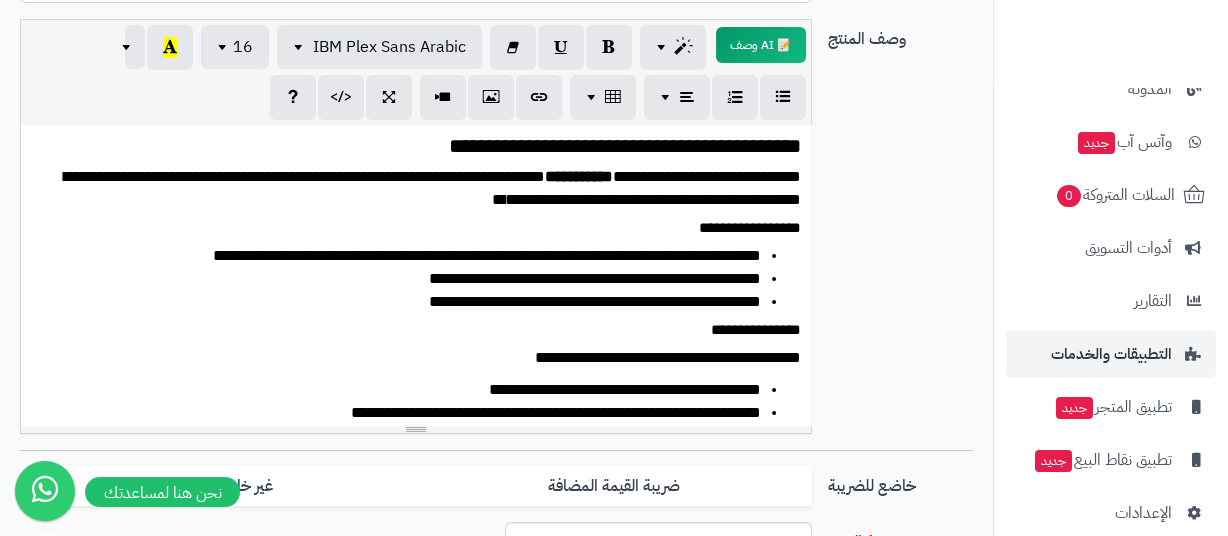 scroll, scrollTop: 829, scrollLeft: 0, axis: vertical 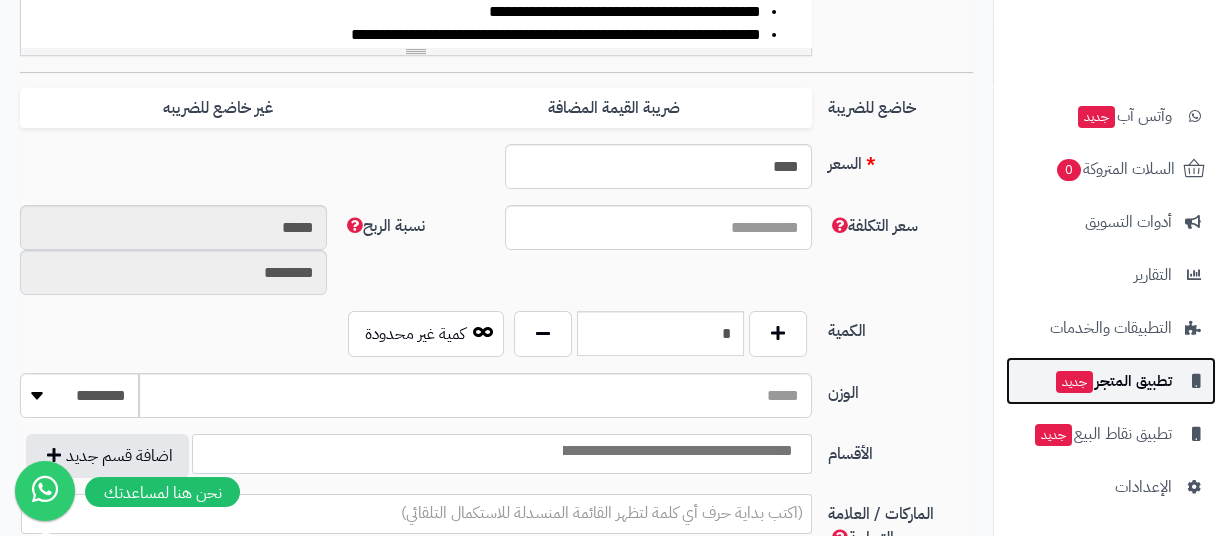 click on "تطبيق المتجر    جديد" at bounding box center [1113, 381] 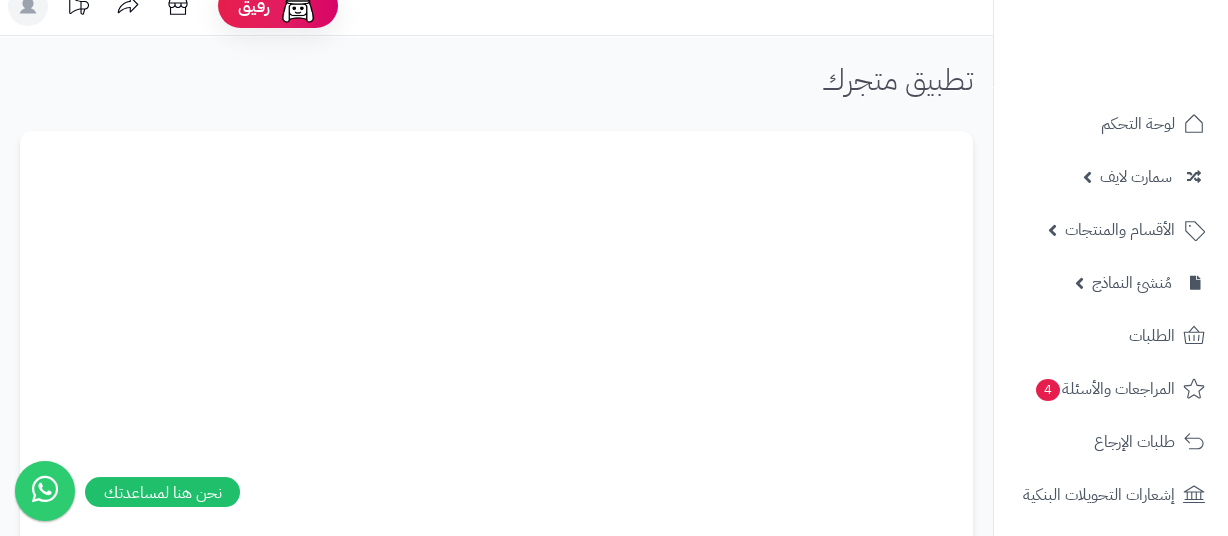 scroll, scrollTop: 0, scrollLeft: 0, axis: both 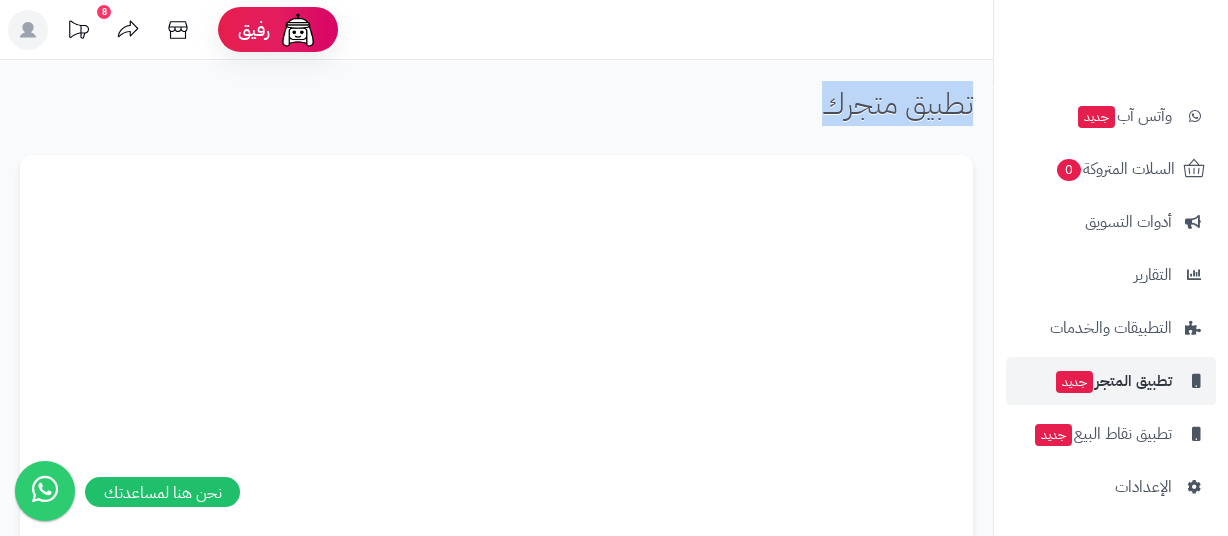 drag, startPoint x: 905, startPoint y: 112, endPoint x: 988, endPoint y: 96, distance: 84.5281 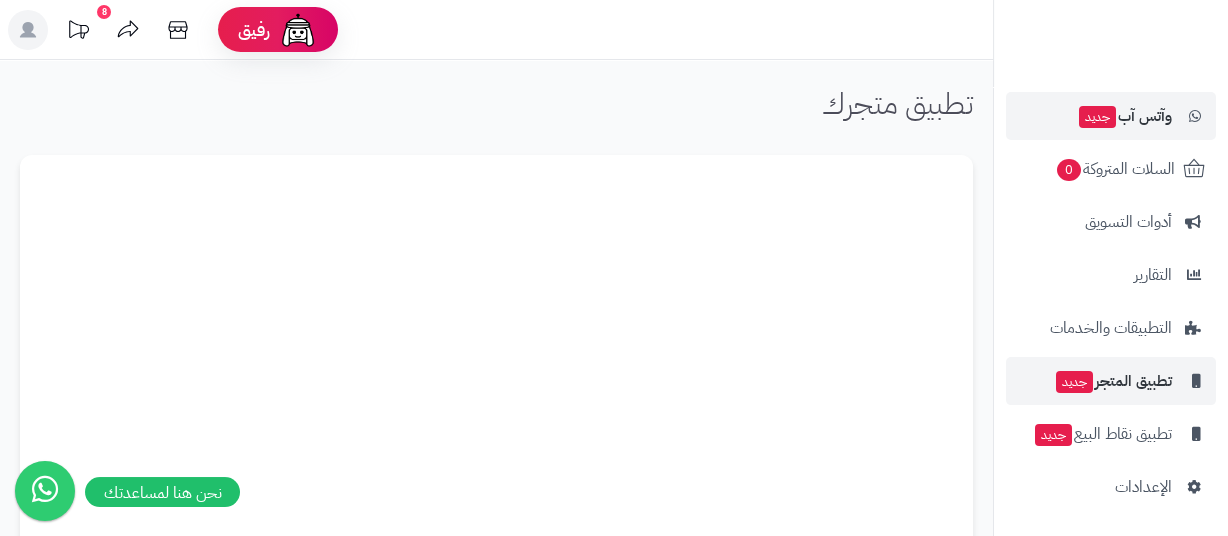drag, startPoint x: 813, startPoint y: 110, endPoint x: 1012, endPoint y: 123, distance: 199.42416 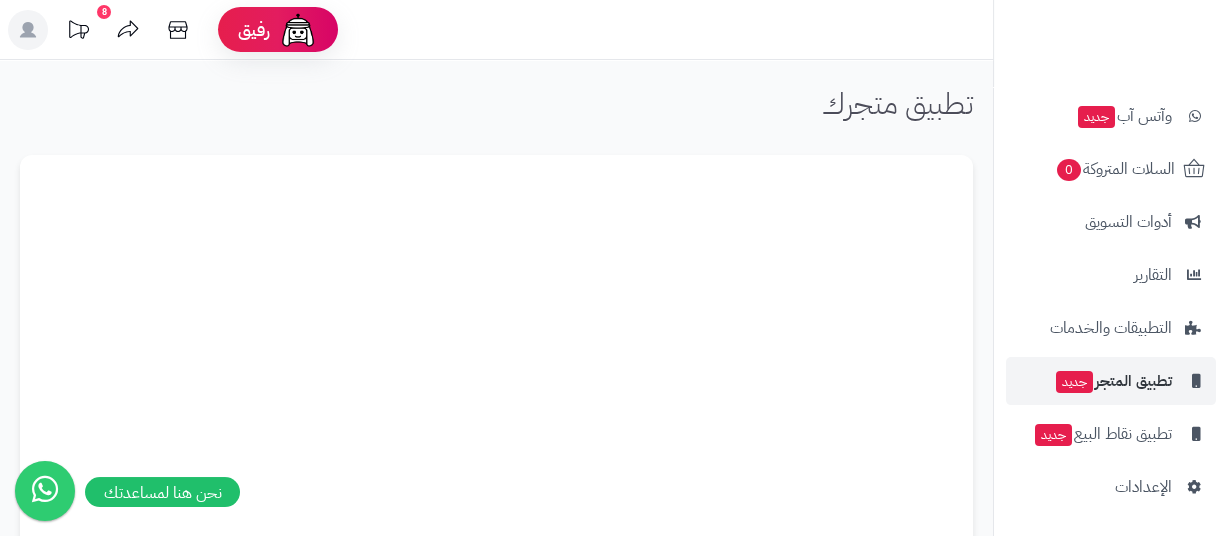 click on "تطبيق متجرك" at bounding box center [496, 111] 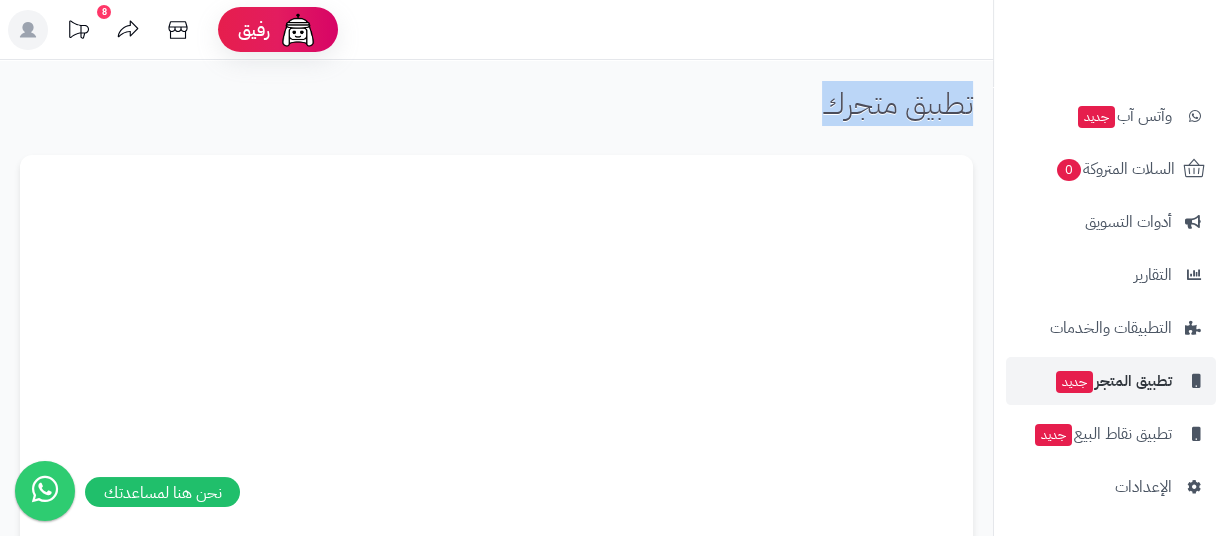 drag, startPoint x: 973, startPoint y: 112, endPoint x: 797, endPoint y: 89, distance: 177.49648 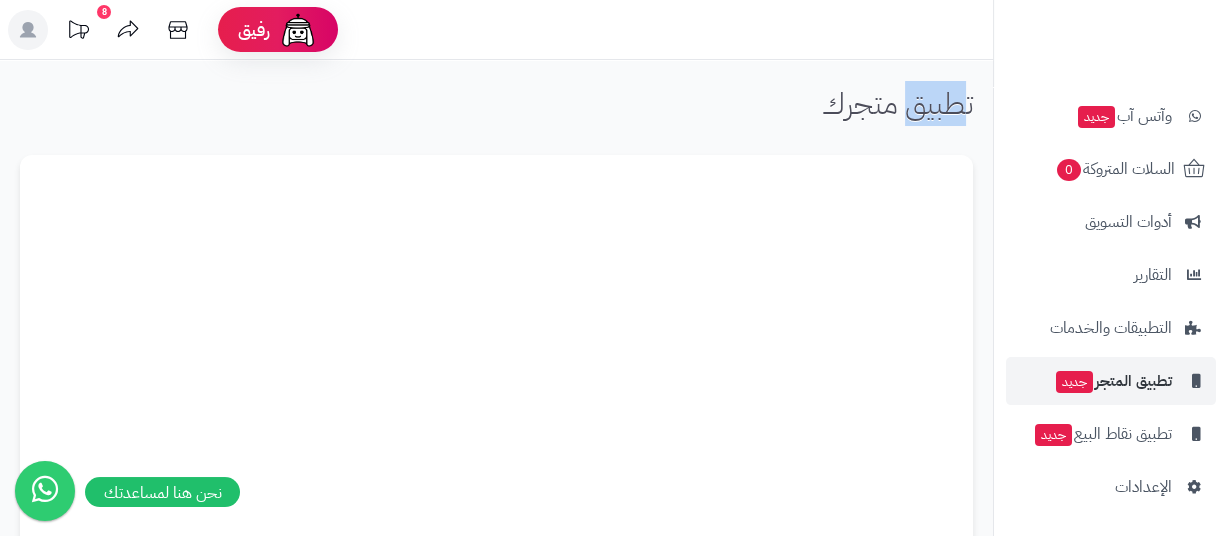 drag, startPoint x: 968, startPoint y: 119, endPoint x: 908, endPoint y: 119, distance: 60 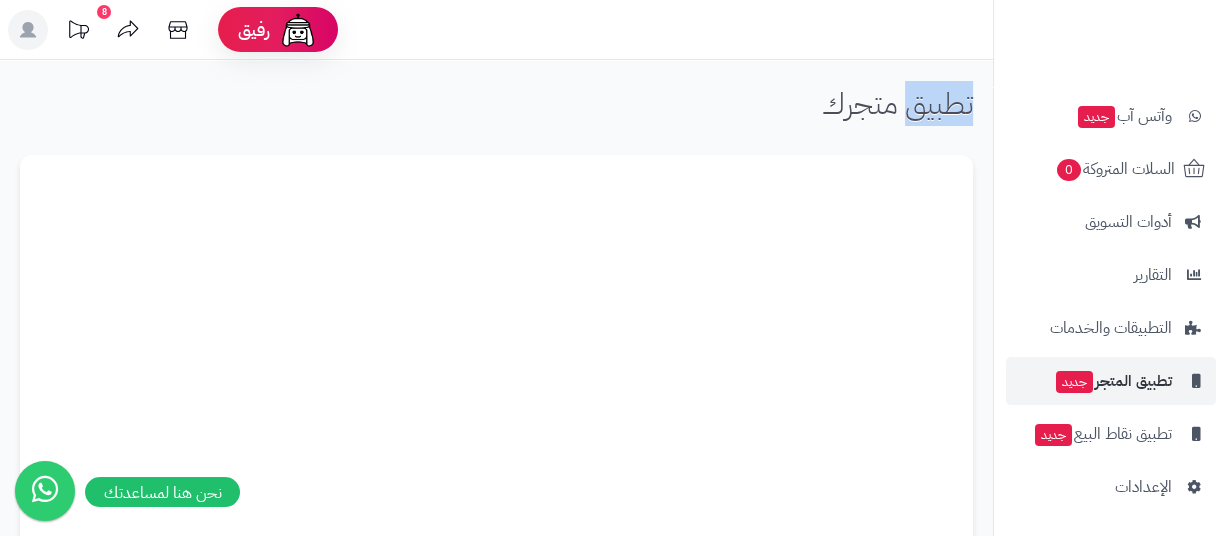 drag, startPoint x: 947, startPoint y: 109, endPoint x: 972, endPoint y: 109, distance: 25 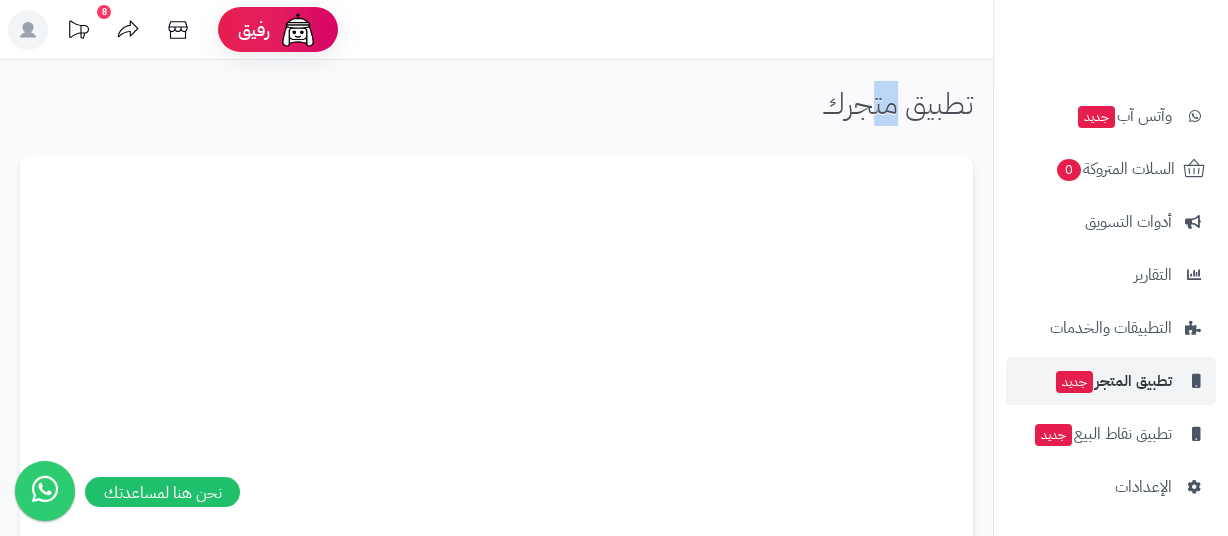 drag, startPoint x: 896, startPoint y: 110, endPoint x: 874, endPoint y: 110, distance: 22 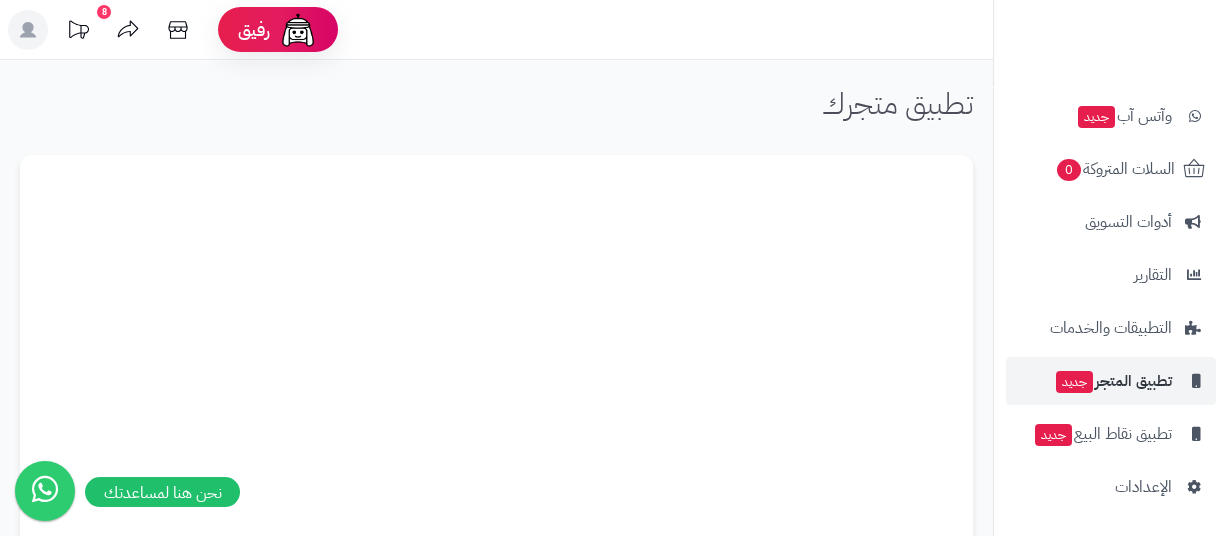 click on "تطبيق متجرك" at bounding box center (897, 103) 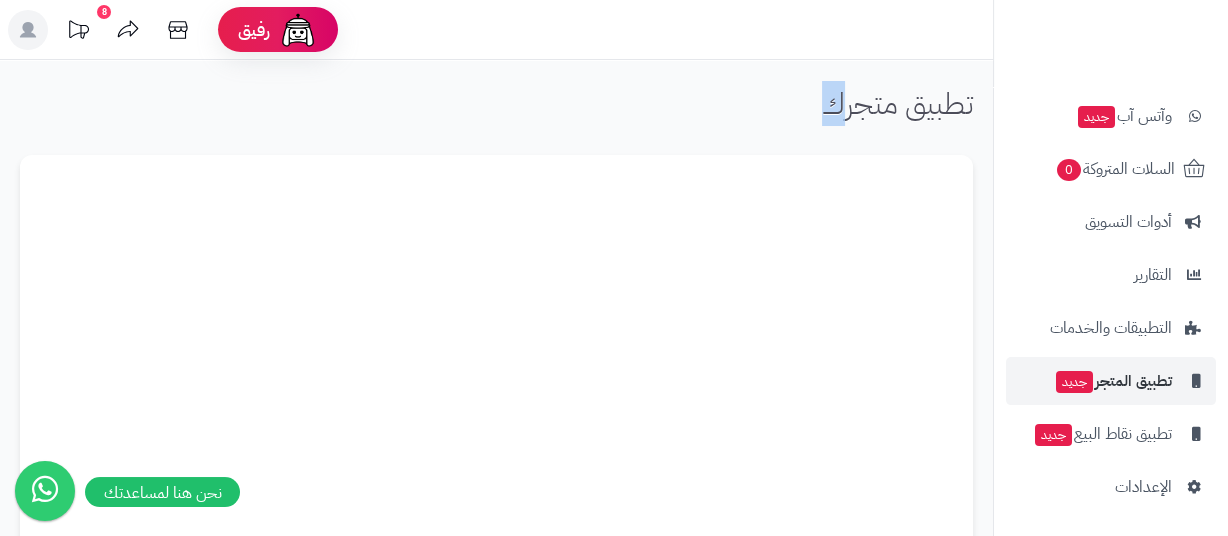 drag, startPoint x: 800, startPoint y: 124, endPoint x: 836, endPoint y: 111, distance: 38.27532 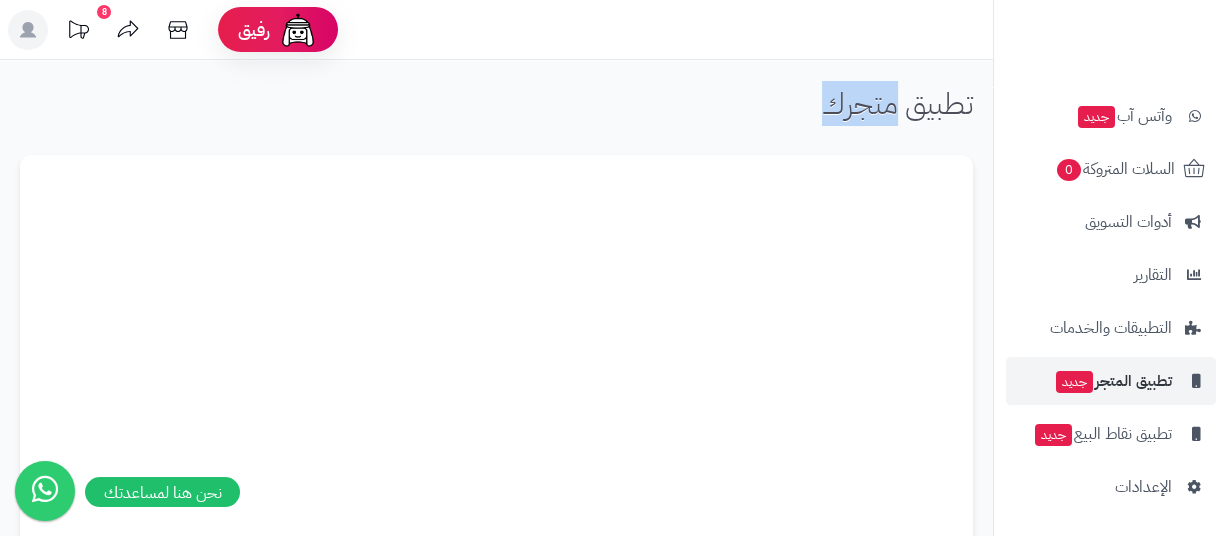 click on "تطبيق متجرك" at bounding box center (897, 103) 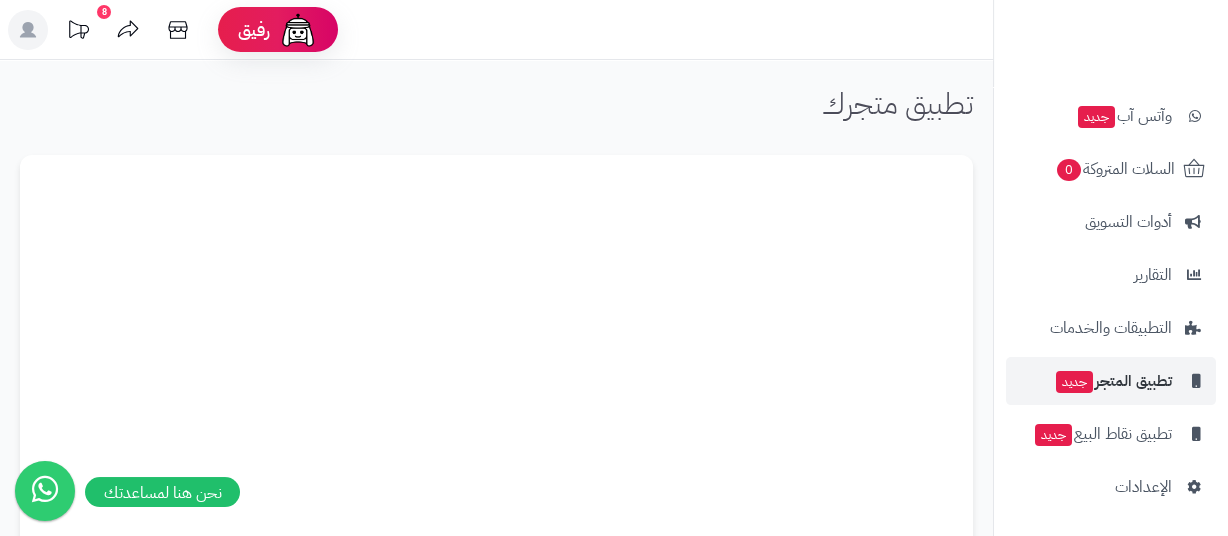 click on "تطبيق متجرك" at bounding box center (897, 103) 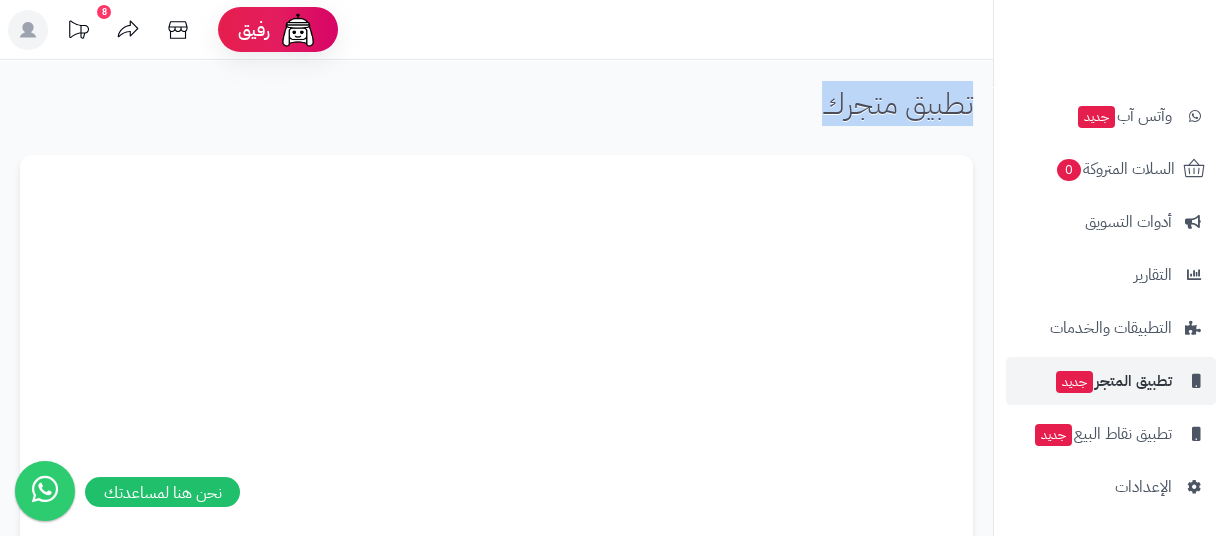 click on "تطبيق متجرك" at bounding box center [897, 103] 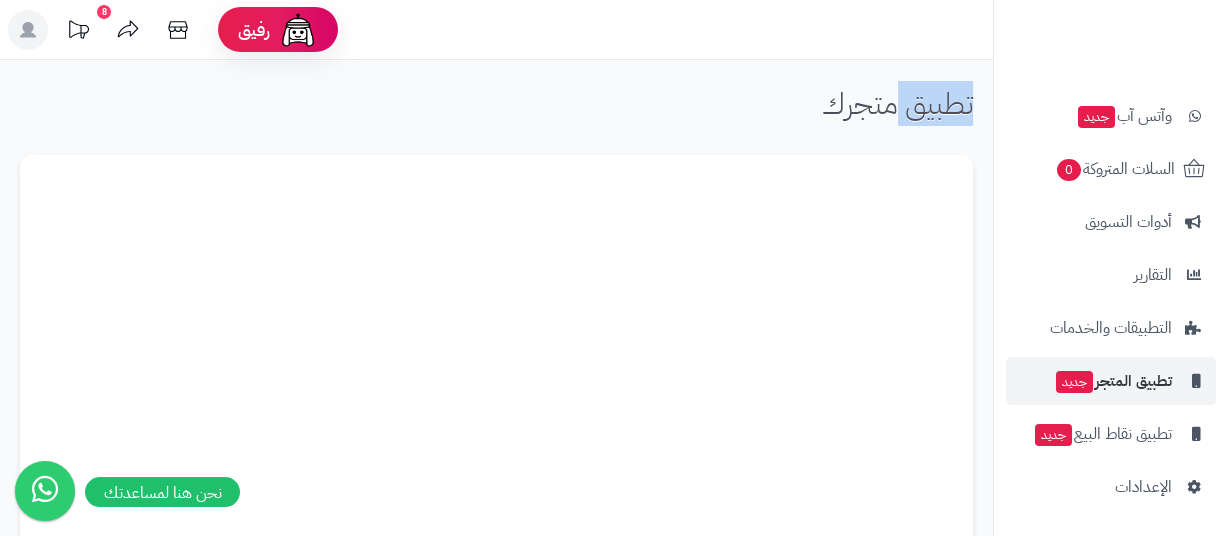 drag, startPoint x: 969, startPoint y: 115, endPoint x: 908, endPoint y: 111, distance: 61.13101 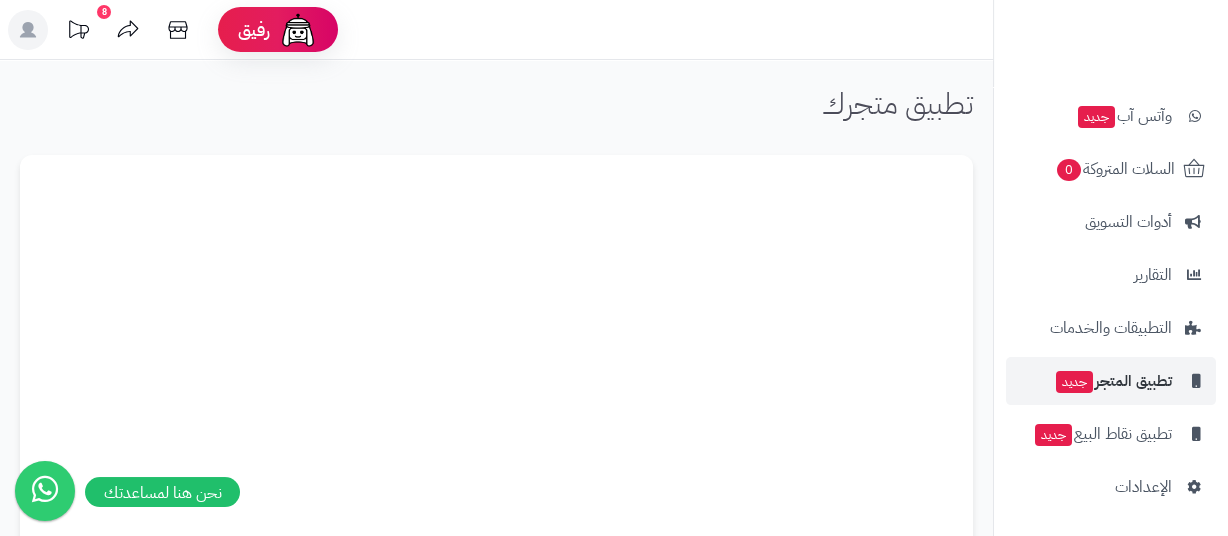 click on "تطبيق متجرك" at bounding box center (897, 103) 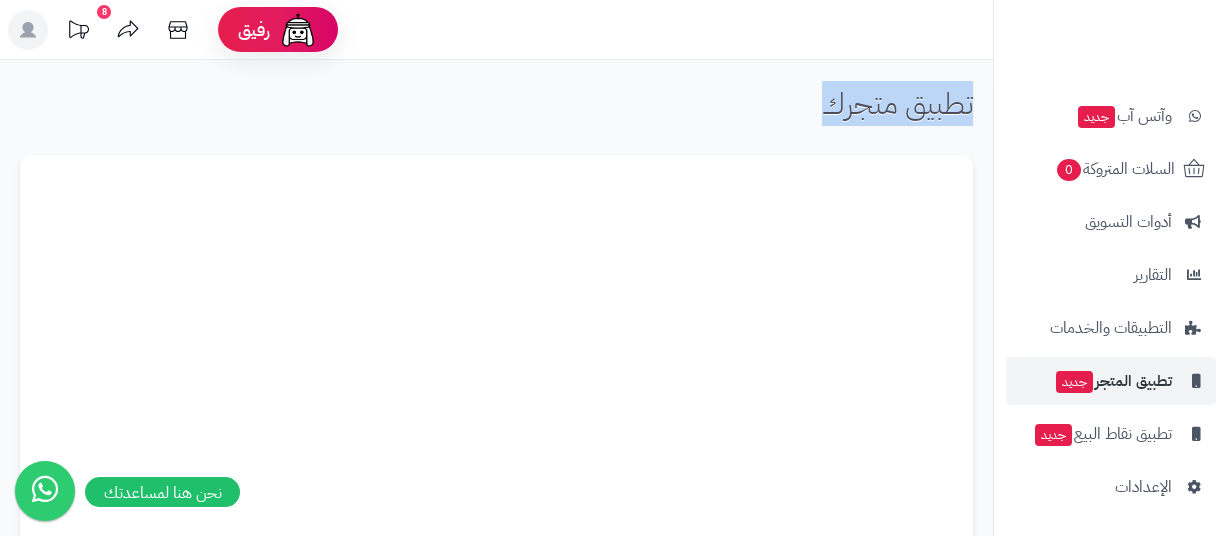 click on "تطبيق متجرك" at bounding box center (897, 103) 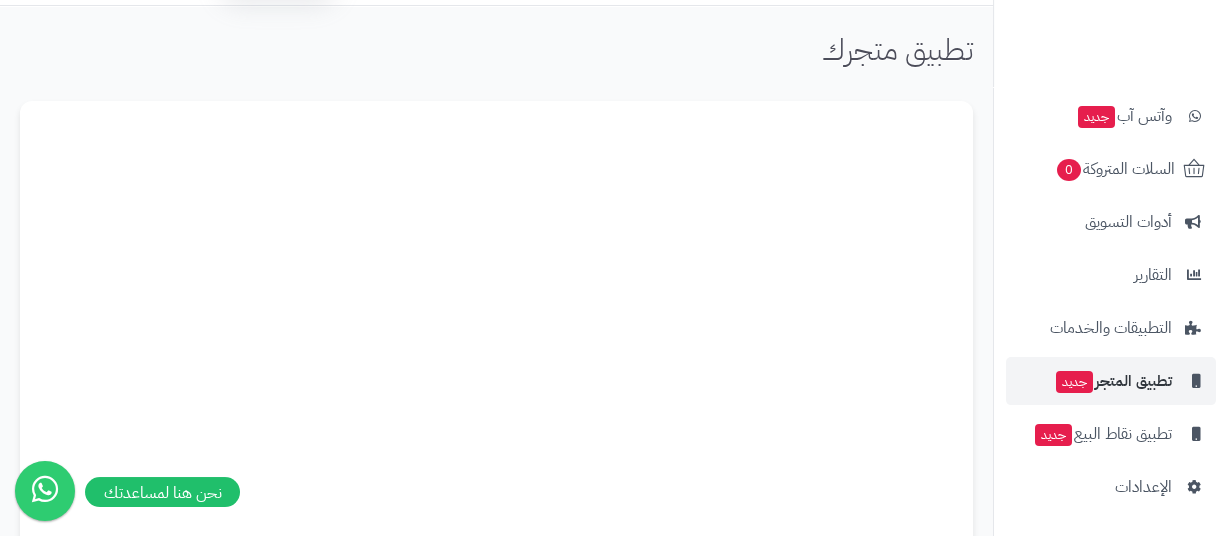 scroll, scrollTop: 0, scrollLeft: 0, axis: both 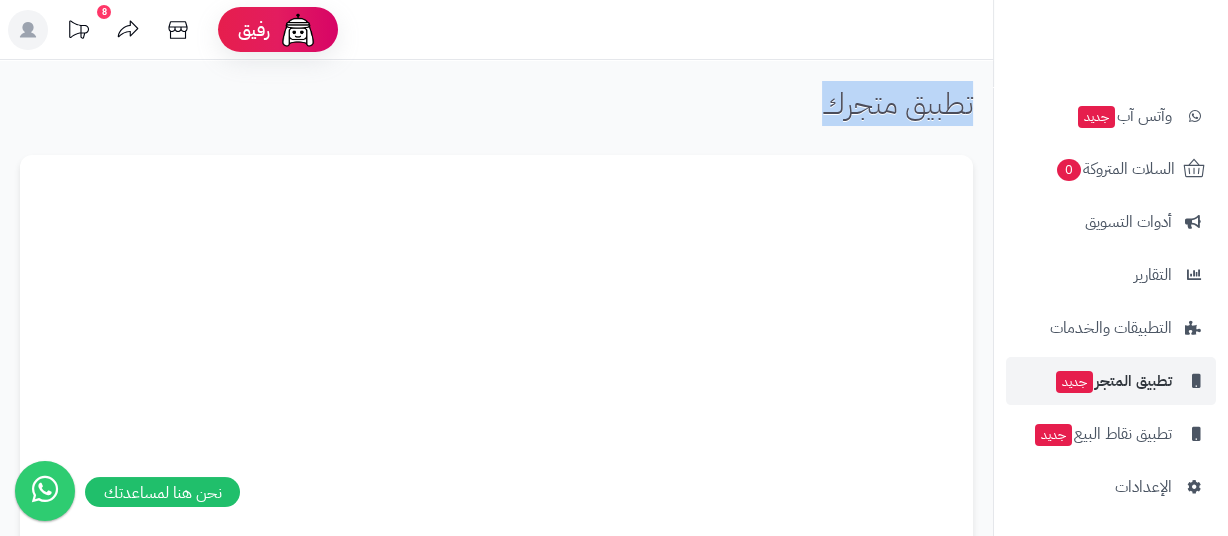 drag, startPoint x: 749, startPoint y: 104, endPoint x: 979, endPoint y: 114, distance: 230.21729 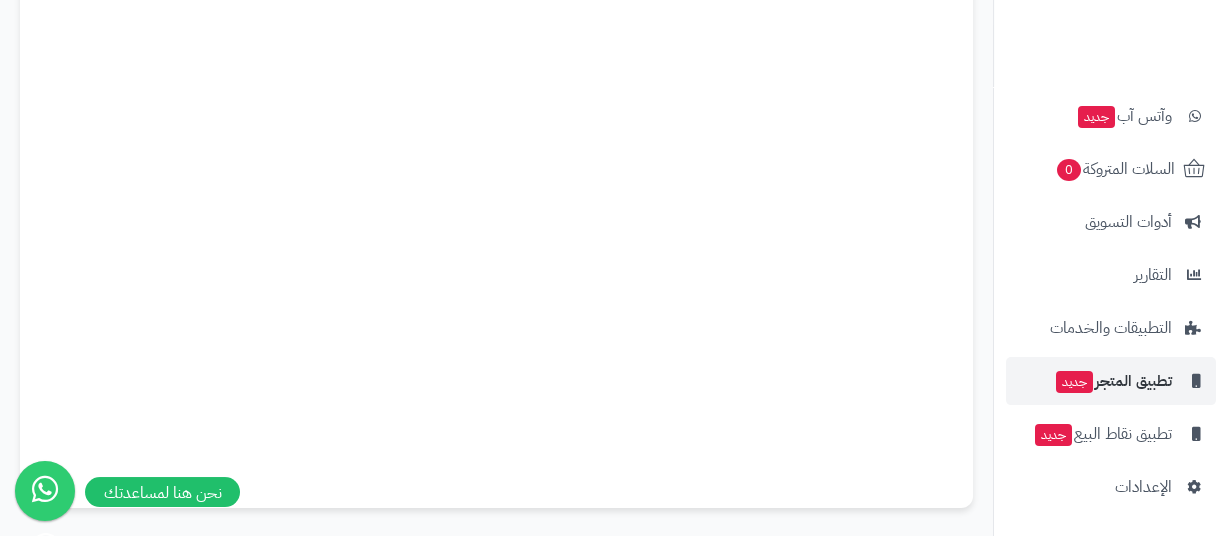 scroll, scrollTop: 565, scrollLeft: 0, axis: vertical 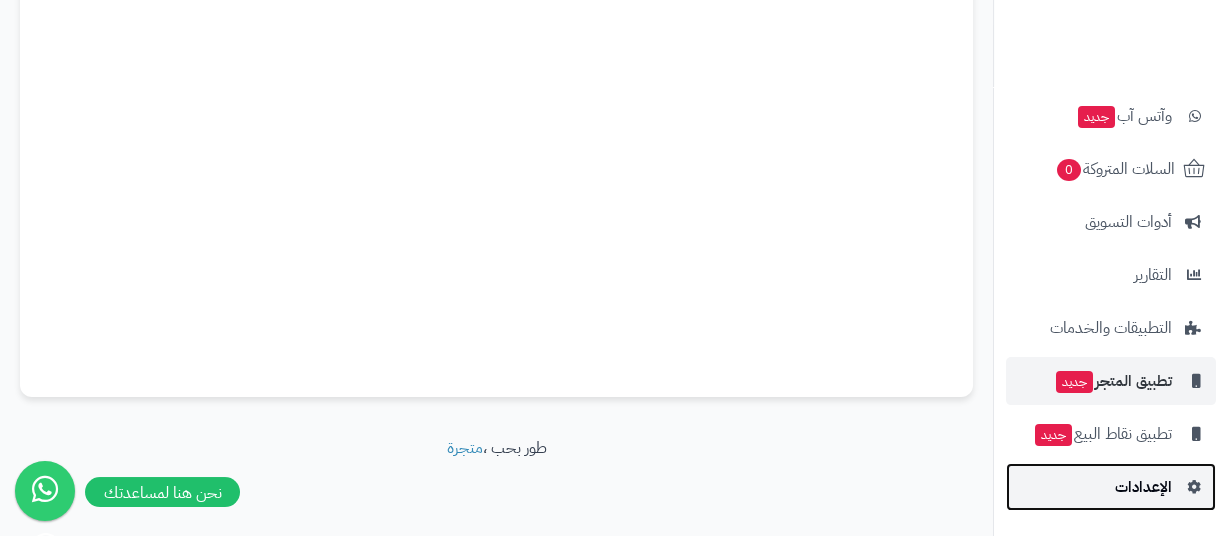 click on "الإعدادات" at bounding box center [1143, 487] 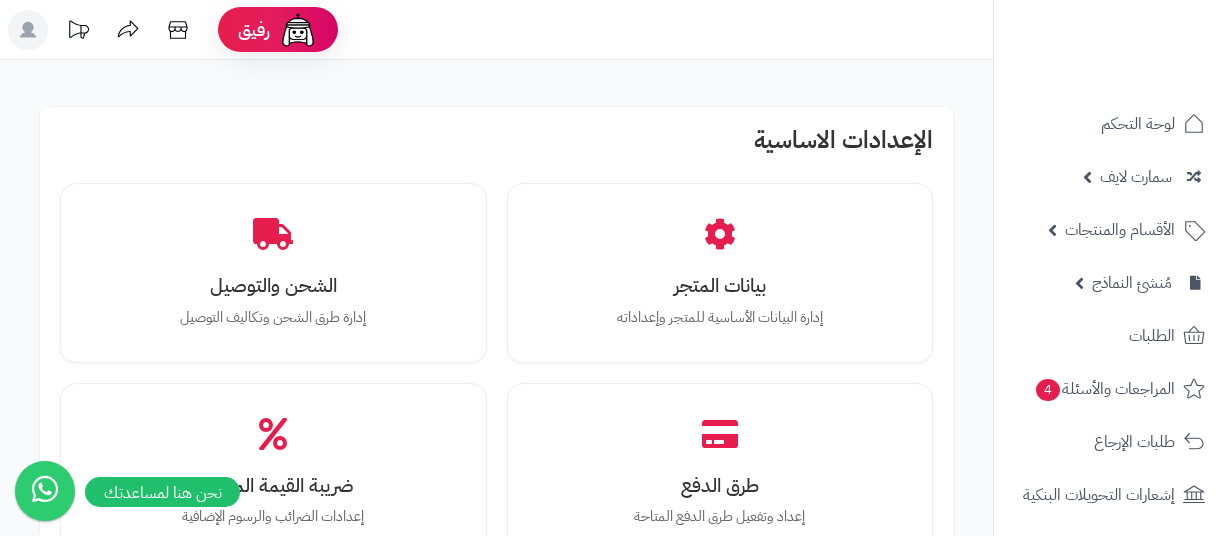 scroll, scrollTop: 0, scrollLeft: 0, axis: both 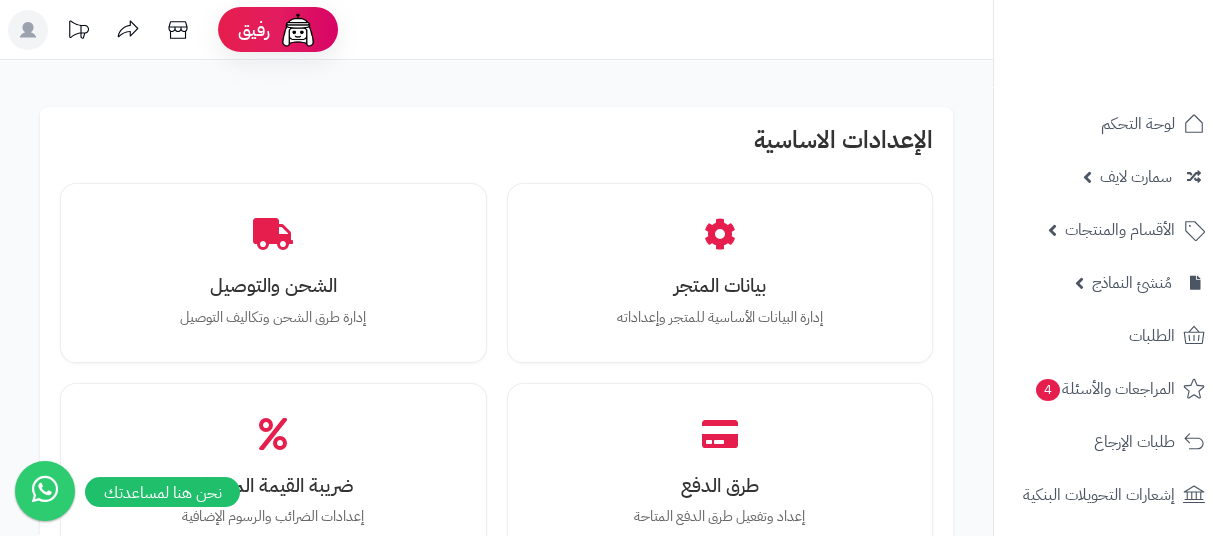 click on "بيانات المتجر إدارة البيانات الأساسية للمتجر وإعداداته
الشحن والتوصيل إدارة طرق الشحن وتكاليف التوصيل
طرق الدفع إعداد وتفعيل طرق الدفع المتاحة
ضريبة القيمة المضافة إعدادات الضرائب والرسوم الإضافية" at bounding box center [496, 372] 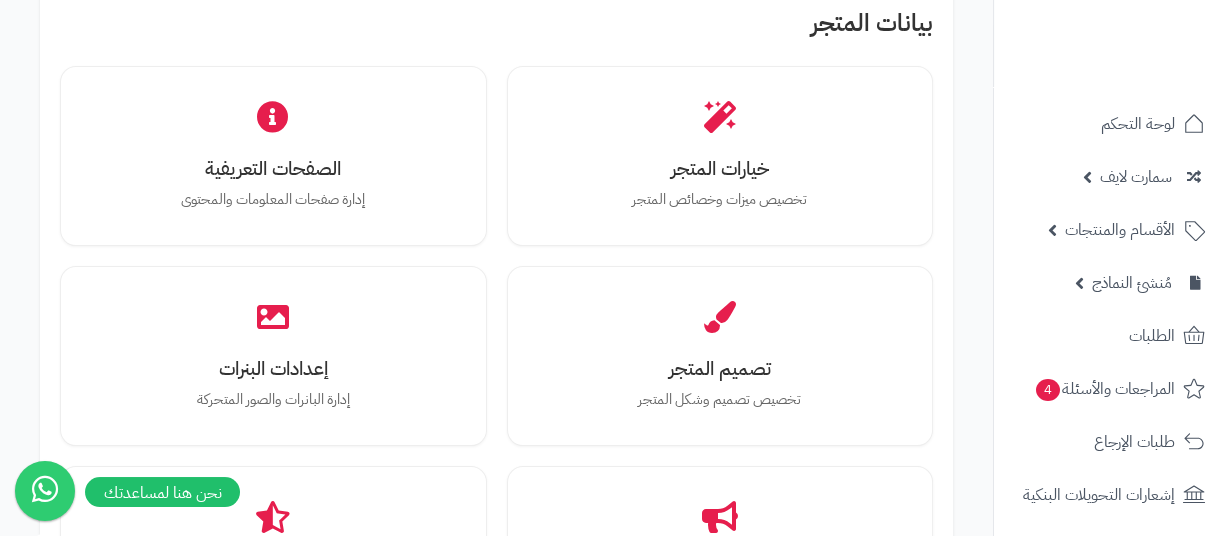 scroll, scrollTop: 636, scrollLeft: 0, axis: vertical 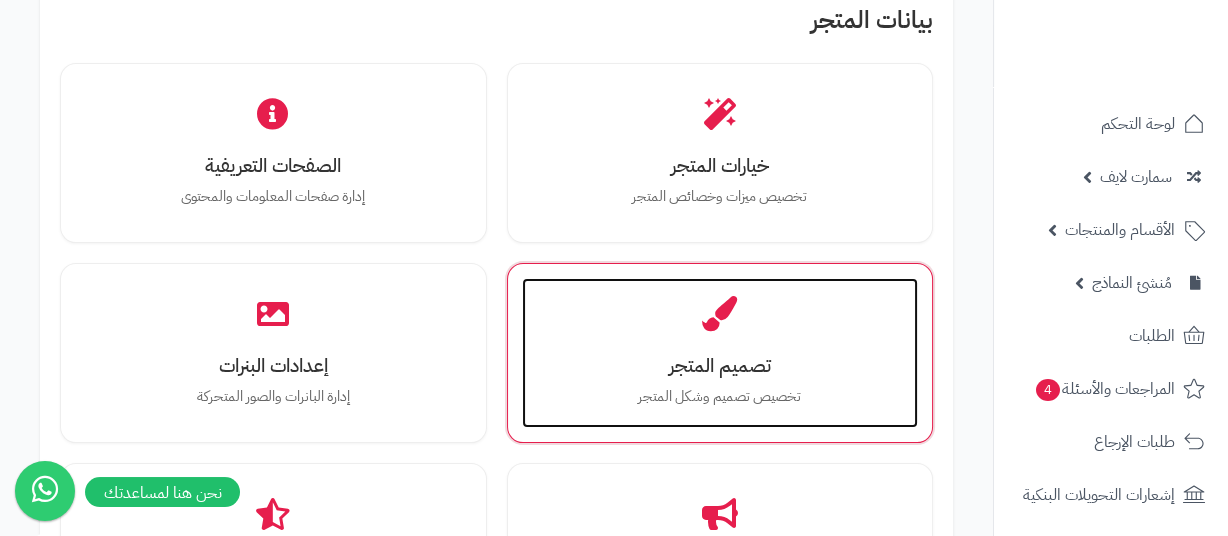 click on "تصميم المتجر تخصيص تصميم وشكل المتجر" at bounding box center [720, 353] 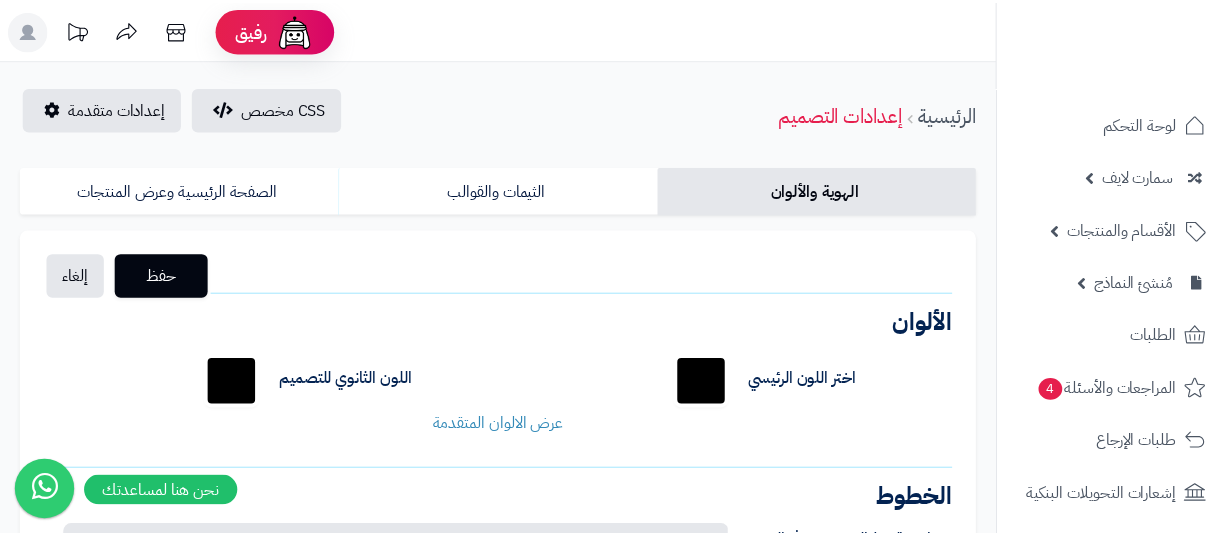 scroll, scrollTop: 0, scrollLeft: 0, axis: both 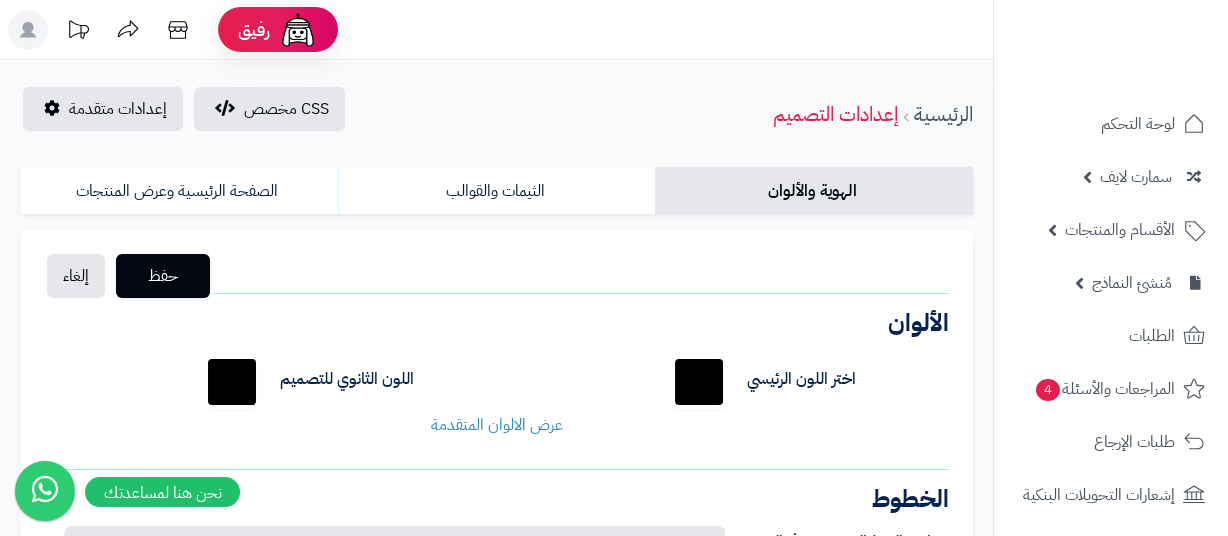 click on "الشعار
الصيغ المدعومة: JPG, PNG
الحجم: 5 ميجا بحد أقصى
الأبعاد: 160 بيكسل ارتفاع × 160 بيكسل عرض
اختر الشعار
الأيقونة المصغرة
الصيغ المدعومة: JPG, PNG
الحجم: 5 ميجا بحد أقصى
الأبعاد: 32 بيكسل ارتفاع × 32 بيكسل عرض
اختر الأيقونة" at bounding box center [496, 265] 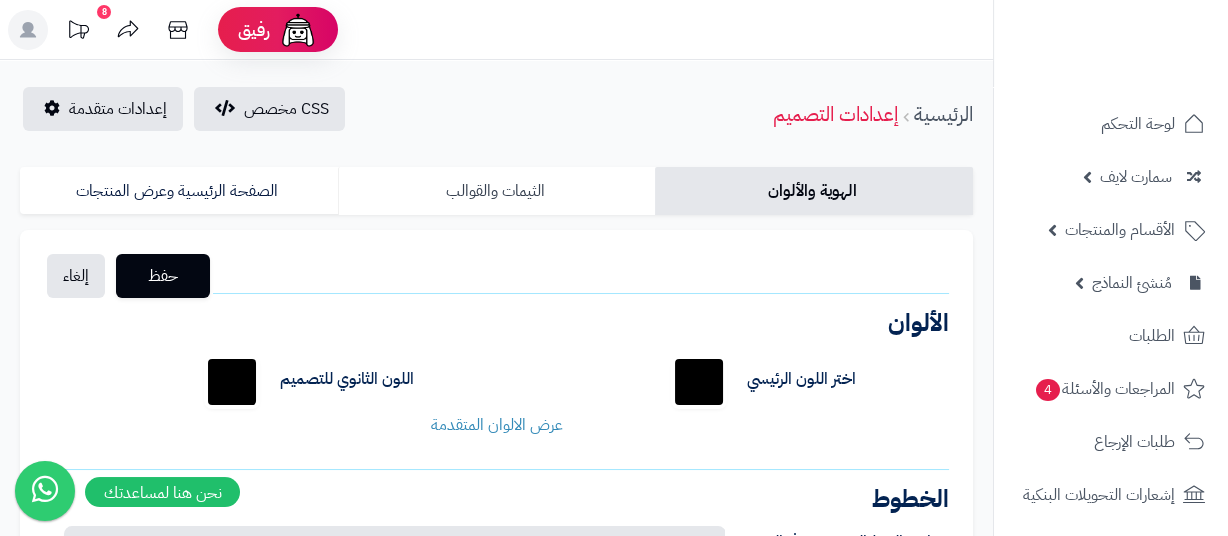 click on "الثيمات والقوالب" at bounding box center (497, 191) 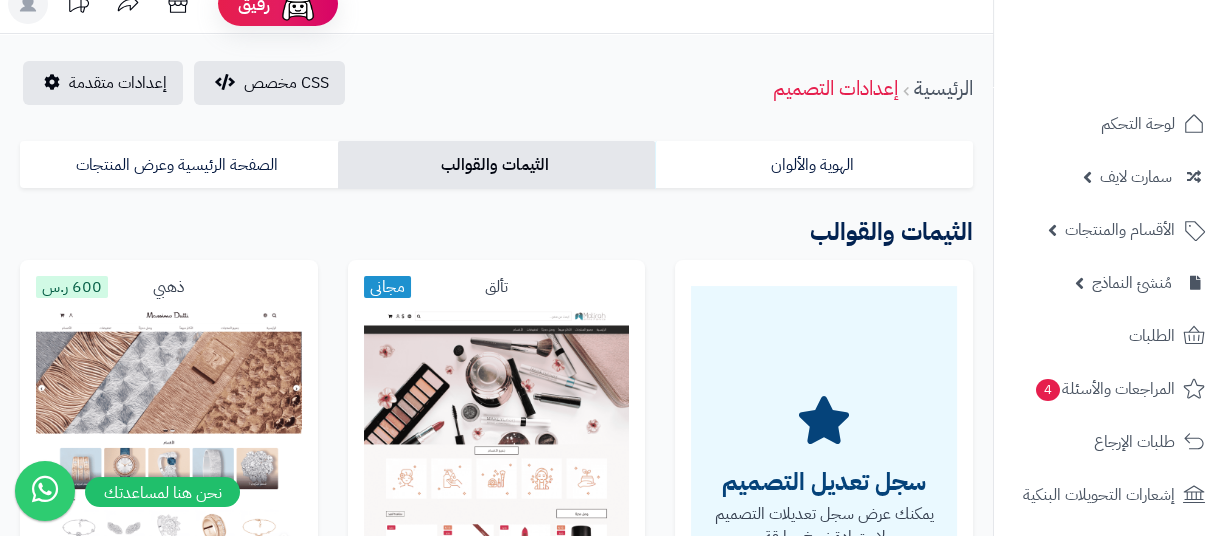 scroll, scrollTop: 0, scrollLeft: 0, axis: both 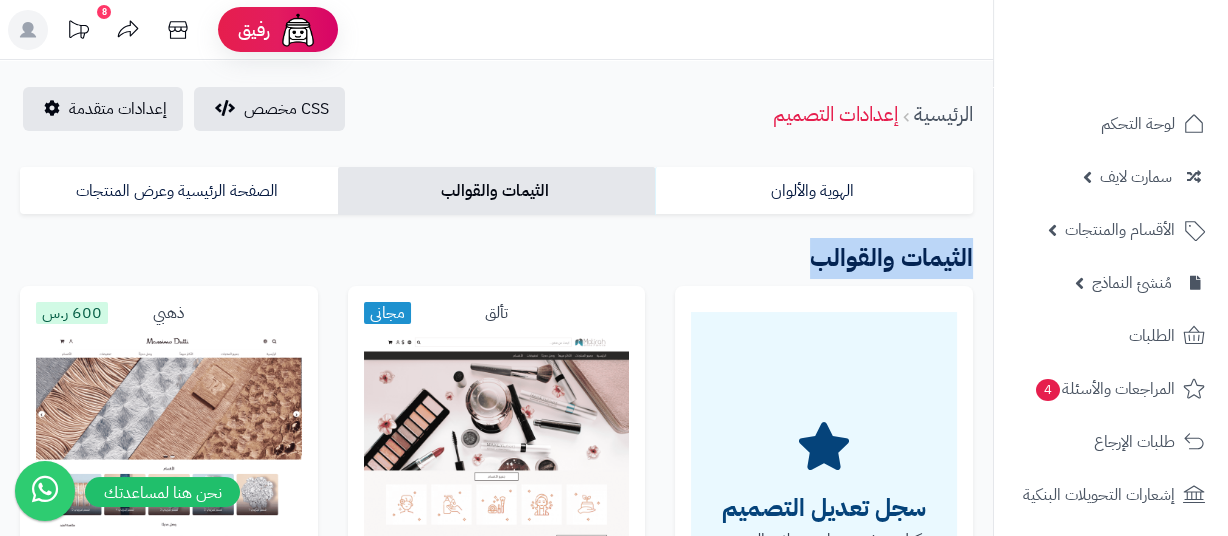 drag, startPoint x: 797, startPoint y: 265, endPoint x: 989, endPoint y: 259, distance: 192.09373 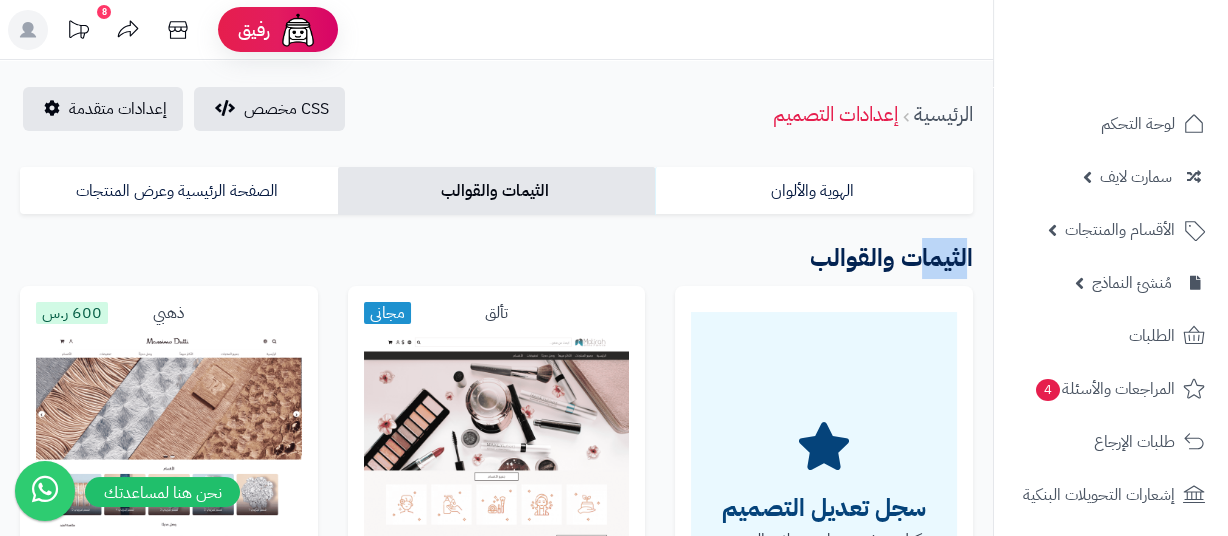 drag, startPoint x: 969, startPoint y: 268, endPoint x: 923, endPoint y: 266, distance: 46.043457 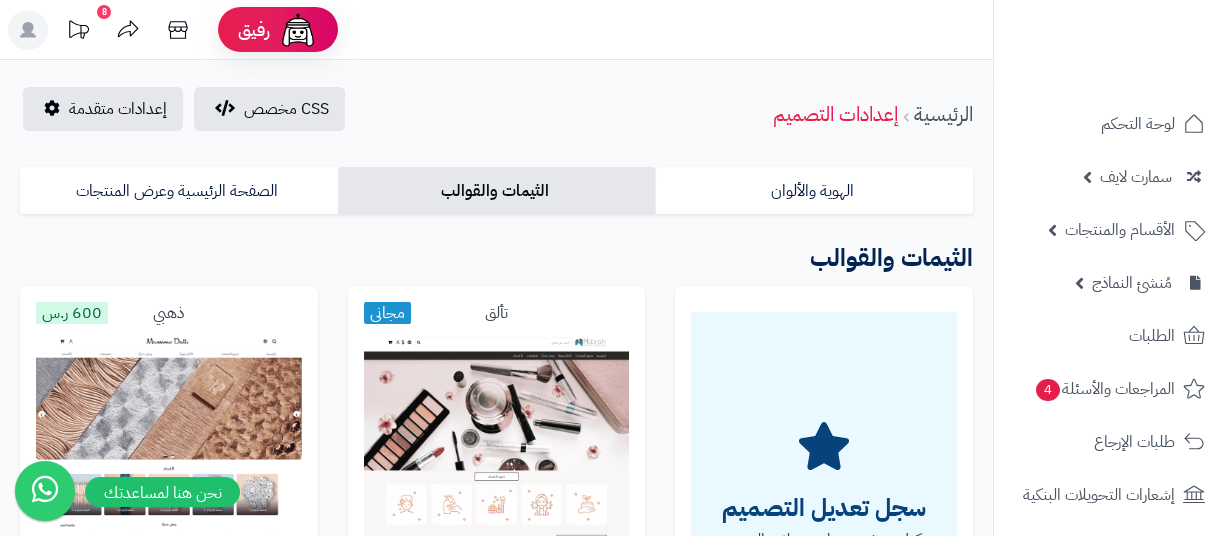 click on "الثيمات والقوالب" at bounding box center [496, 258] 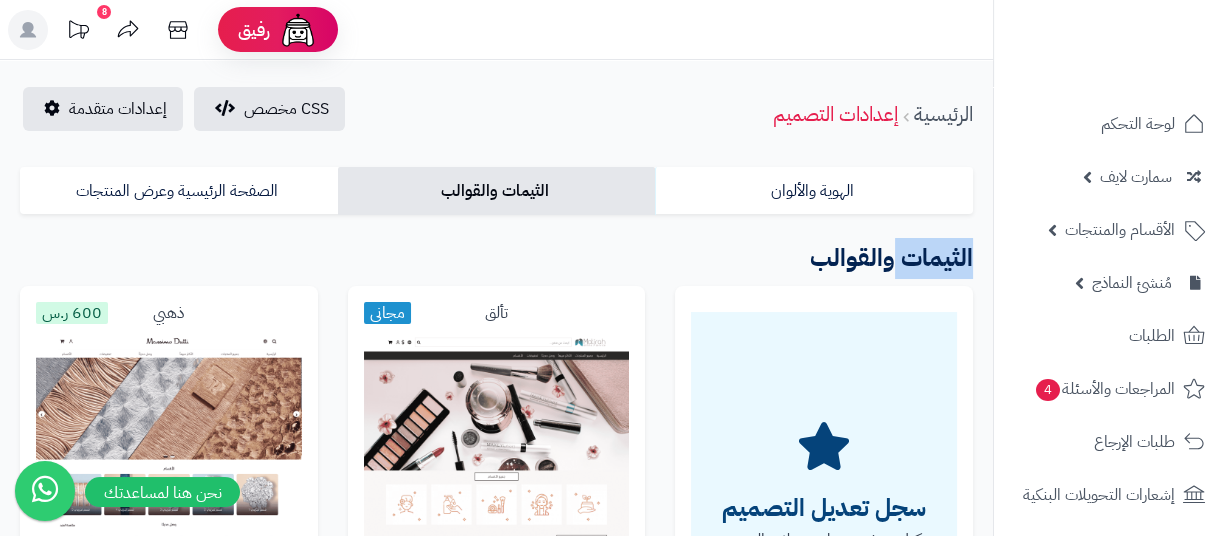 drag, startPoint x: 909, startPoint y: 265, endPoint x: 926, endPoint y: 266, distance: 17.029387 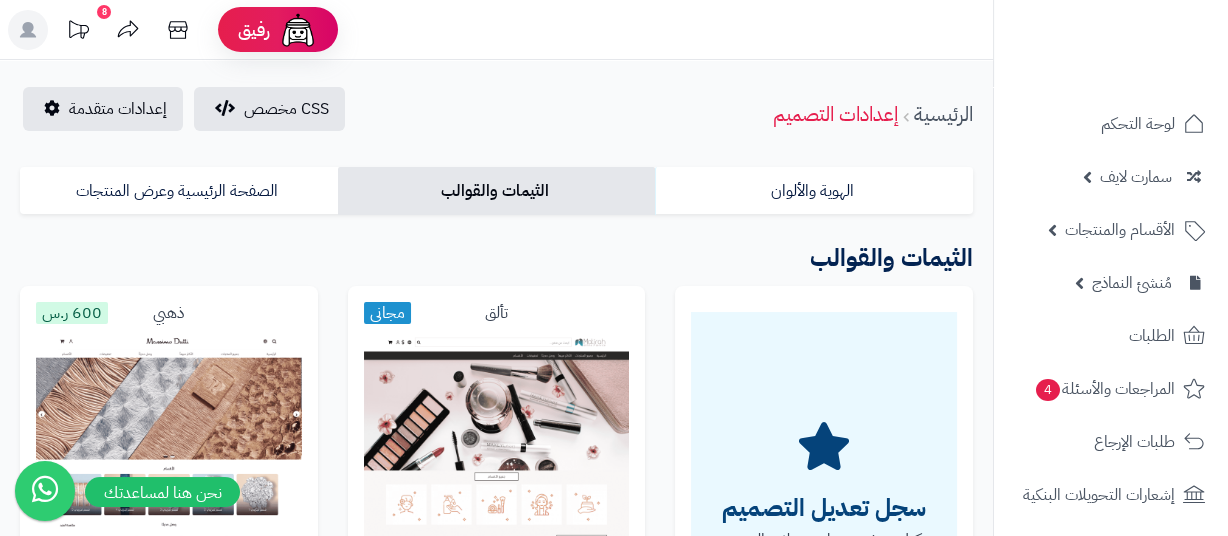 click on "الثيمات والقوالب" at bounding box center (496, 258) 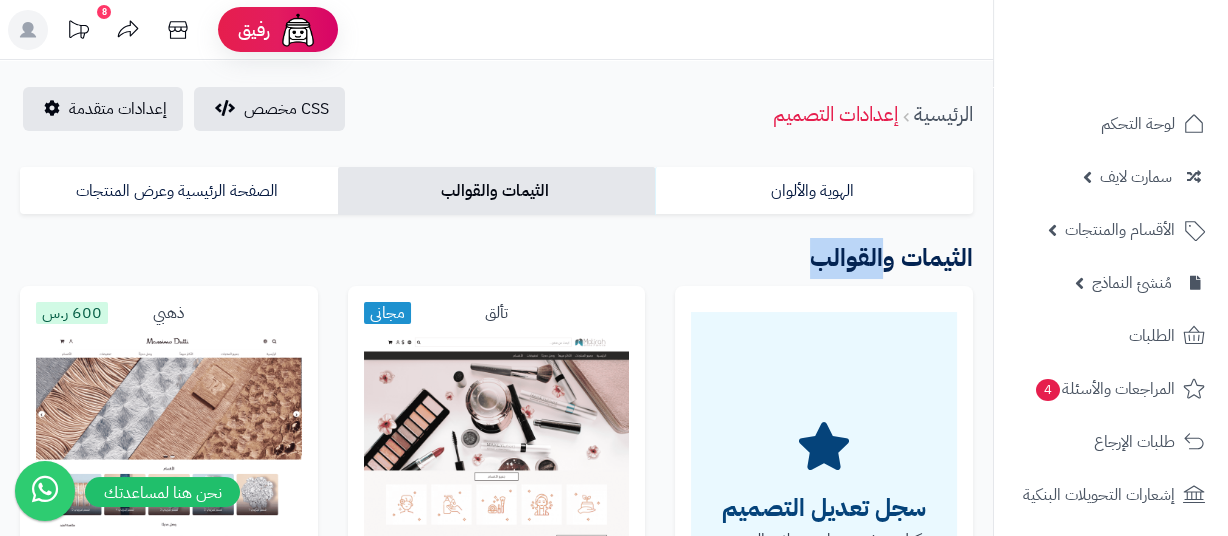 drag, startPoint x: 883, startPoint y: 264, endPoint x: 821, endPoint y: 262, distance: 62.03225 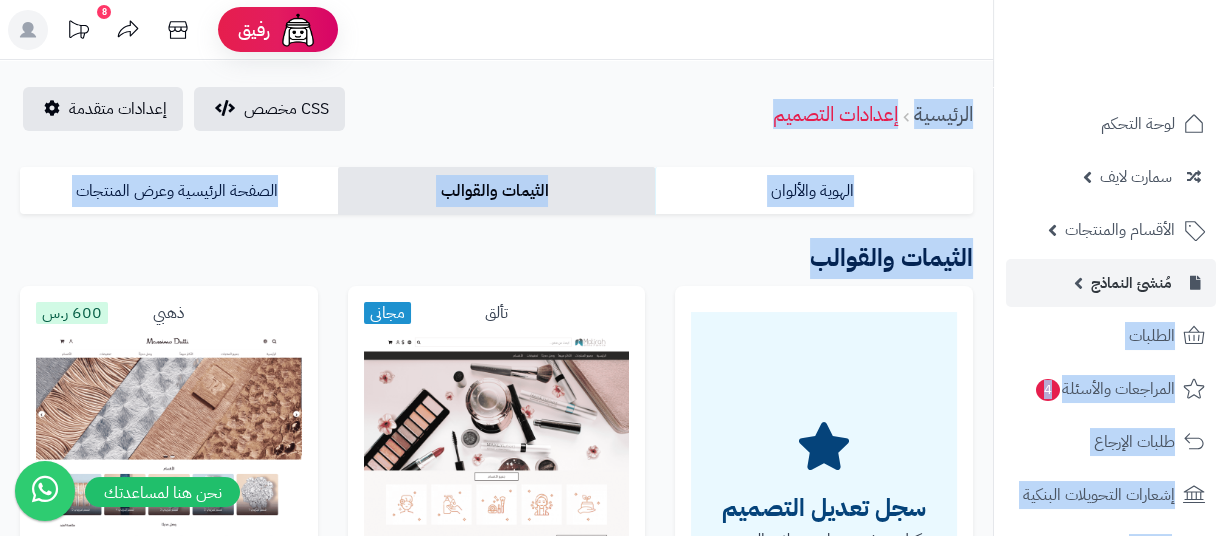 drag, startPoint x: 804, startPoint y: 271, endPoint x: 1015, endPoint y: 266, distance: 211.05923 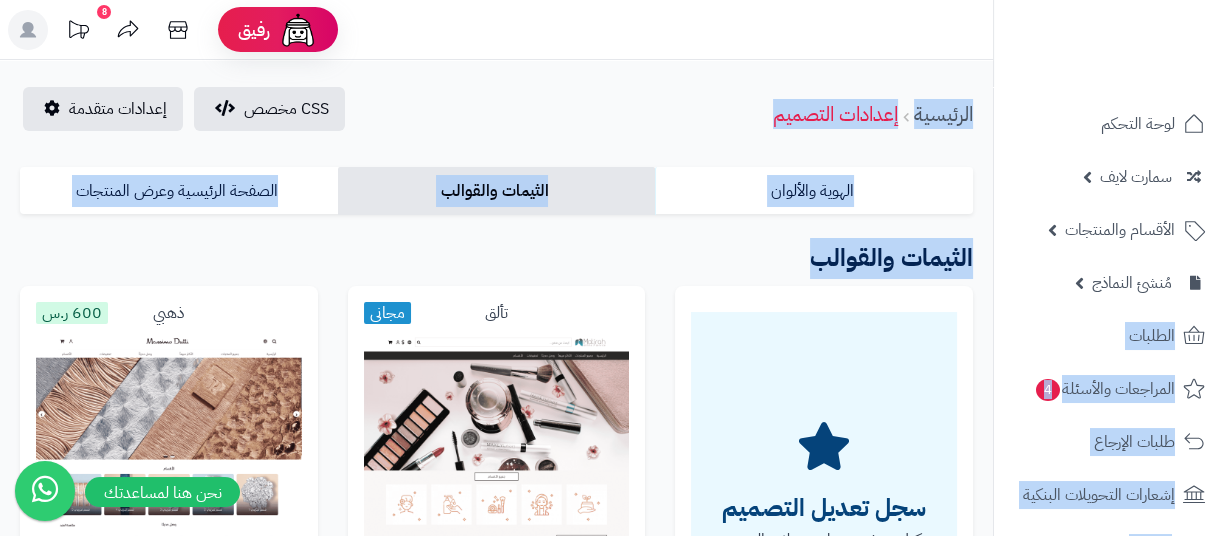 click on "الثيمات والقوالب" at bounding box center [496, 258] 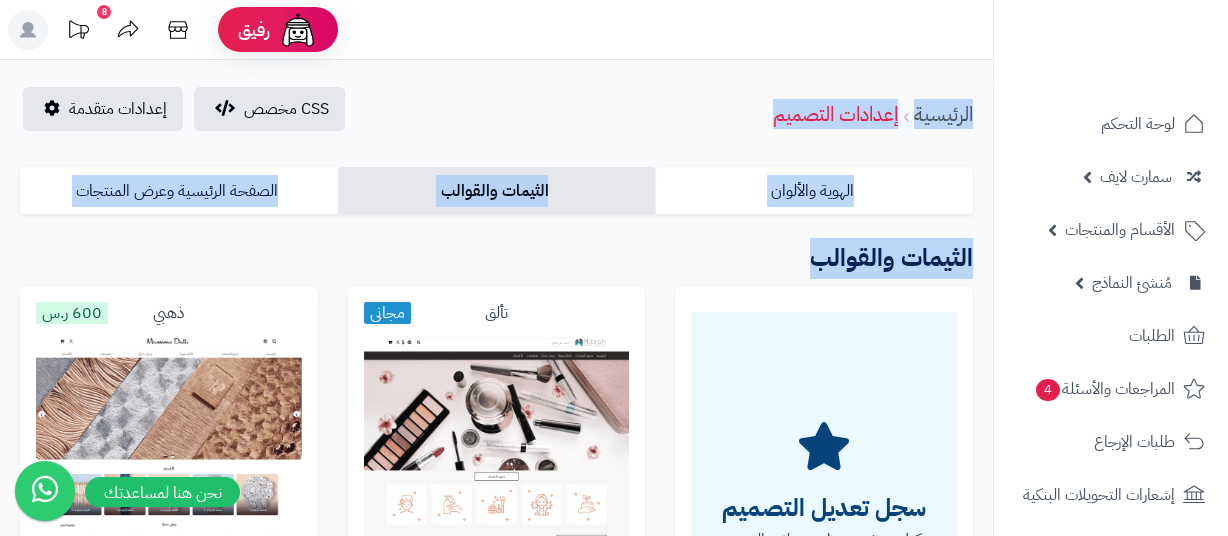 drag, startPoint x: 799, startPoint y: 266, endPoint x: 981, endPoint y: 92, distance: 251.79356 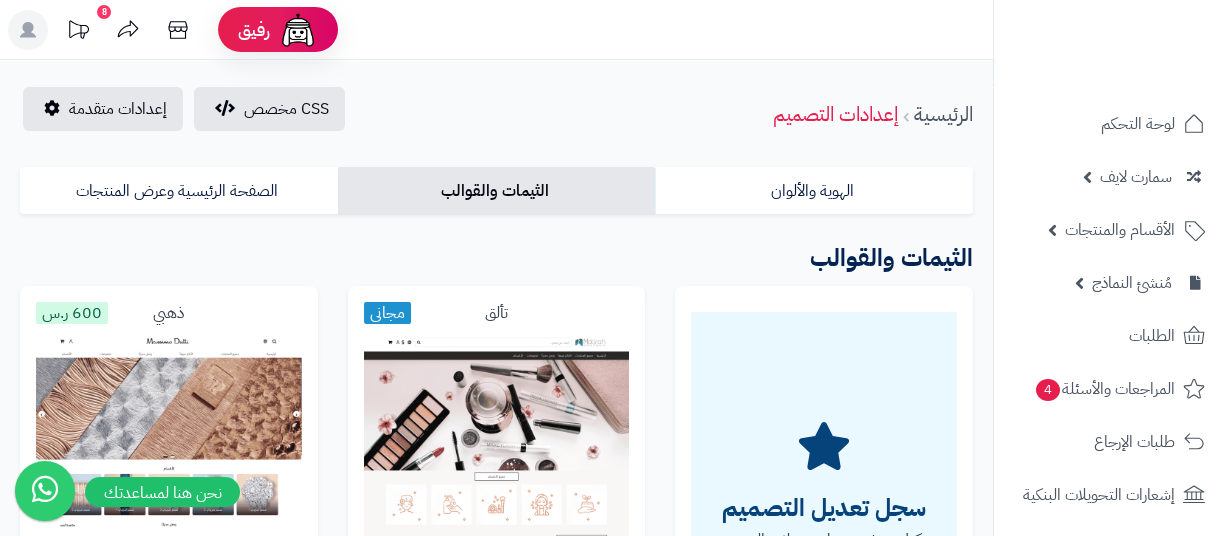 click on "CSS مخصص
إعدادات متقدمة   الرئيسية إعدادات التصميم الهوية والألوان   الثيمات والقوالب  الصفحة الرئيسية وعرض المنتجات
حفظ
إلغاء
الشعار
الصيغ المدعومة: JPG, PNG
الحجم: 5 ميجا بحد أقصى
الأبعاد: 160 بيكسل ارتفاع × 160 بيكسل عرض
اختر الشعار
الأيقونة المصغرة
الصيغ المدعومة: JPG, PNG
الحجم: 5 ميجا بحد أقصى
الأبعاد: 32 بيكسل ارتفاع × 32 بيكسل عرض
اختر الأيقونة
الألوان
اللون الرئيسي للمتجر
اختر اللون الرئيسي
*******
اللون الثانوي للتصميم
*******
لون خلفية الجزء العلوي" at bounding box center [496, 2560] 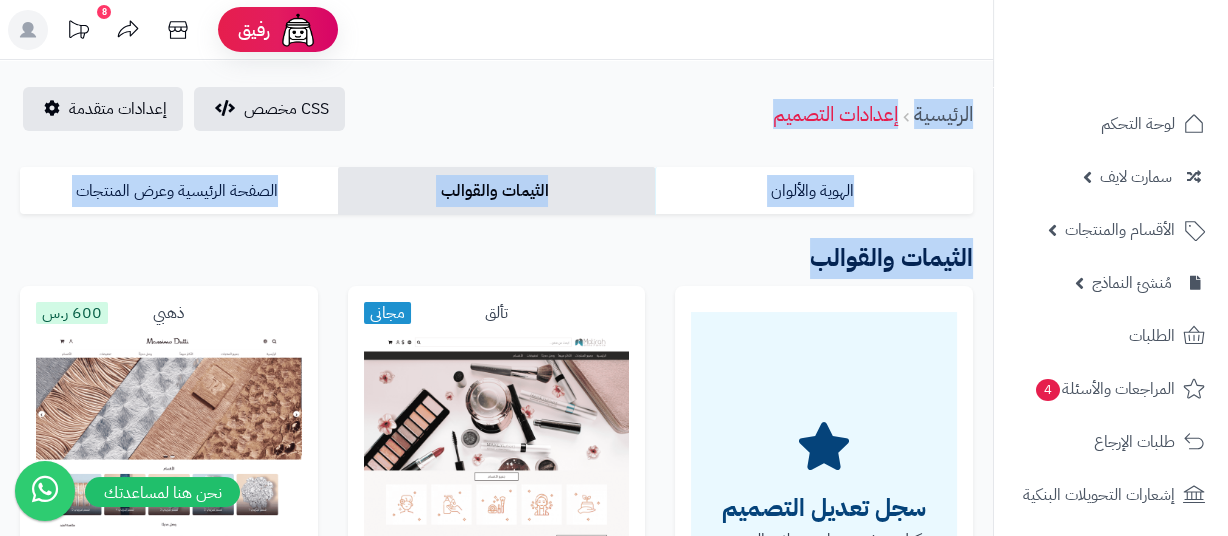 drag, startPoint x: 959, startPoint y: 66, endPoint x: 780, endPoint y: 269, distance: 270.64737 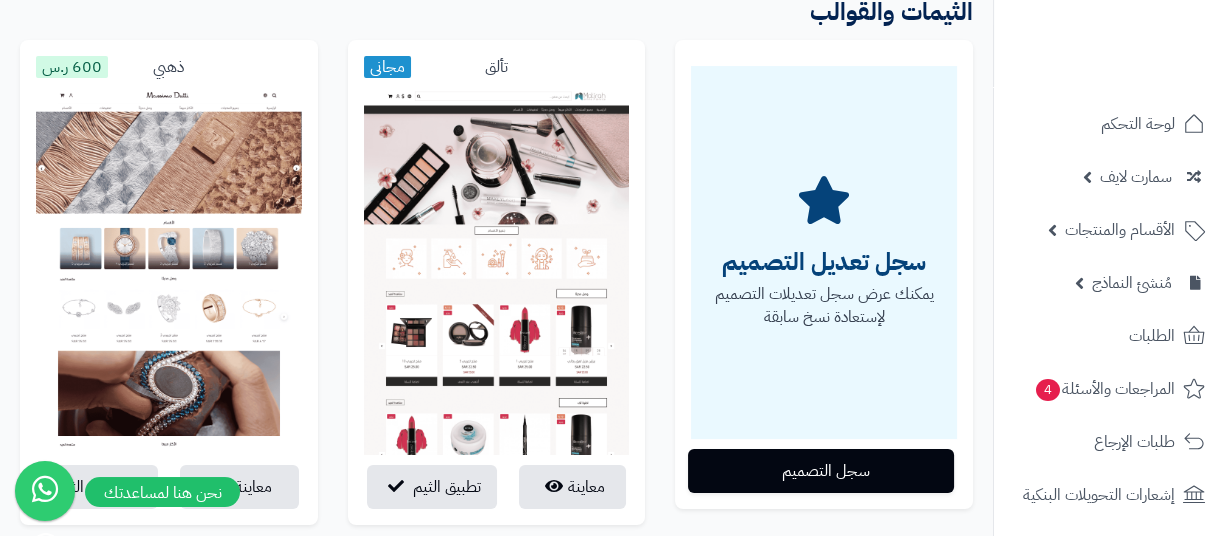scroll, scrollTop: 272, scrollLeft: 0, axis: vertical 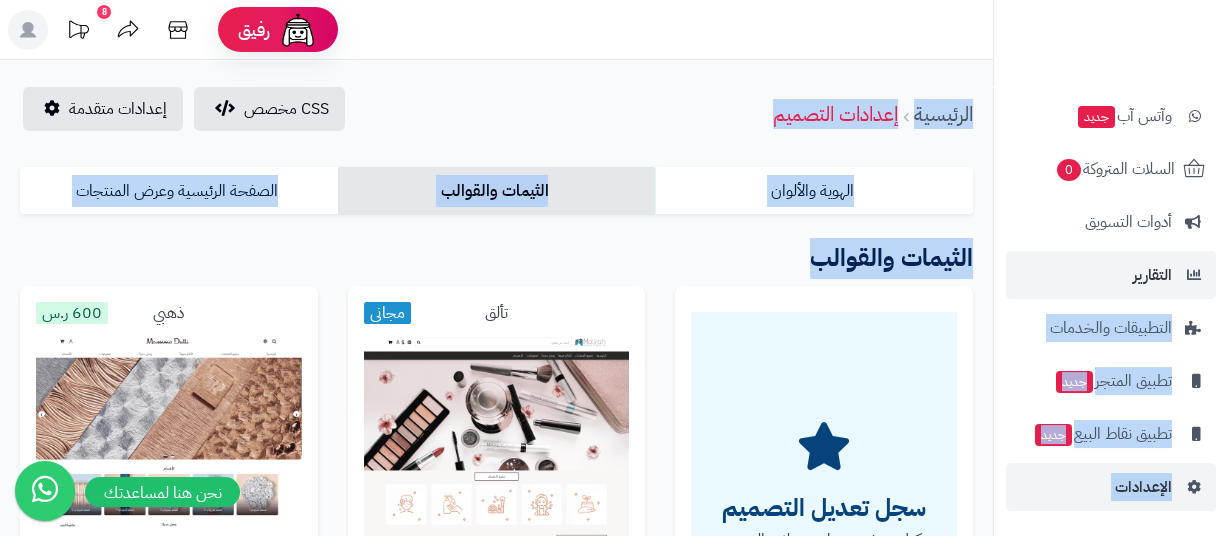 drag, startPoint x: 789, startPoint y: 249, endPoint x: 999, endPoint y: 268, distance: 210.85777 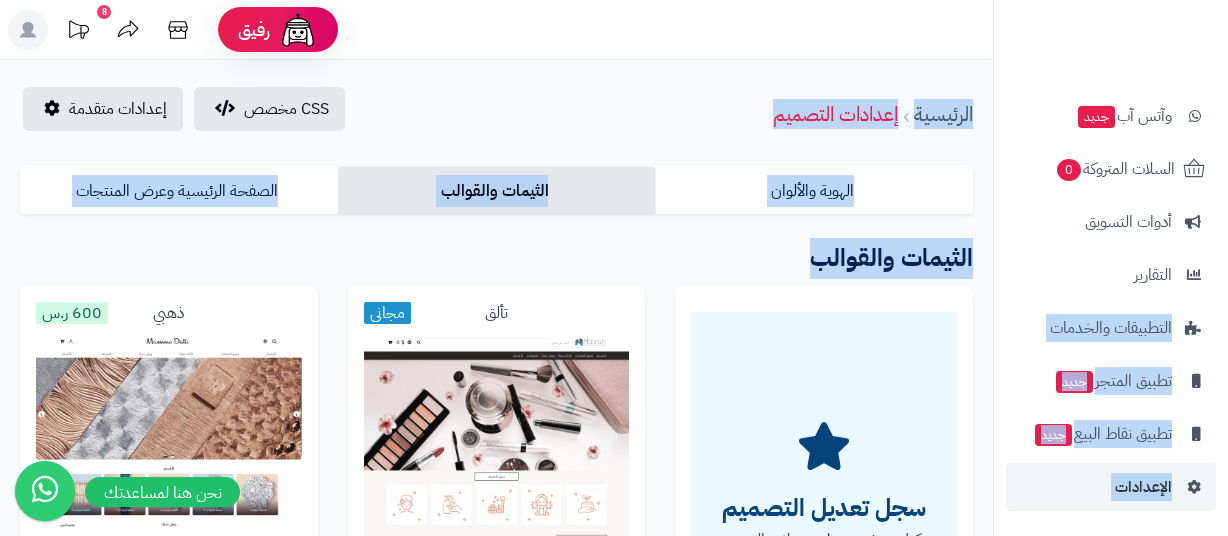 click on "الثيمات والقوالب" at bounding box center (496, 258) 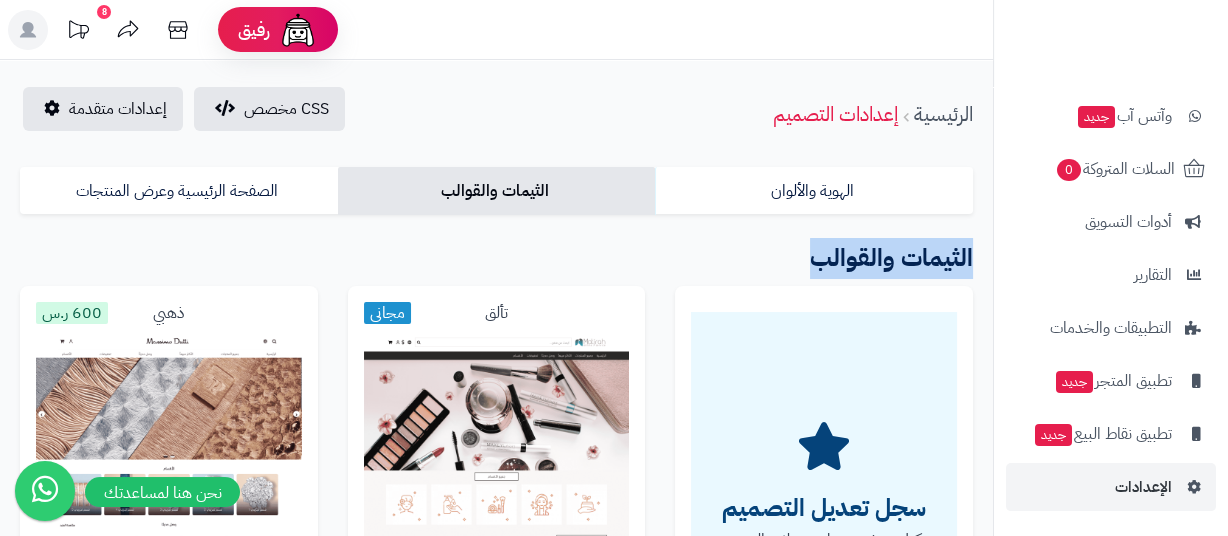 drag, startPoint x: 803, startPoint y: 256, endPoint x: 980, endPoint y: 269, distance: 177.47676 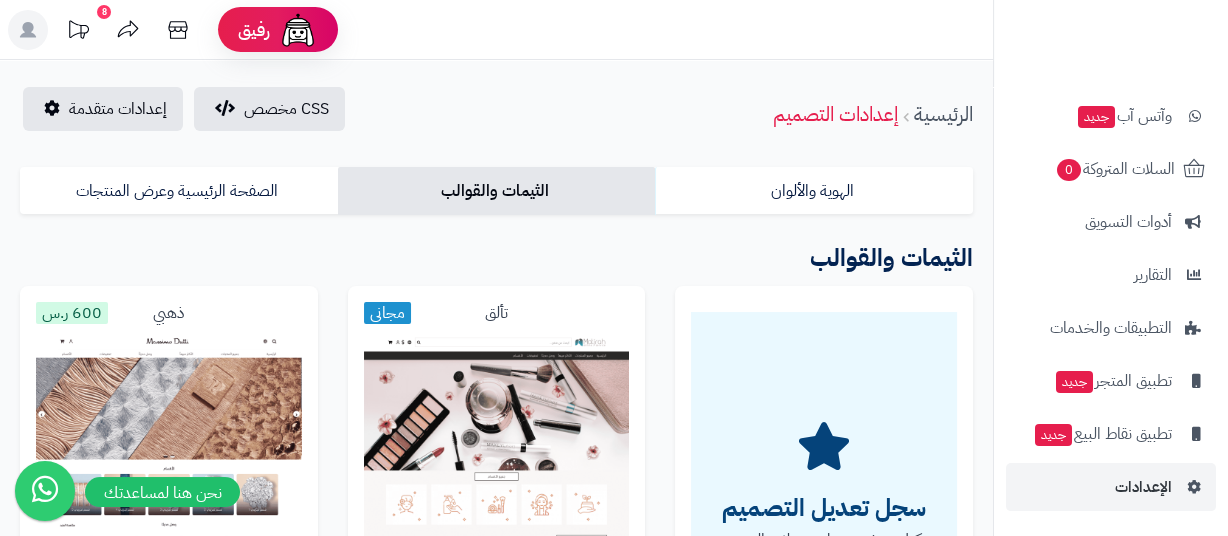 click on "الثيمات والقوالب" at bounding box center (496, 258) 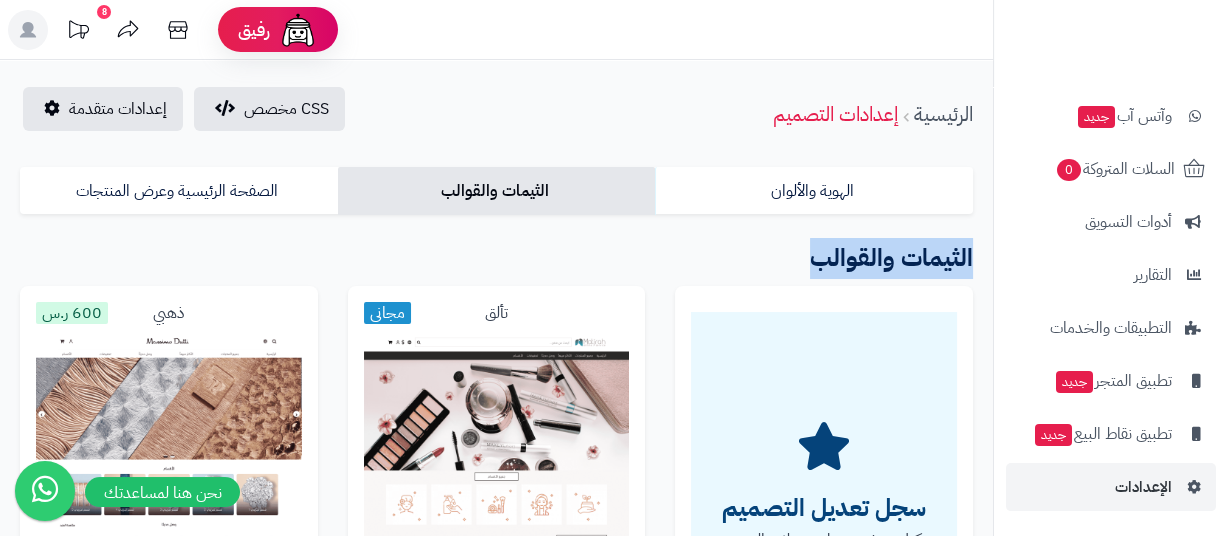 click on "الثيمات والقوالب" at bounding box center [496, 258] 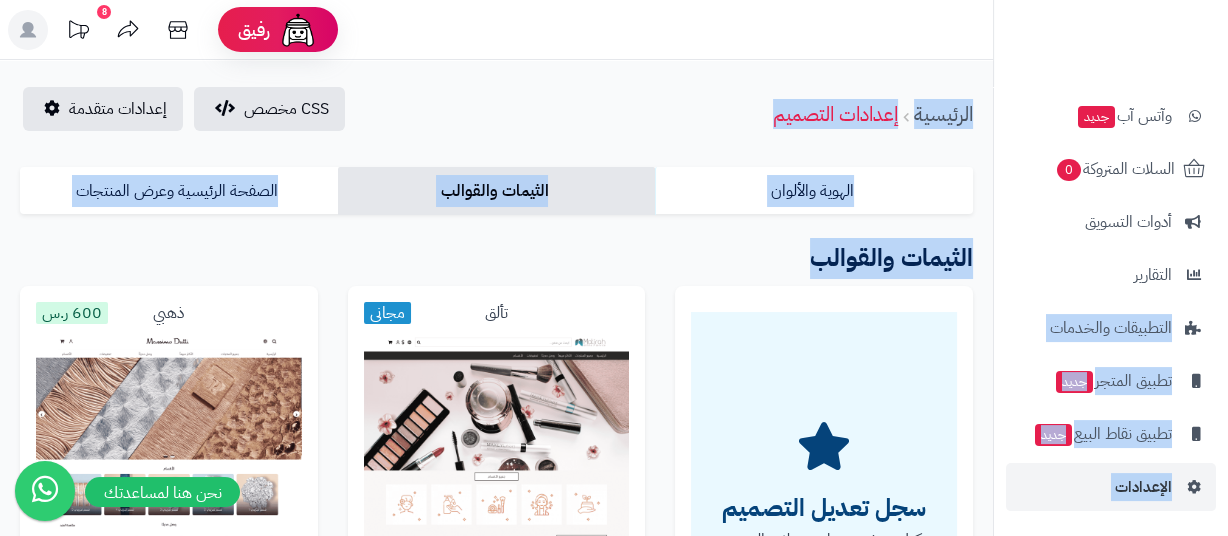 drag, startPoint x: 812, startPoint y: 259, endPoint x: 996, endPoint y: 275, distance: 184.69434 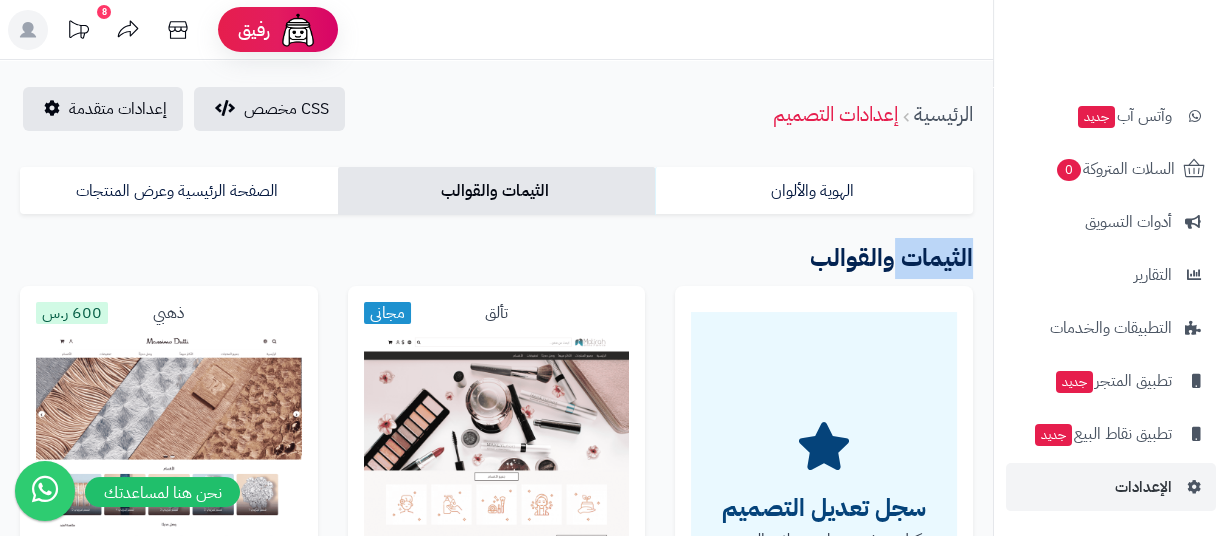 click on "الثيمات والقوالب" at bounding box center (496, 258) 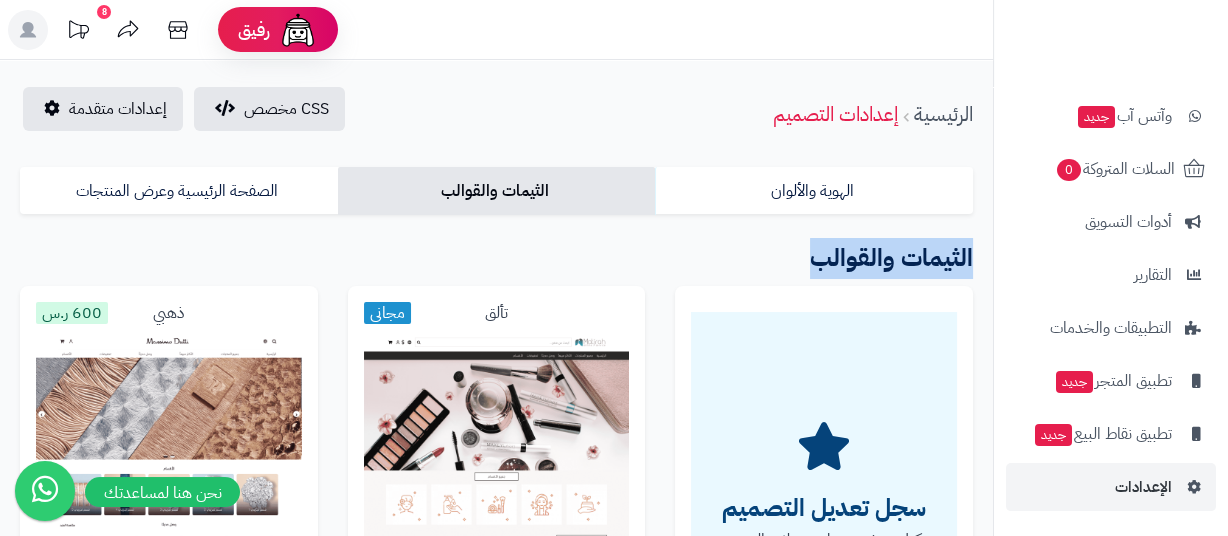 click on "الثيمات والقوالب" at bounding box center [496, 258] 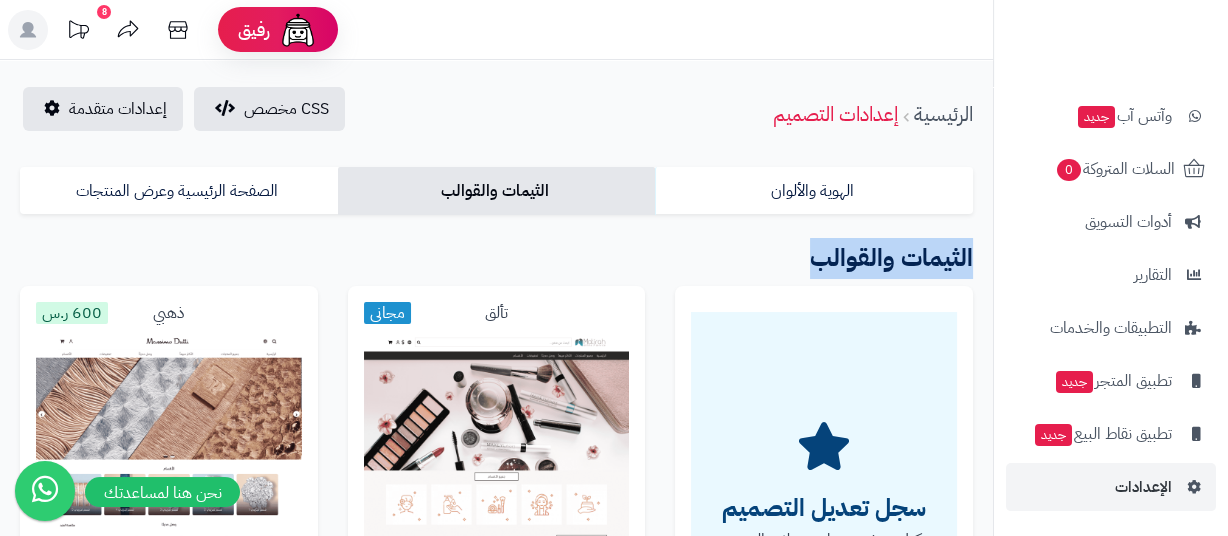 drag, startPoint x: 813, startPoint y: 264, endPoint x: 970, endPoint y: 273, distance: 157.25775 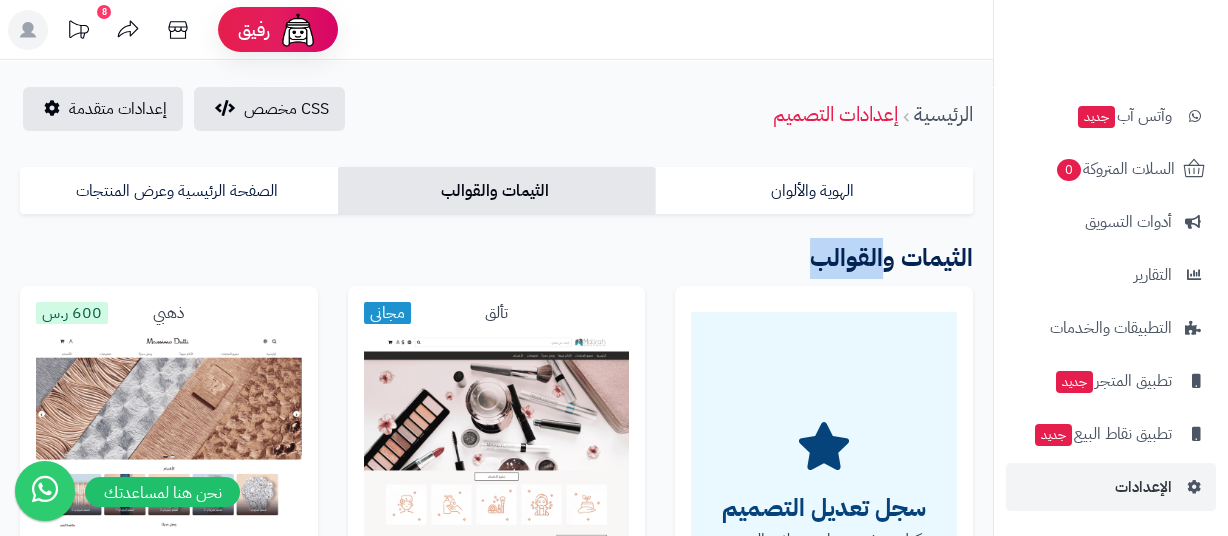 drag, startPoint x: 822, startPoint y: 265, endPoint x: 884, endPoint y: 265, distance: 62 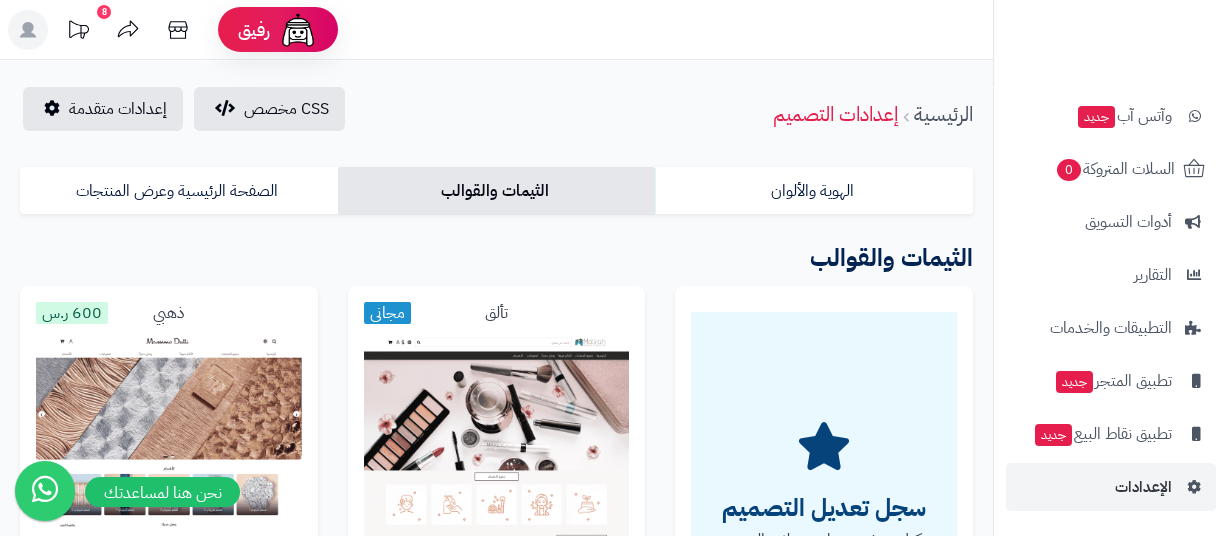 click on "الثيمات والقوالب" at bounding box center [496, 258] 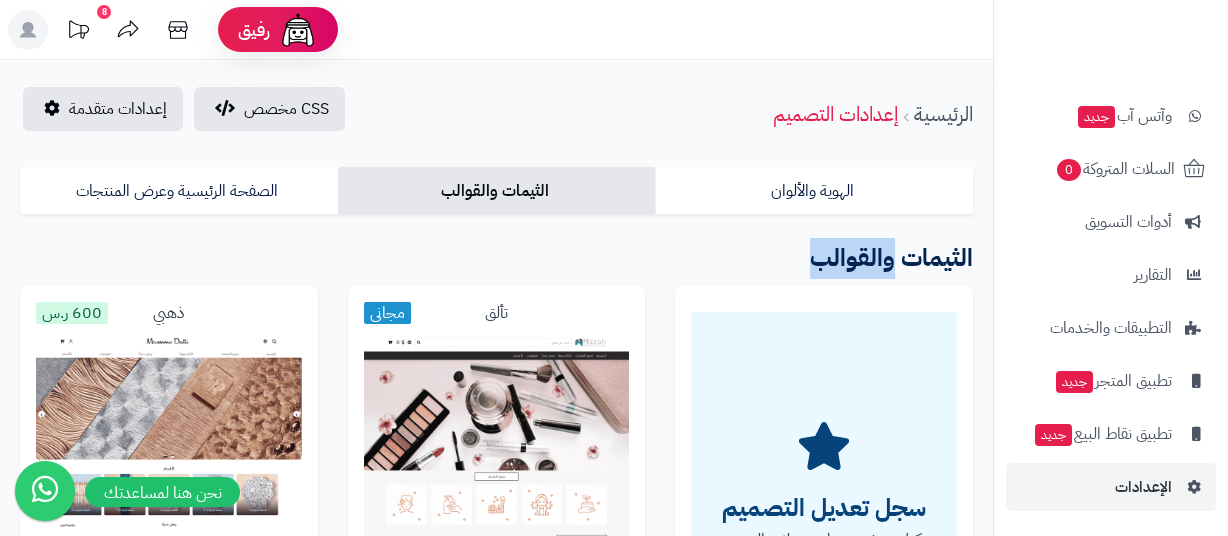 drag, startPoint x: 891, startPoint y: 261, endPoint x: 806, endPoint y: 260, distance: 85.00588 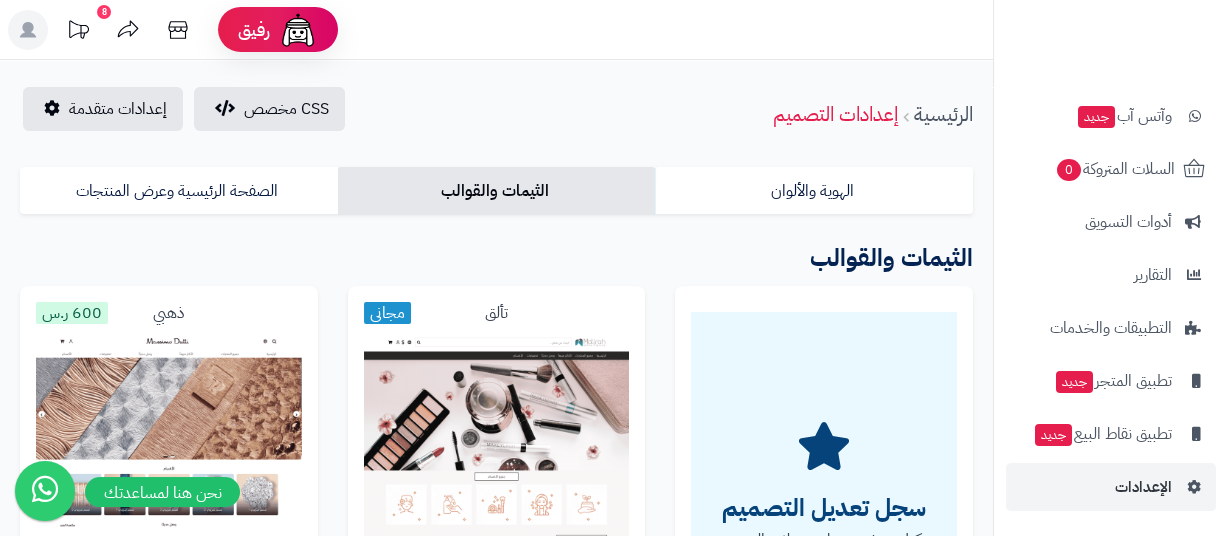click on "الثيمات والقوالب" at bounding box center (496, 258) 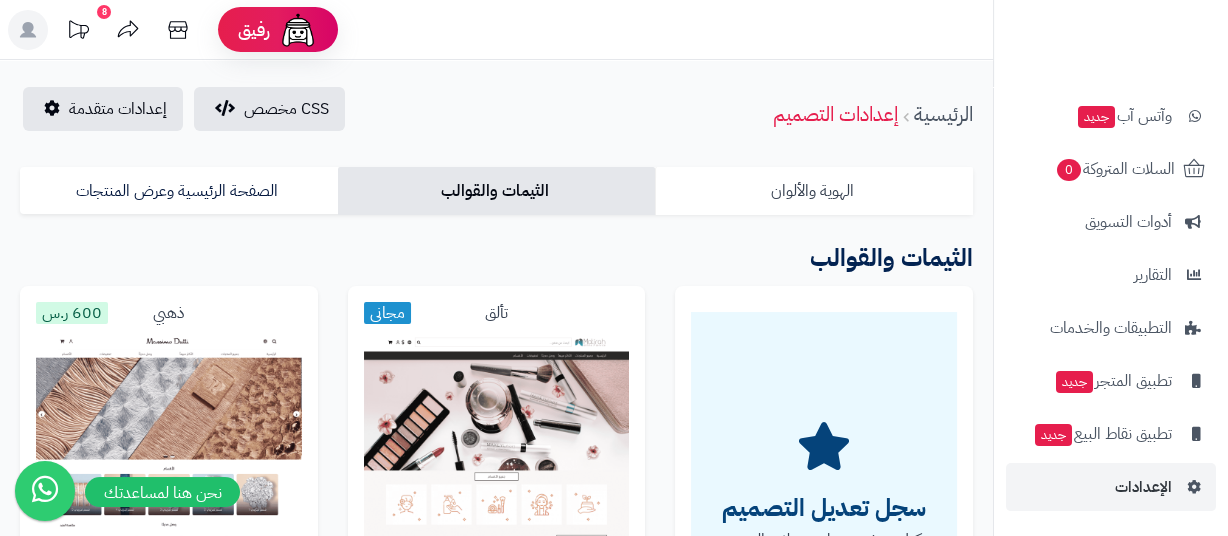 click on "الهوية والألوان" at bounding box center [814, 191] 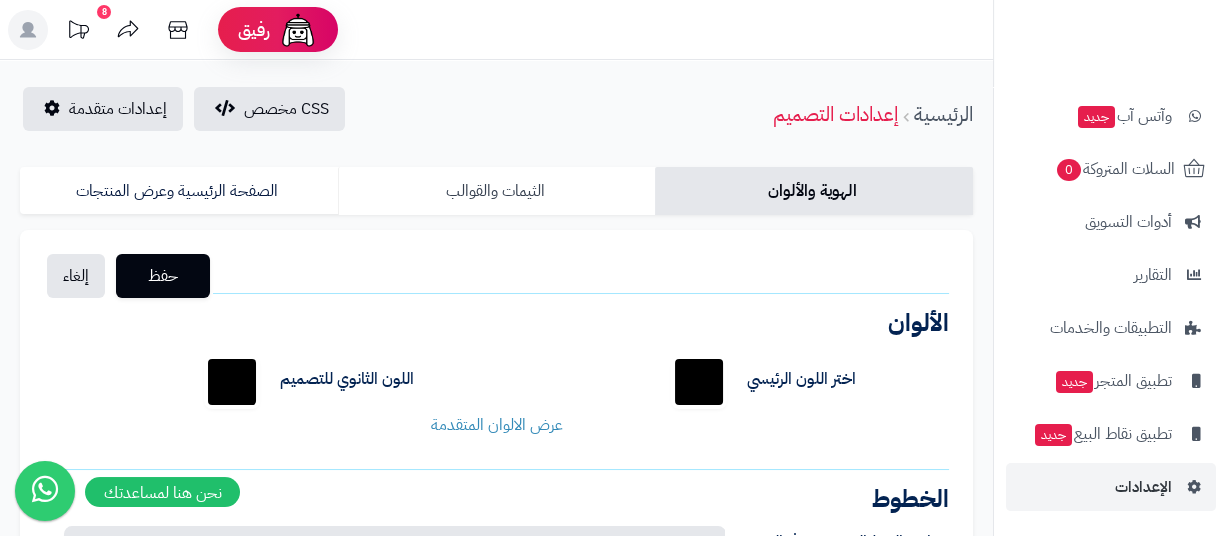 click on "الثيمات والقوالب" at bounding box center (497, 191) 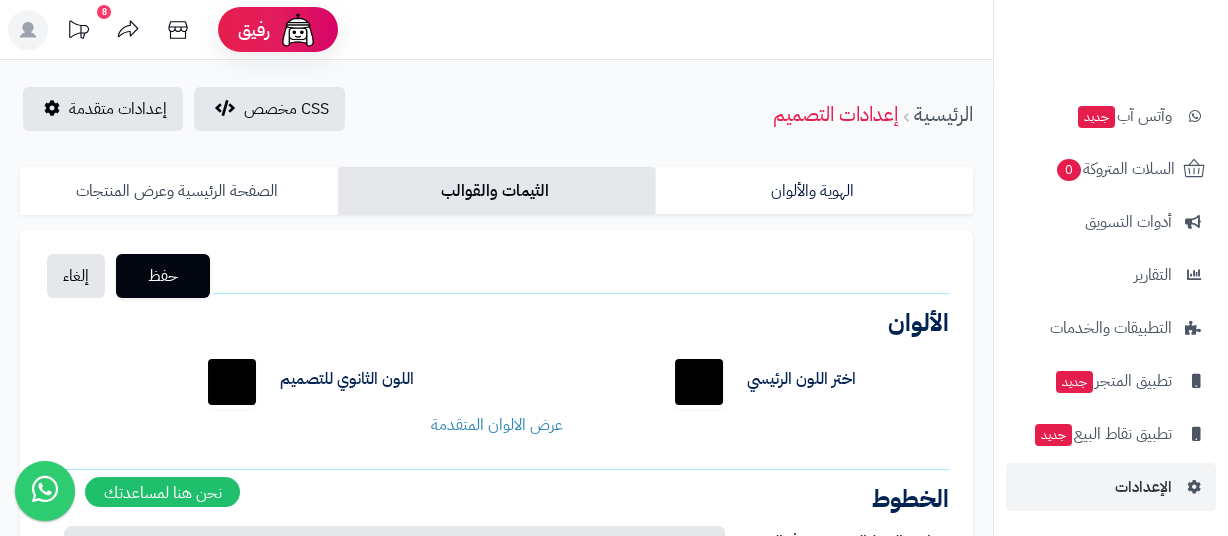 click on "الصفحة الرئيسية وعرض المنتجات" at bounding box center (179, 191) 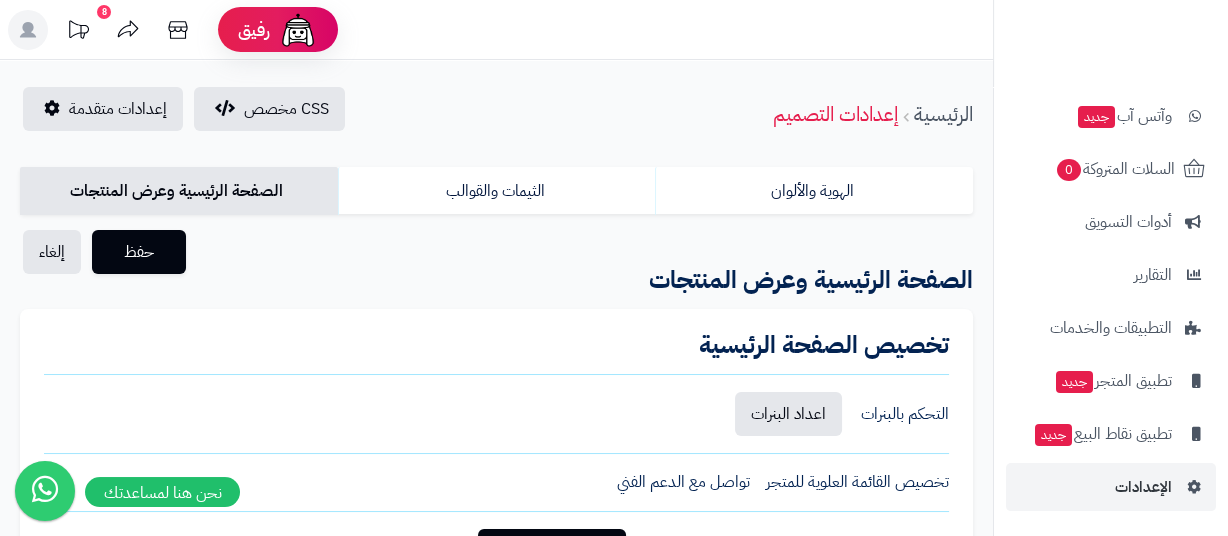click on "الهوية والألوان   الثيمات والقوالب  الصفحة الرئيسية وعرض المنتجات
حفظ
إلغاء
الشعار
الصيغ المدعومة: JPG, PNG
الحجم: 5 ميجا بحد أقصى
الأبعاد: 160 بيكسل ارتفاع × 160 بيكسل عرض
اختر الشعار
الأيقونة المصغرة
الصيغ المدعومة: JPG, PNG
الحجم: 5 ميجا بحد أقصى
الأبعاد: 32 بيكسل ارتفاع × 32 بيكسل عرض
اختر الأيقونة
الألوان
اللون الرئيسي للمتجر
اختر اللون الرئيسي
*******
اللون الثانوي للتصميم
*******
لون خلفية الجزء العلوي
*******
لون الخطوط والأيقونات الجزء العلوي
*******" at bounding box center [496, 963] 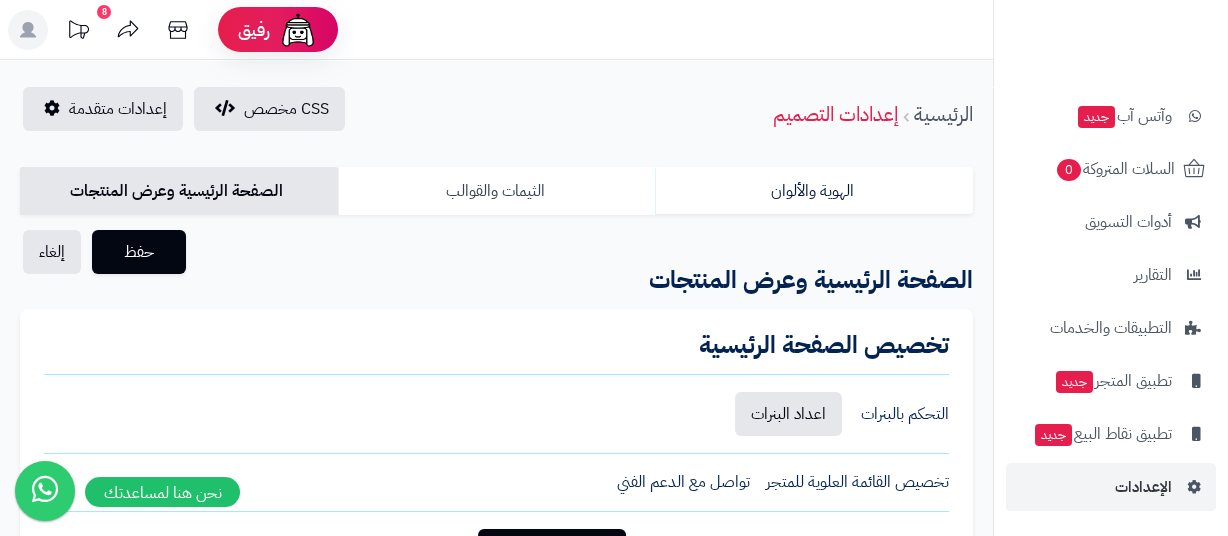 click on "الثيمات والقوالب" at bounding box center (497, 191) 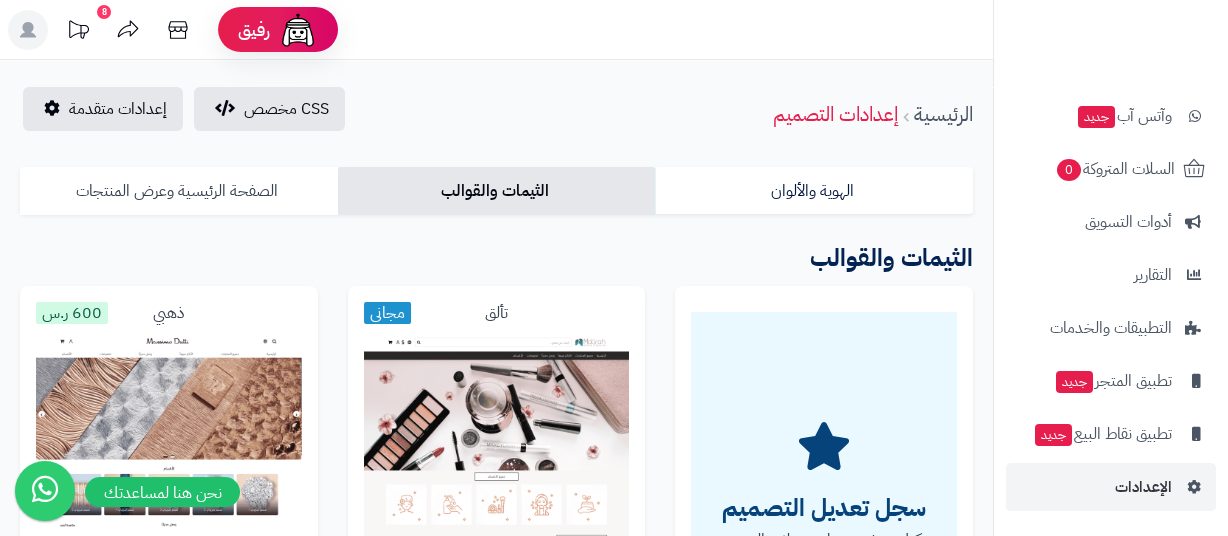 click on "الصفحة الرئيسية وعرض المنتجات" at bounding box center (179, 191) 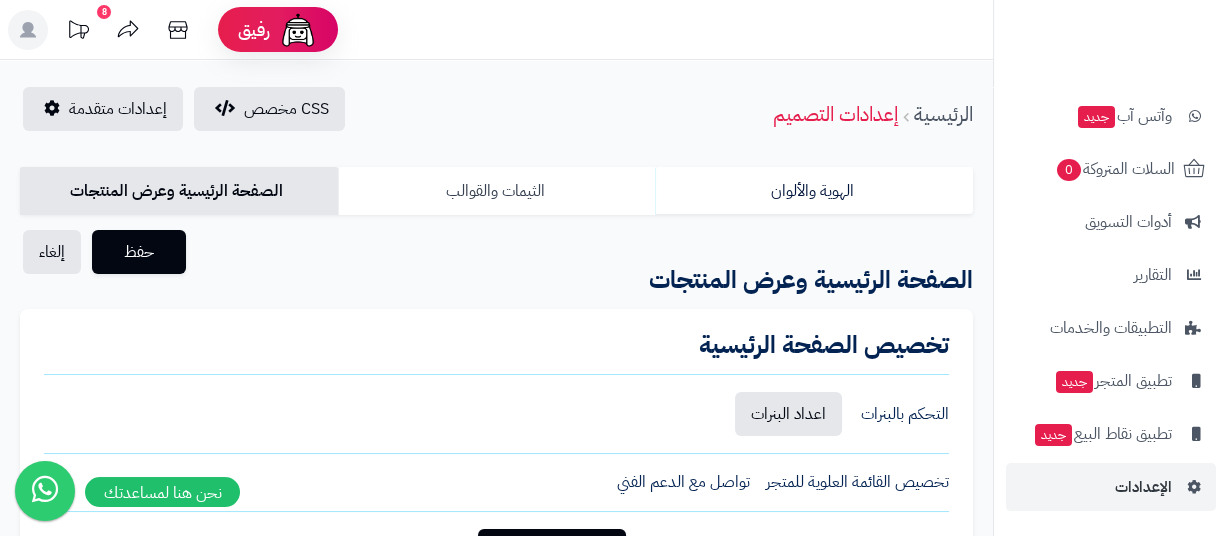 click on "الثيمات والقوالب" at bounding box center [497, 191] 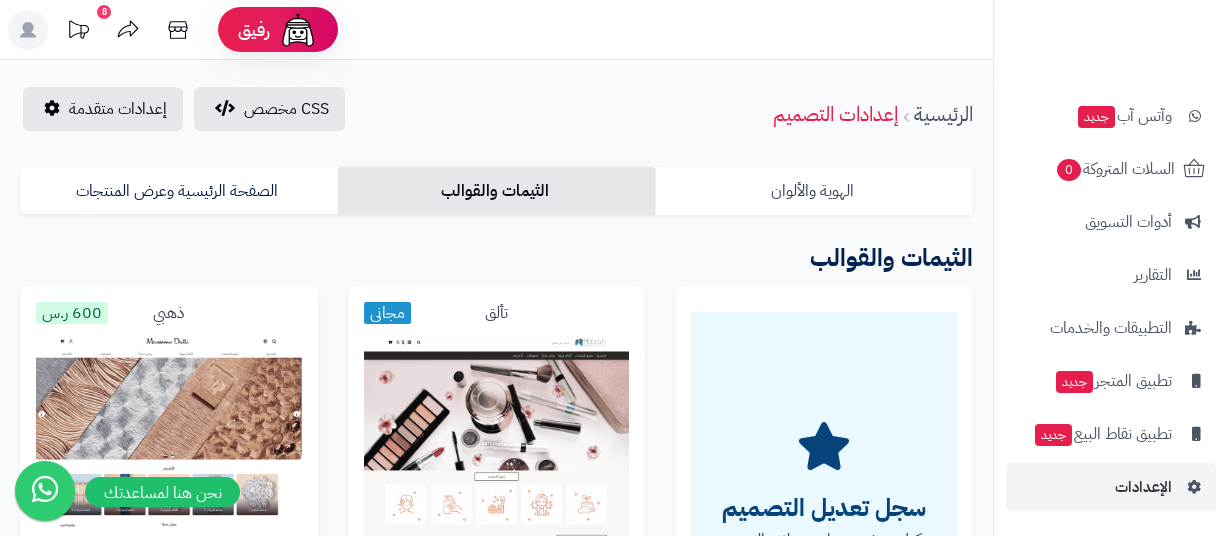 click on "الهوية والألوان" at bounding box center [814, 191] 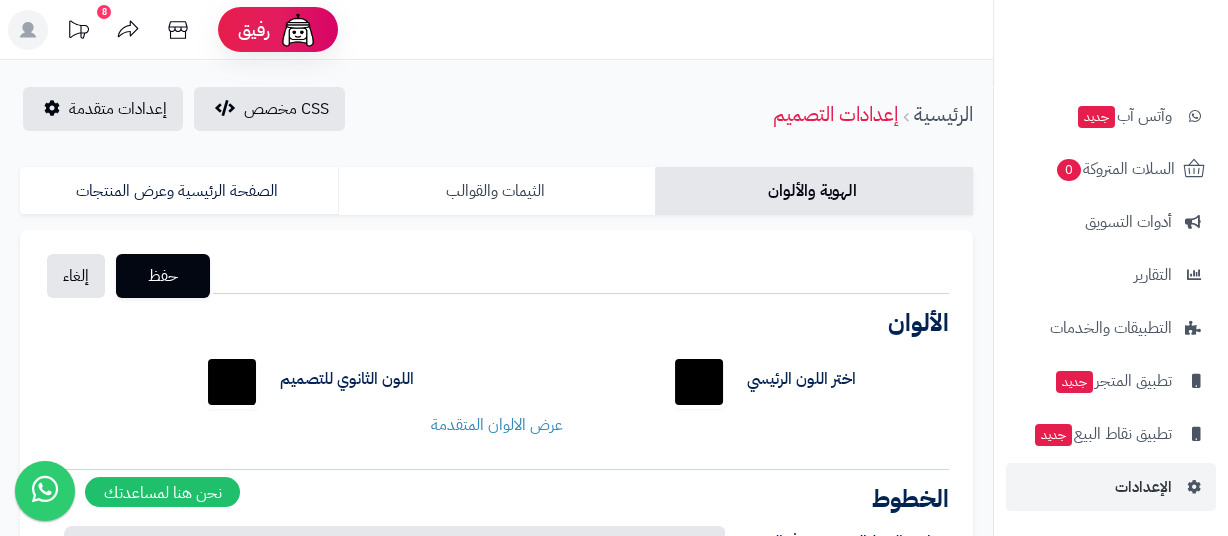 click on "الثيمات والقوالب" at bounding box center [497, 191] 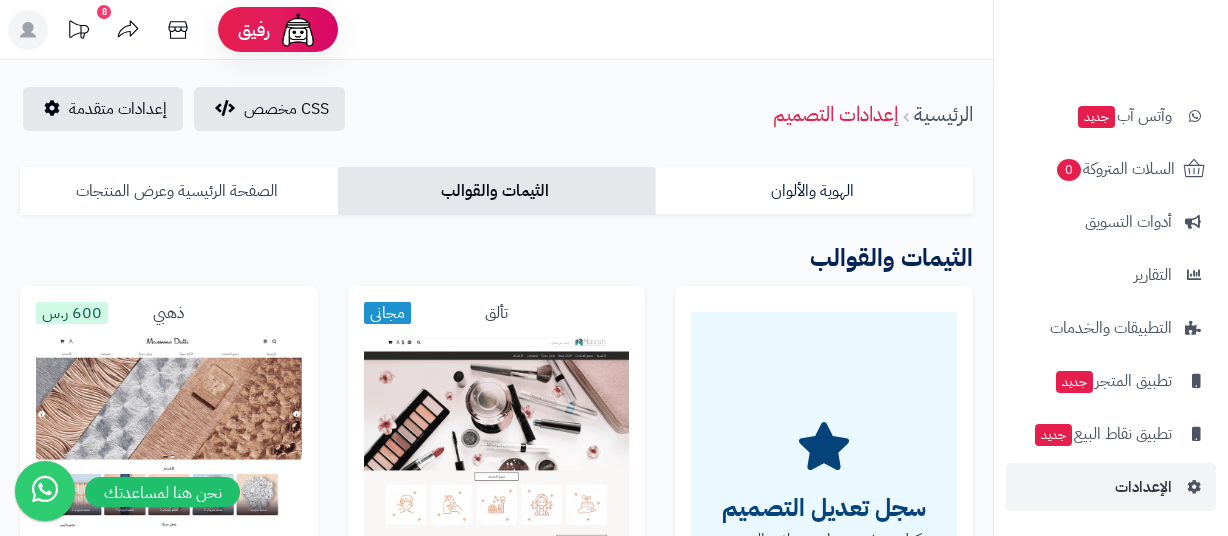 click on "الصفحة الرئيسية وعرض المنتجات" at bounding box center [179, 191] 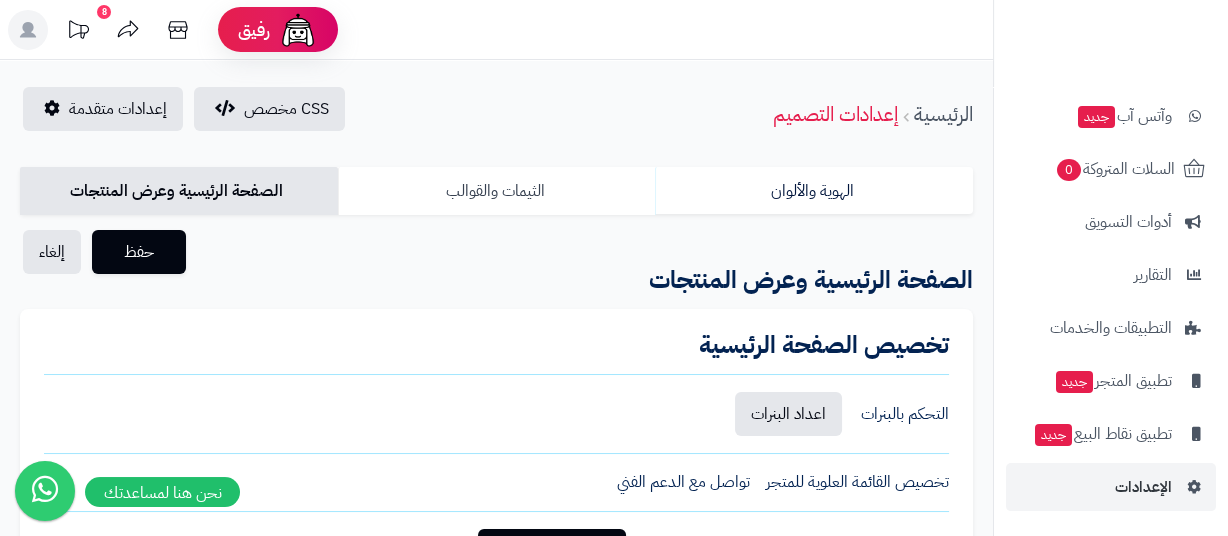 click on "الثيمات والقوالب" at bounding box center [497, 191] 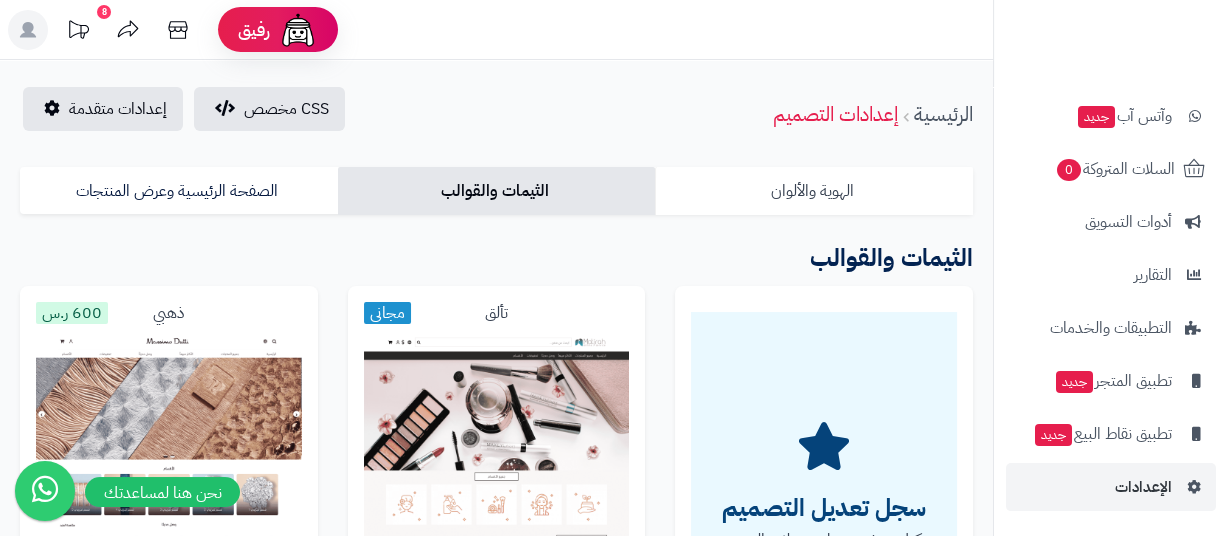 click on "الهوية والألوان" at bounding box center (814, 191) 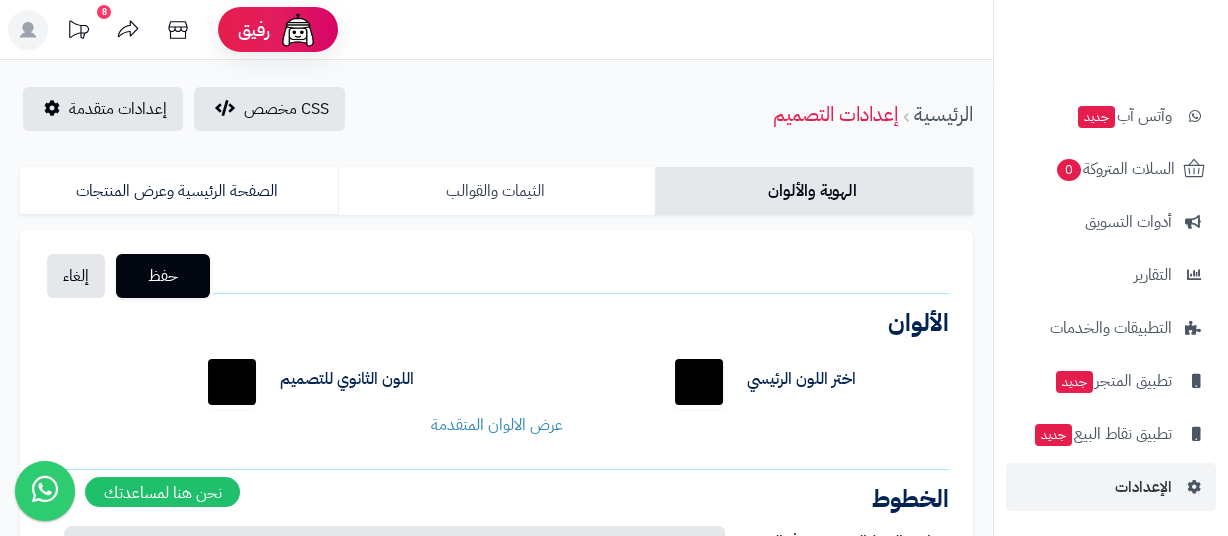 click on "الثيمات والقوالب" at bounding box center (497, 191) 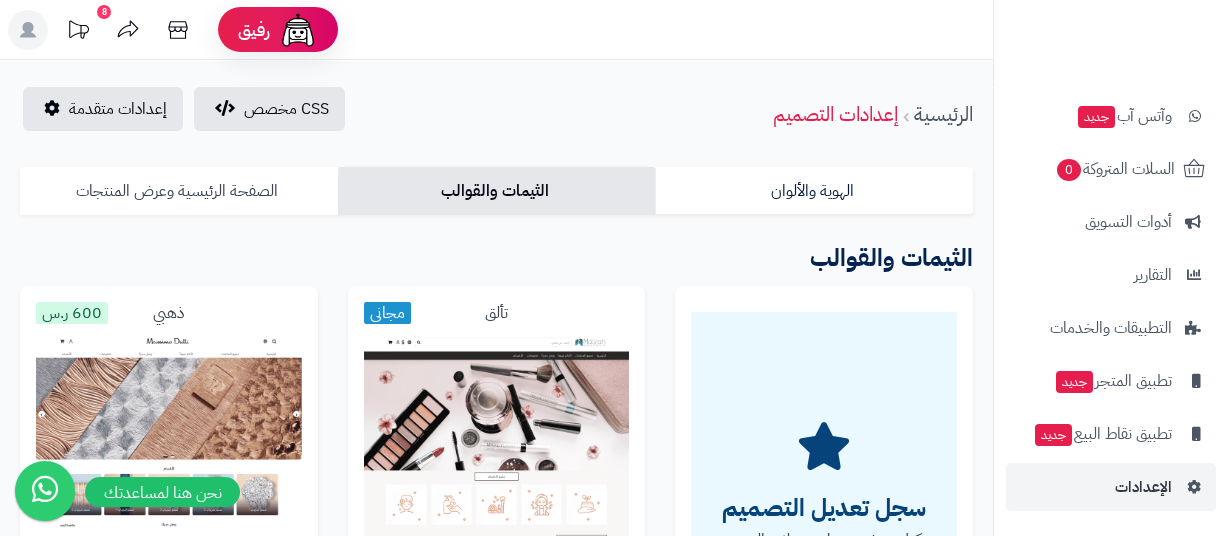 click on "الصفحة الرئيسية وعرض المنتجات" at bounding box center [179, 191] 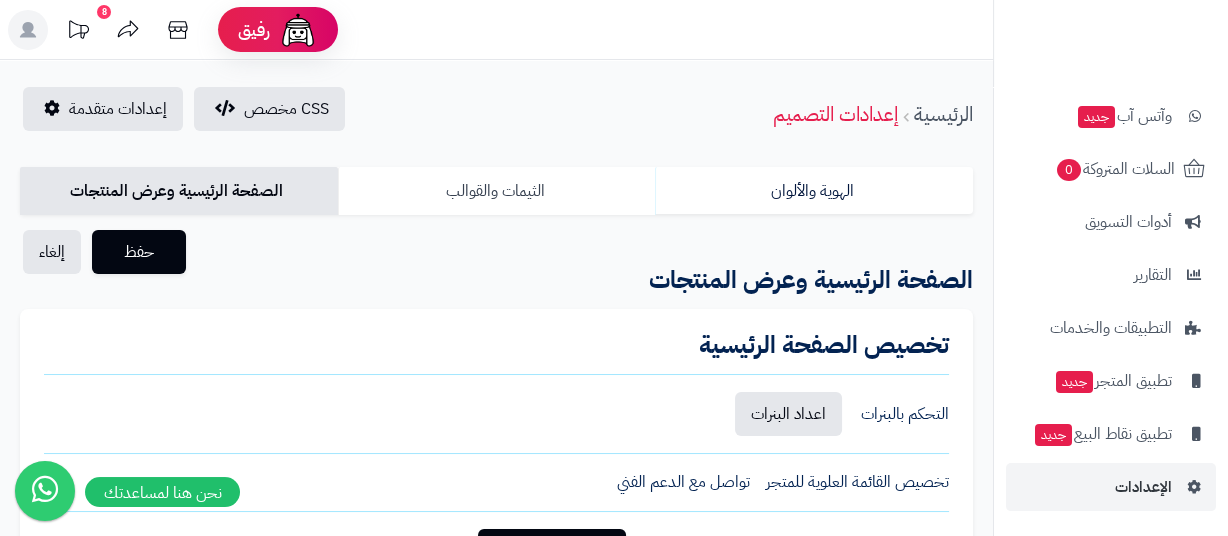click on "الثيمات والقوالب" at bounding box center [497, 191] 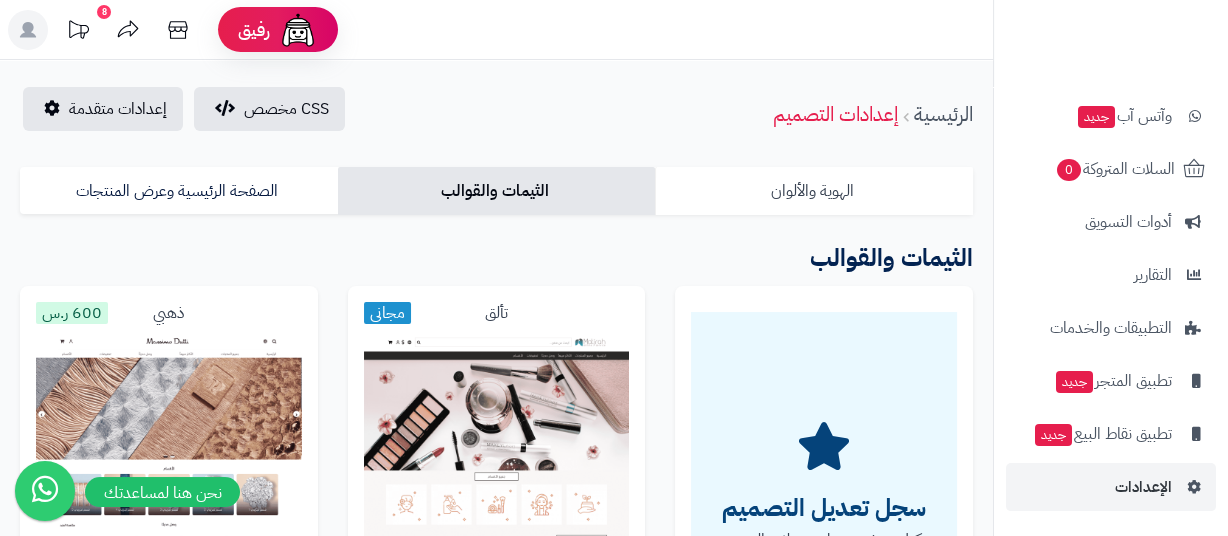 click on "الهوية والألوان" at bounding box center [814, 191] 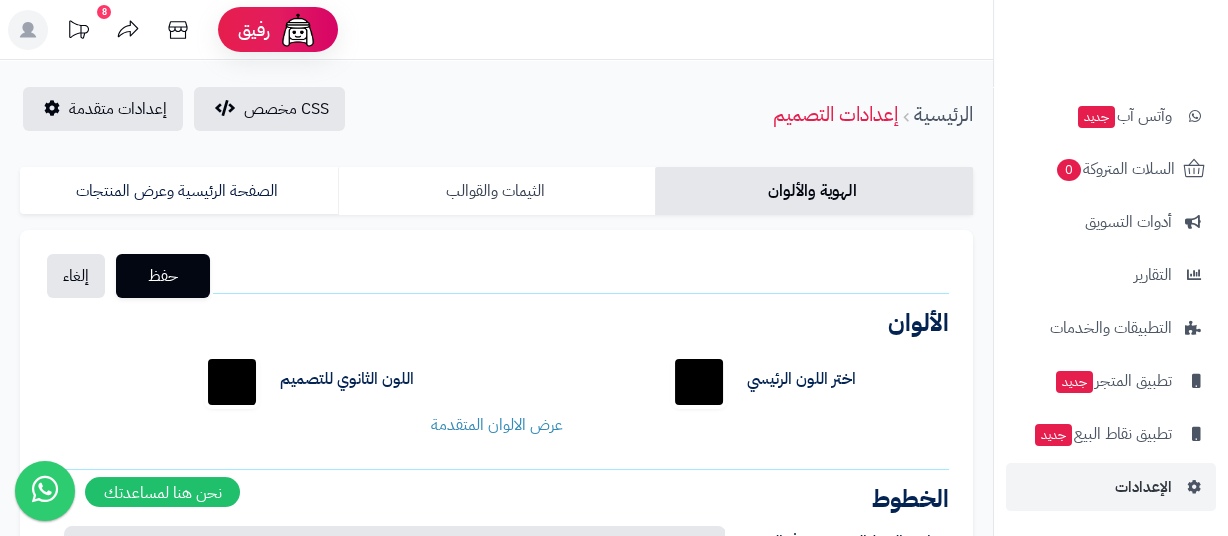 click on "الثيمات والقوالب" at bounding box center (497, 191) 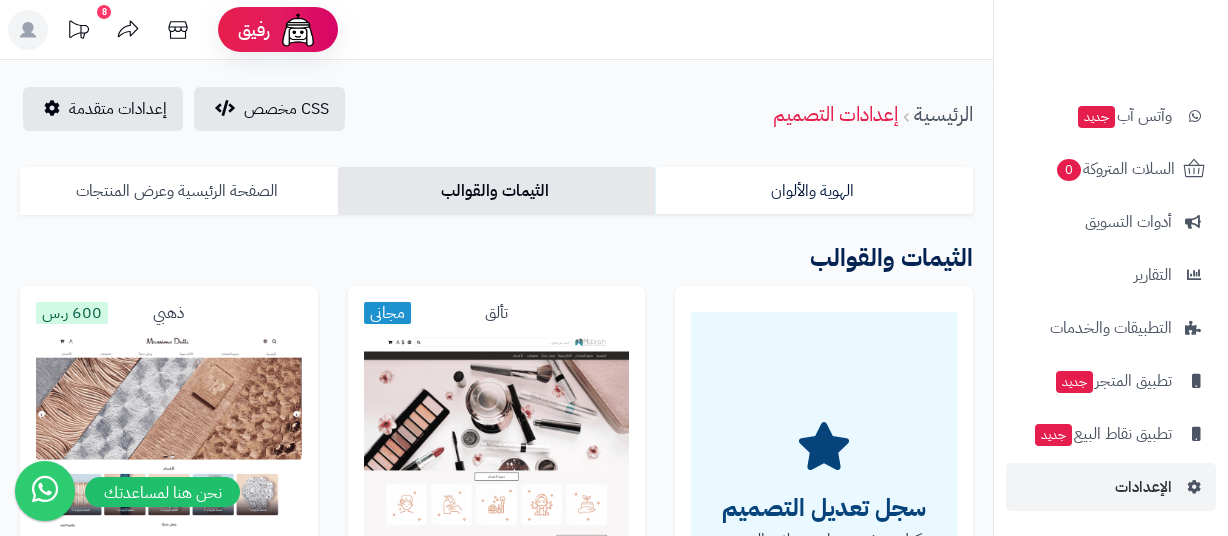 click on "الصفحة الرئيسية وعرض المنتجات" at bounding box center (179, 191) 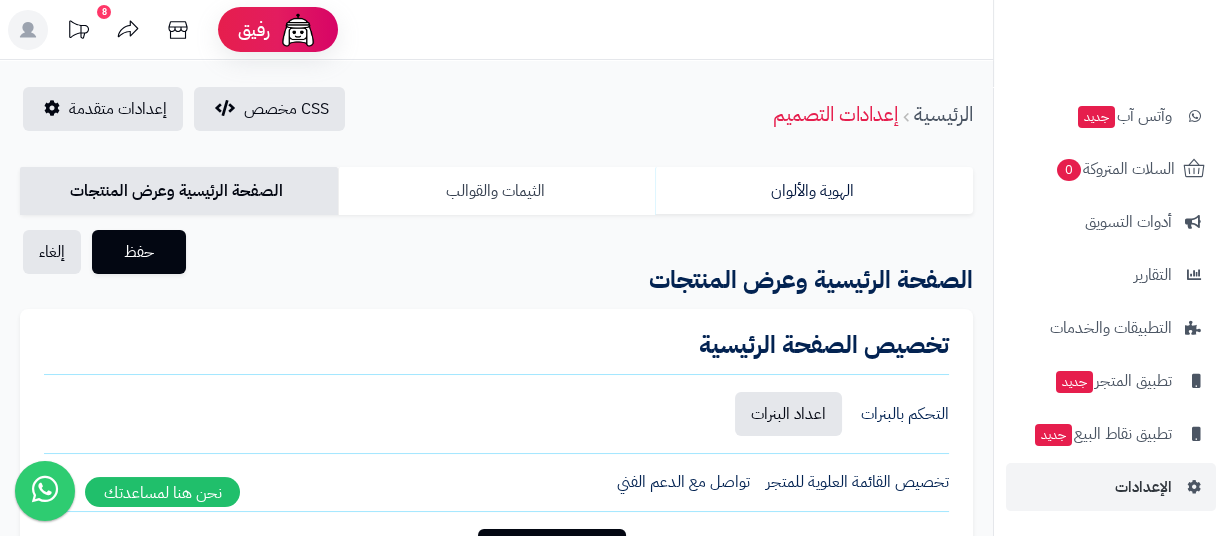click on "الثيمات والقوالب" at bounding box center [497, 191] 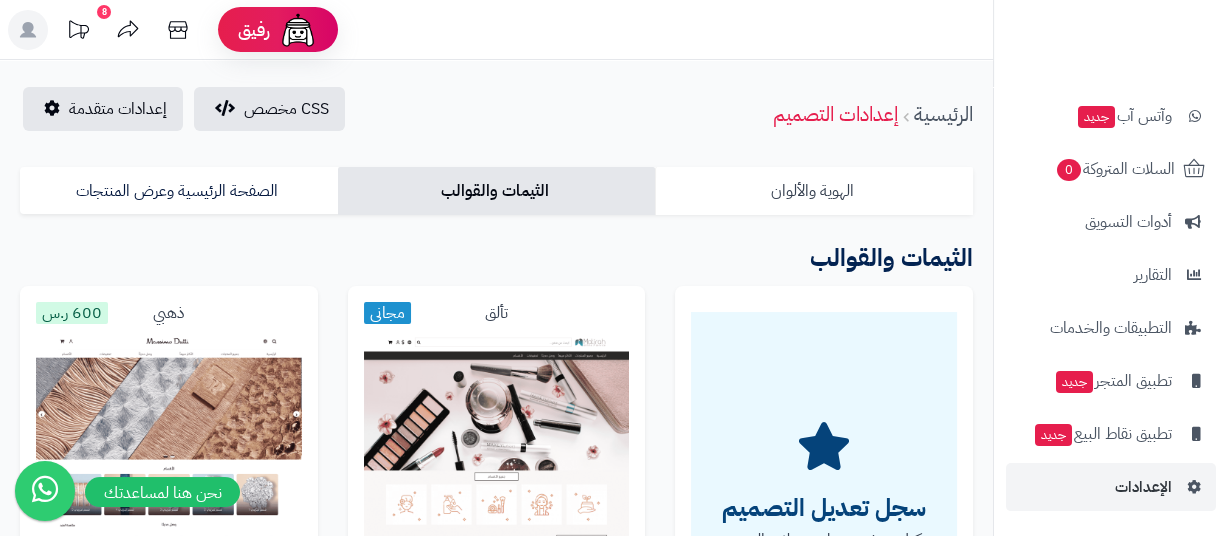 click on "الهوية والألوان" at bounding box center [814, 191] 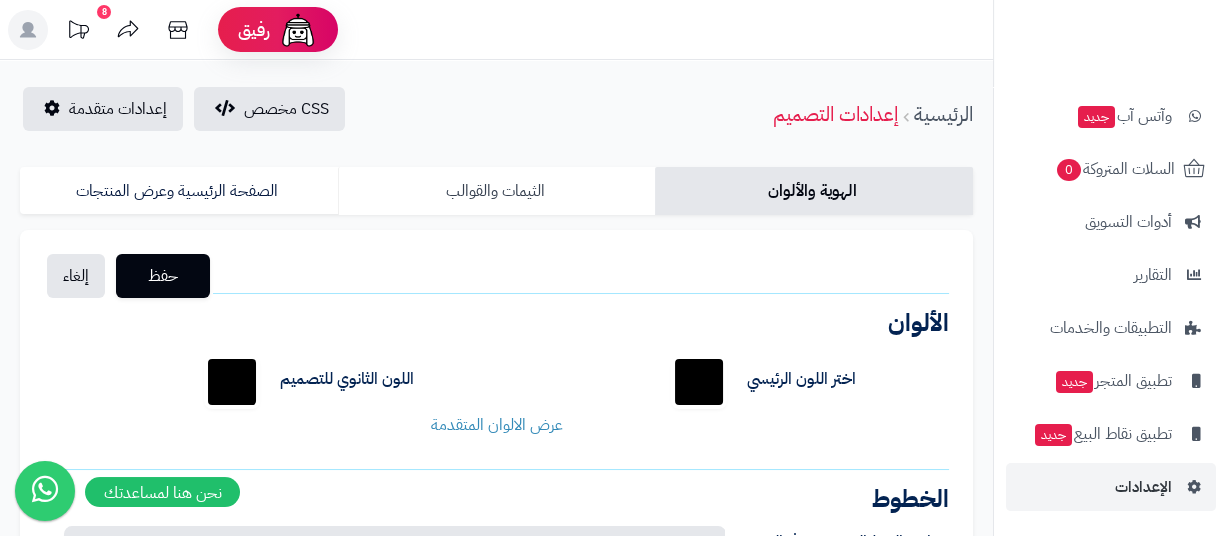 click on "الثيمات والقوالب" at bounding box center [497, 191] 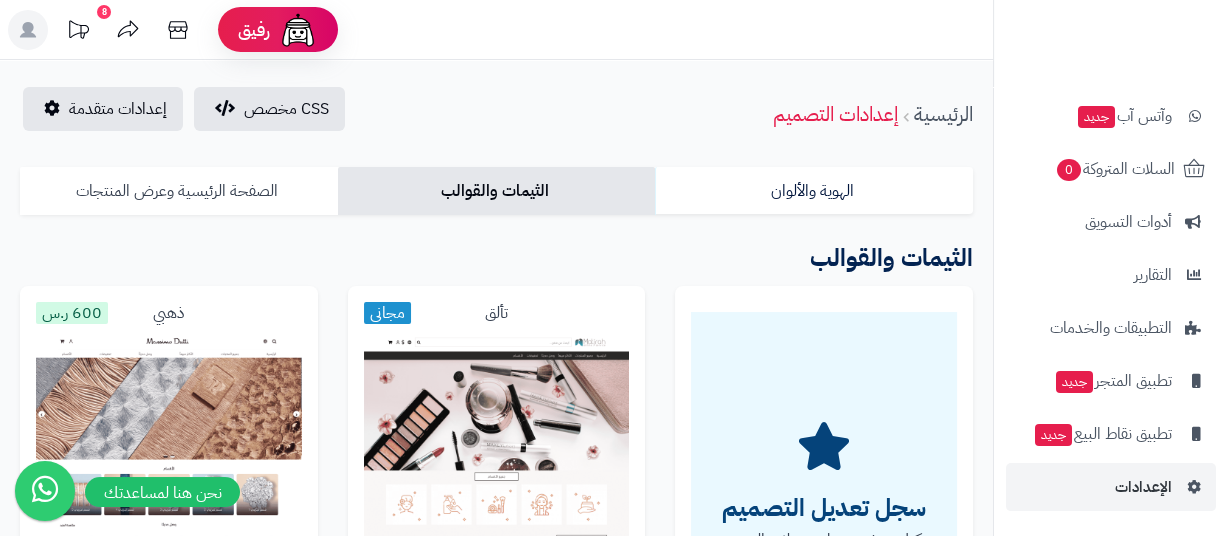 click on "الصفحة الرئيسية وعرض المنتجات" at bounding box center (179, 191) 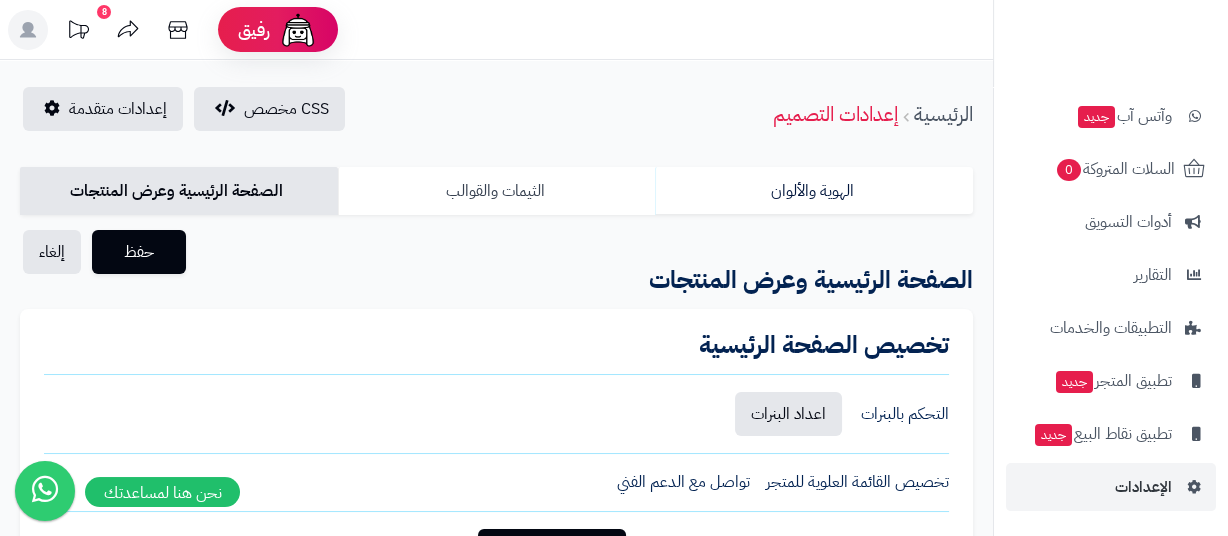 click on "الثيمات والقوالب" at bounding box center [497, 191] 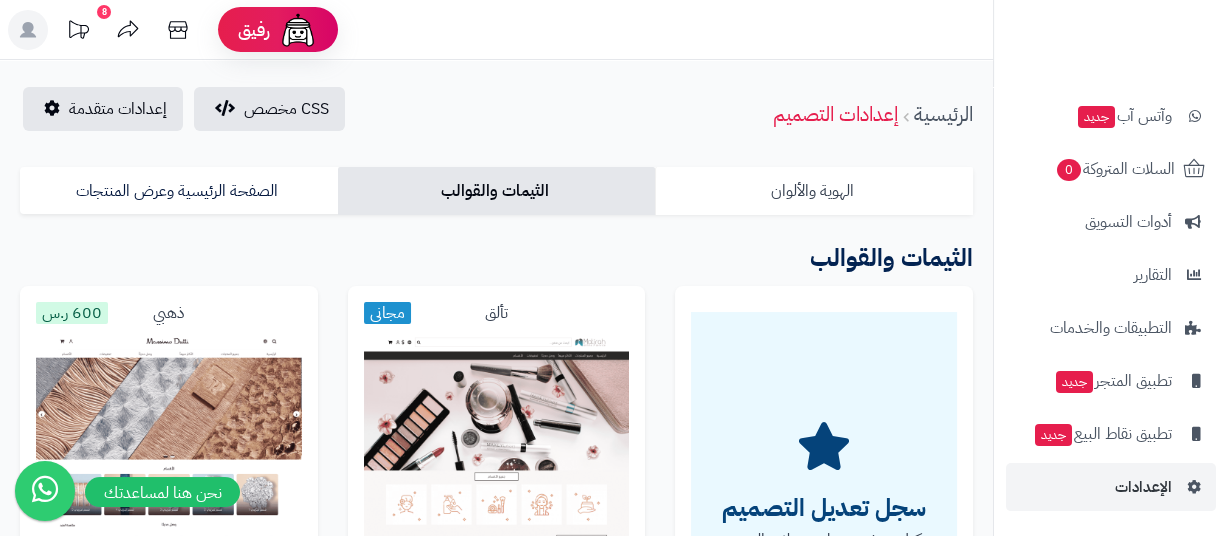 click on "الهوية والألوان" at bounding box center [814, 191] 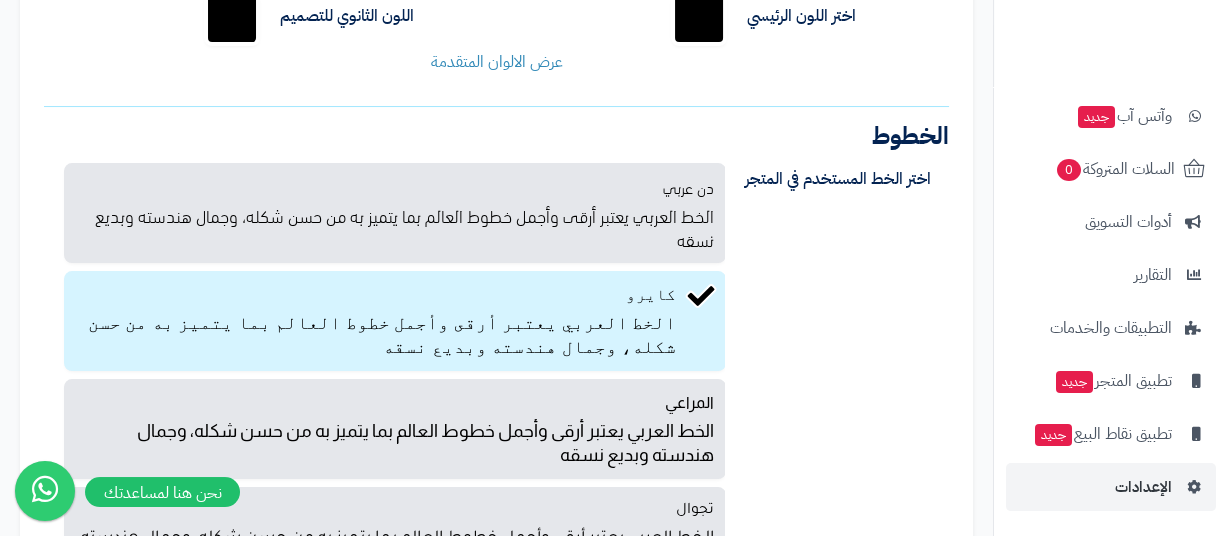scroll, scrollTop: 606, scrollLeft: 0, axis: vertical 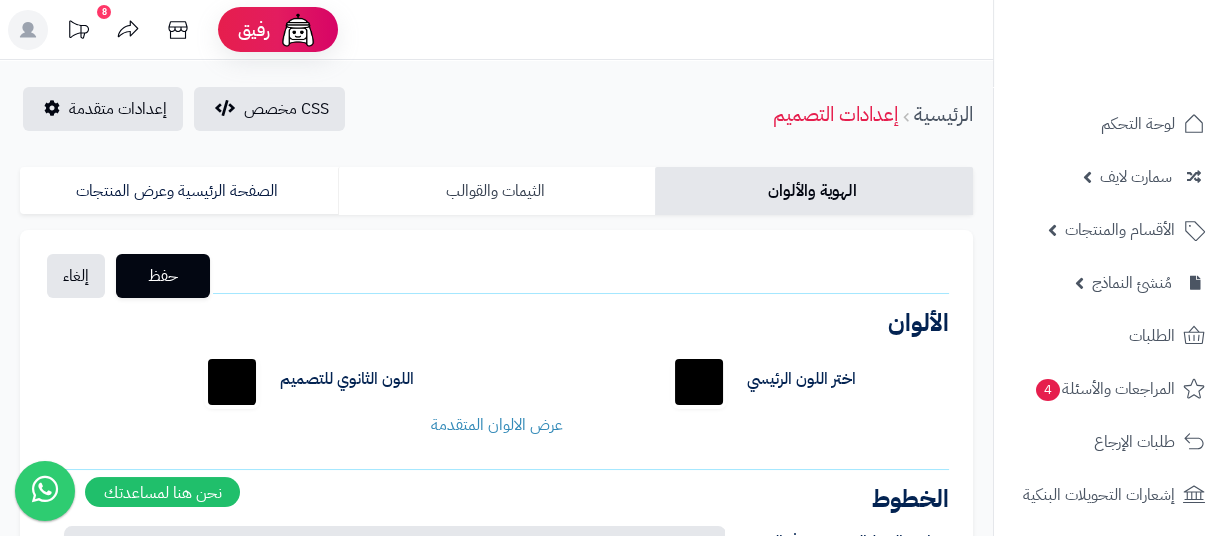 click on "الثيمات والقوالب" at bounding box center [497, 191] 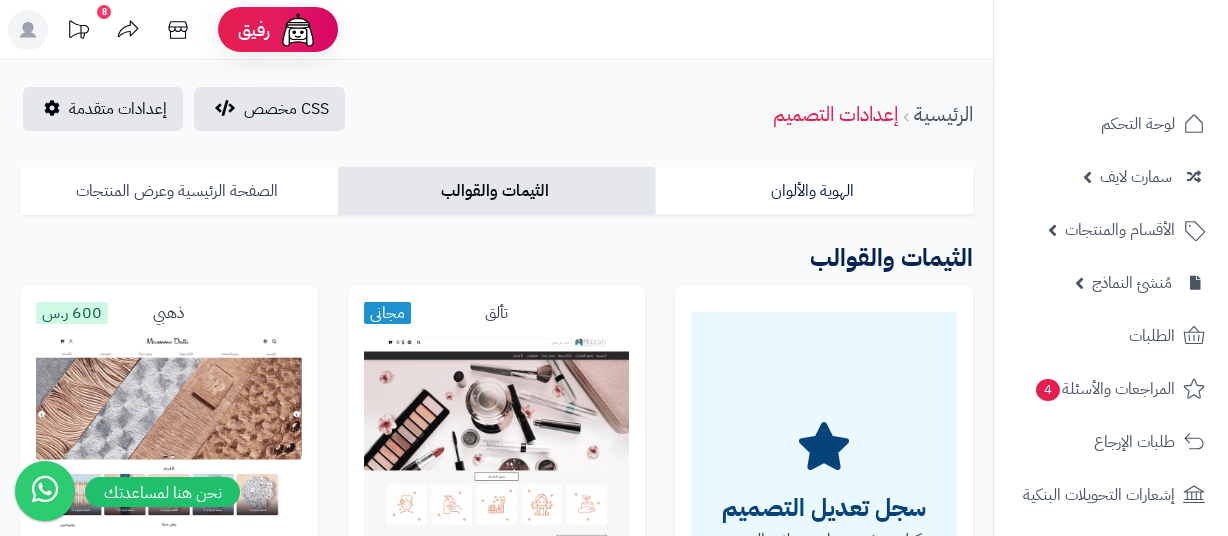 click on "الصفحة الرئيسية وعرض المنتجات" at bounding box center [179, 191] 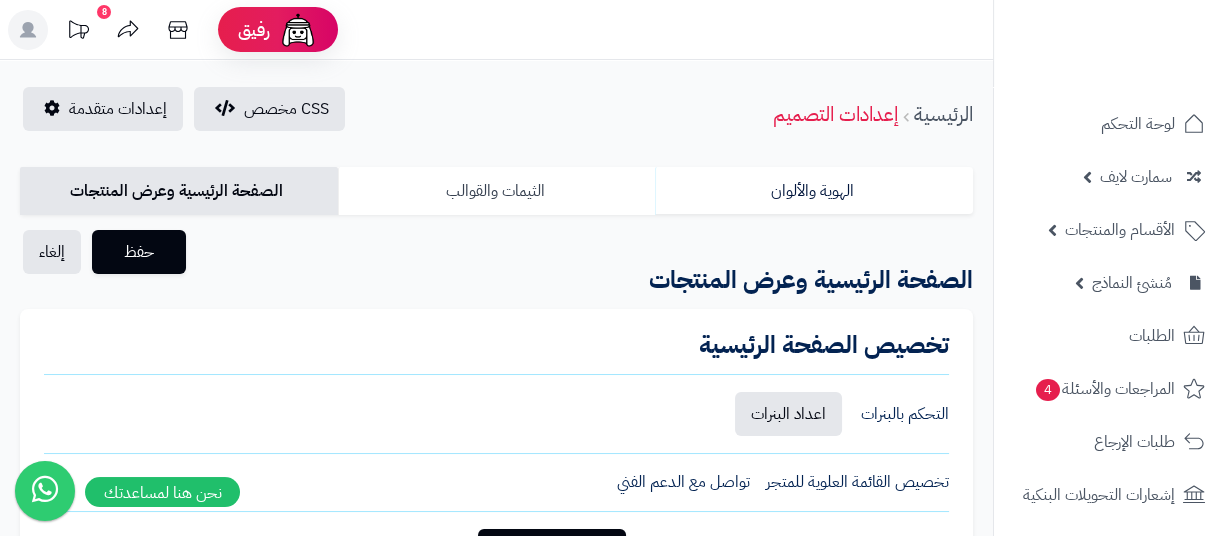 click on "الثيمات والقوالب" at bounding box center (497, 191) 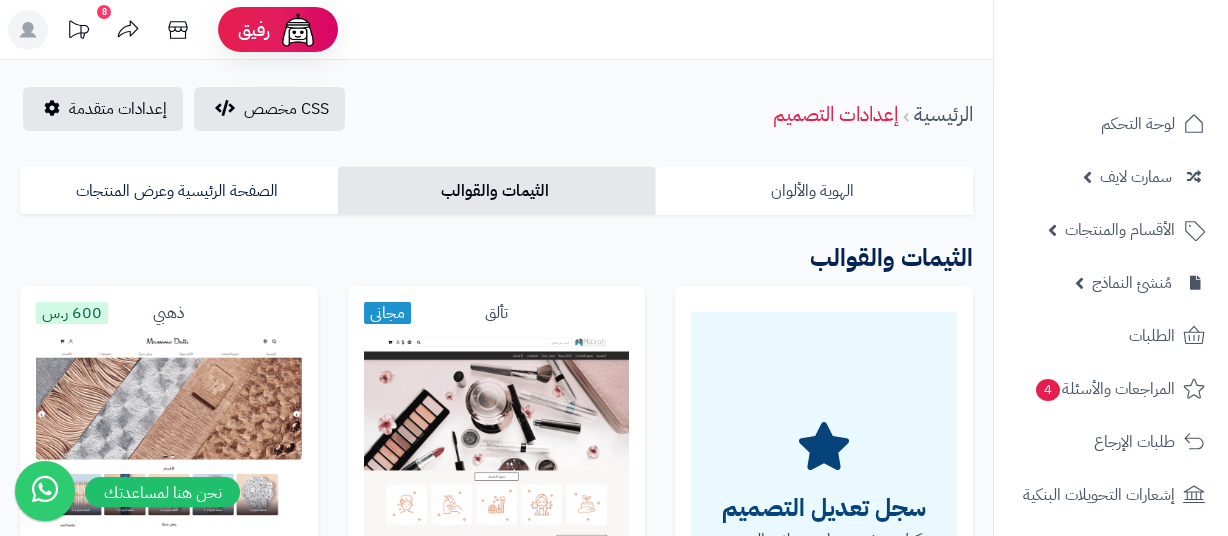 click on "الهوية والألوان" at bounding box center [814, 191] 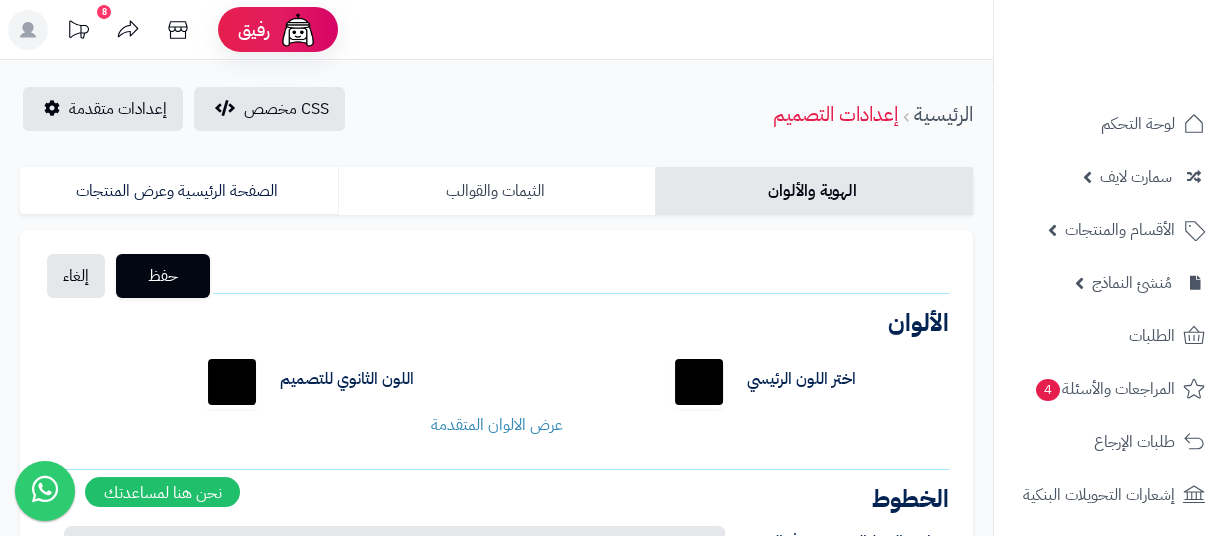 click on "الثيمات والقوالب" at bounding box center (497, 191) 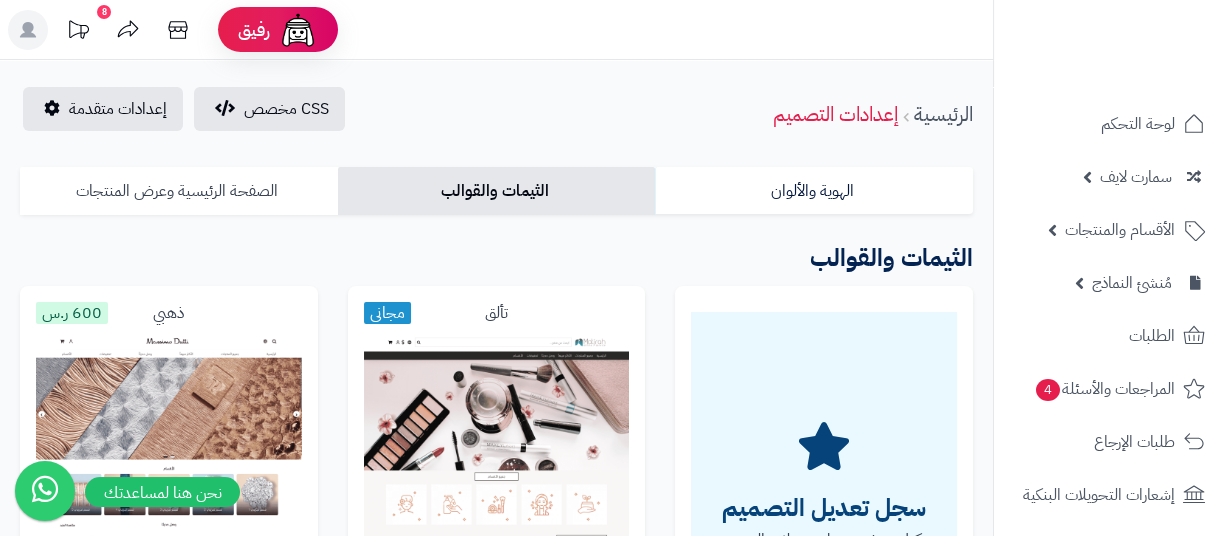 click on "الصفحة الرئيسية وعرض المنتجات" at bounding box center [179, 191] 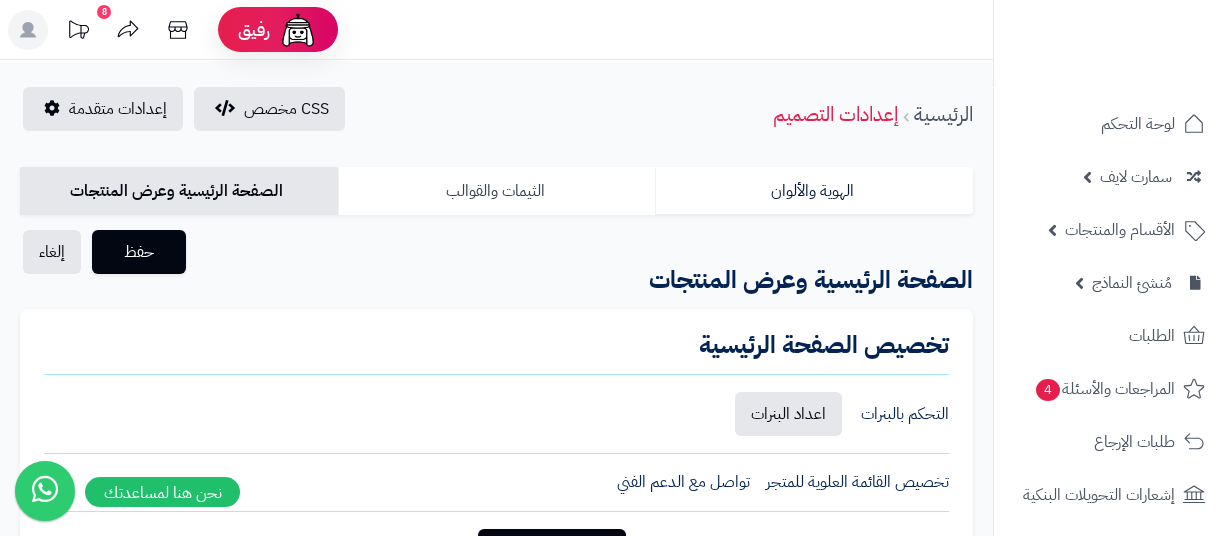 click on "الثيمات والقوالب" at bounding box center [497, 191] 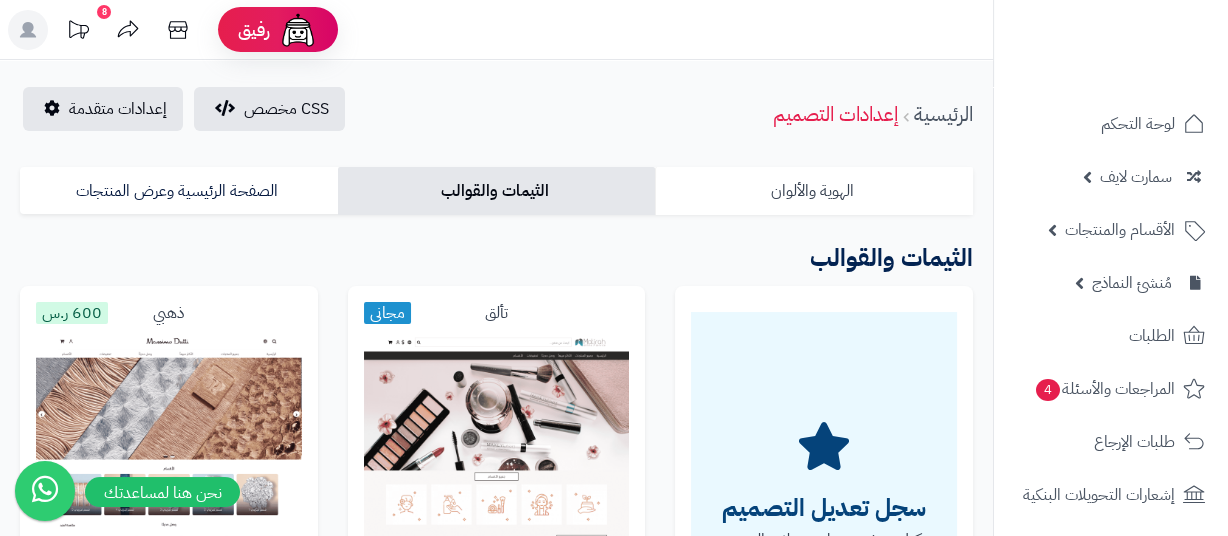 click on "الهوية والألوان" at bounding box center (814, 191) 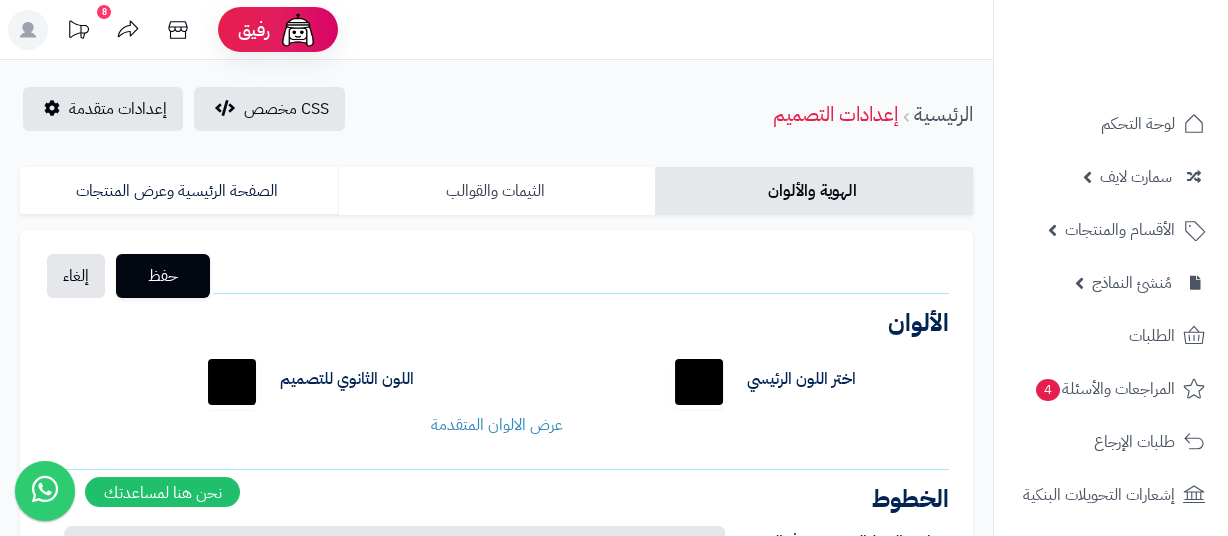click on "الثيمات والقوالب" at bounding box center (497, 191) 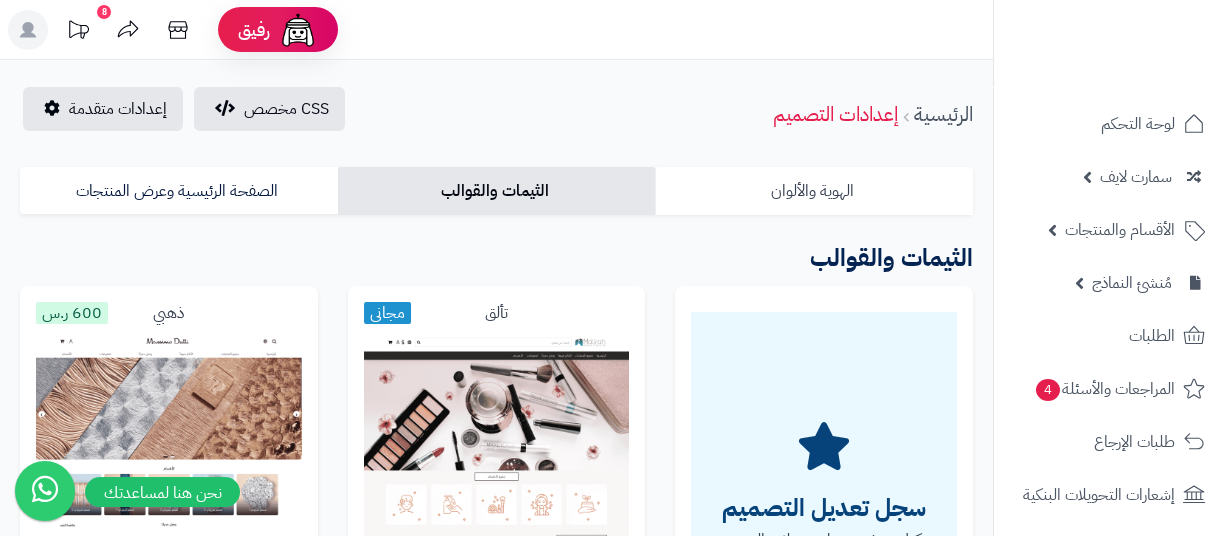 click on "الهوية والألوان" at bounding box center [814, 191] 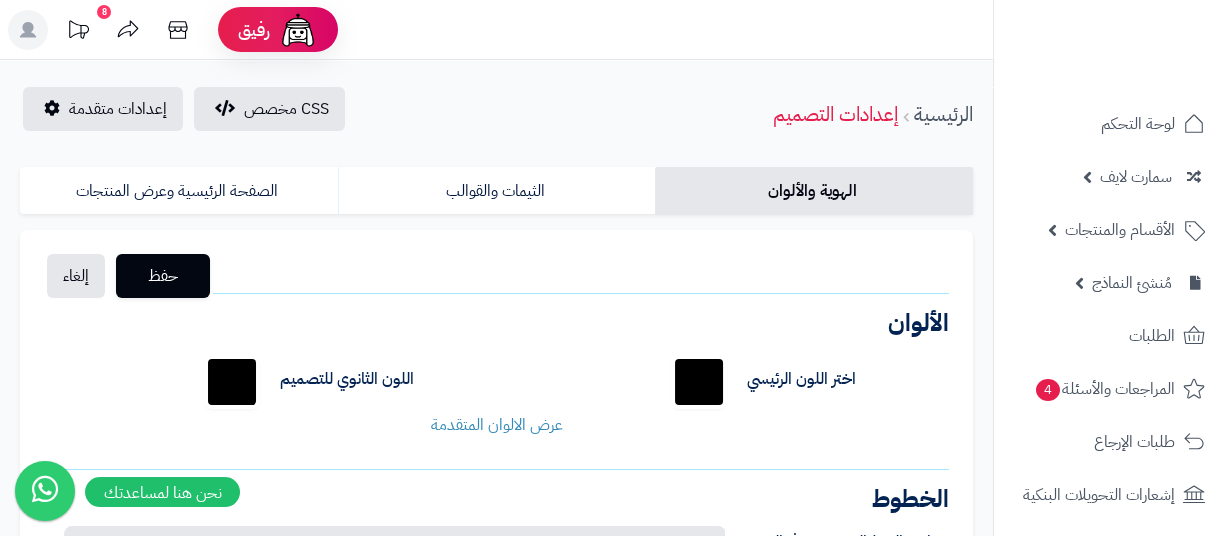 click on "CSS مخصص
إعدادات متقدمة   الرئيسية إعدادات التصميم الهوية والألوان   الثيمات والقوالب  الصفحة الرئيسية وعرض المنتجات
حفظ
إلغاء
الشعار
الصيغ المدعومة: JPG, PNG
الحجم: 5 ميجا بحد أقصى
الأبعاد: 160 بيكسل ارتفاع × 160 بيكسل عرض
اختر الشعار
الأيقونة المصغرة
الصيغ المدعومة: JPG, PNG
الحجم: 5 ميجا بحد أقصى
الأبعاد: 32 بيكسل ارتفاع × 32 بيكسل عرض
اختر الأيقونة
الألوان
اللون الرئيسي للمتجر
اختر اللون الرئيسي
*******
اللون الثانوي للتصميم
*******
لون خلفية الجزء العلوي" at bounding box center [496, 613] 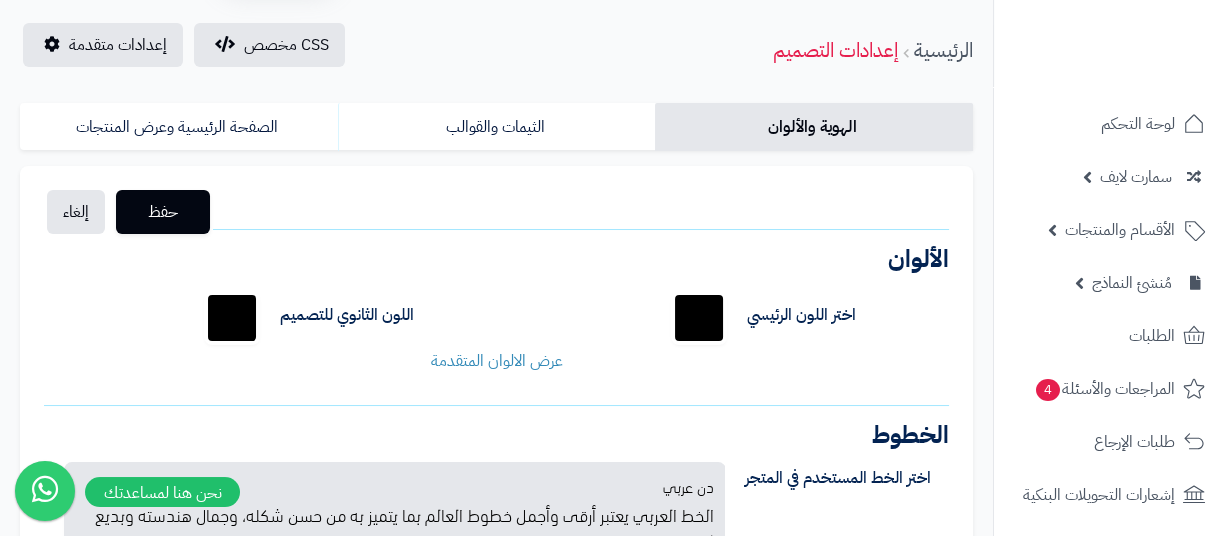 scroll, scrollTop: 90, scrollLeft: 0, axis: vertical 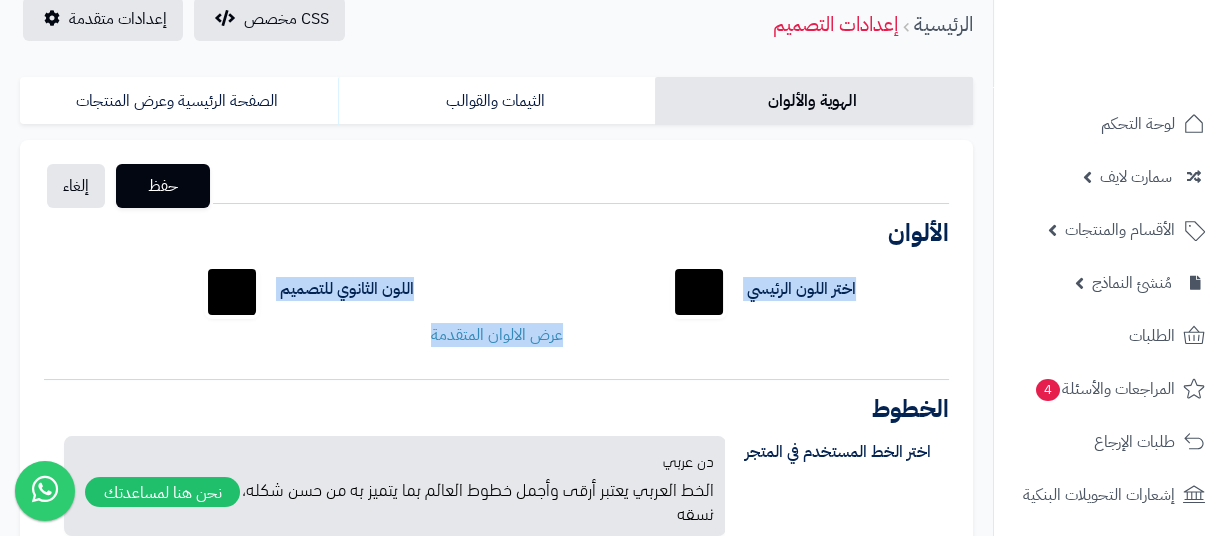 drag, startPoint x: 376, startPoint y: 349, endPoint x: 678, endPoint y: 203, distance: 335.44 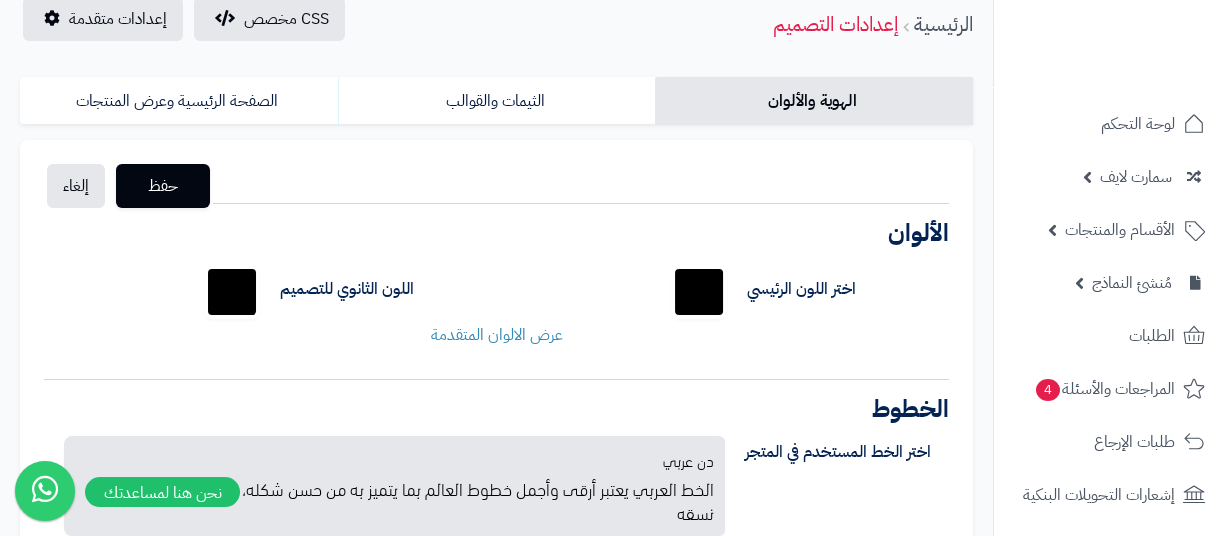 click on "الشعار
الصيغ المدعومة: JPG, PNG
الحجم: 5 ميجا بحد أقصى
الأبعاد: 160 بيكسل ارتفاع × 160 بيكسل عرض
اختر الشعار
الأيقونة المصغرة
الصيغ المدعومة: JPG, PNG
الحجم: 5 ميجا بحد أقصى
الأبعاد: 32 بيكسل ارتفاع × 32 بيكسل عرض
اختر الأيقونة" at bounding box center (496, 175) 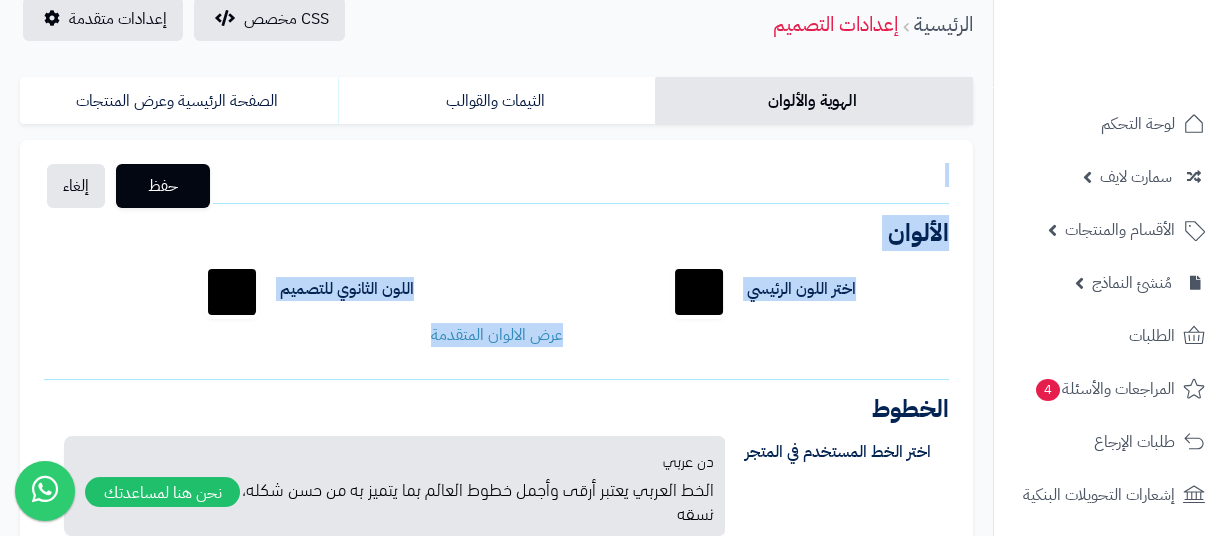 drag, startPoint x: 413, startPoint y: 376, endPoint x: 918, endPoint y: 177, distance: 542.7946 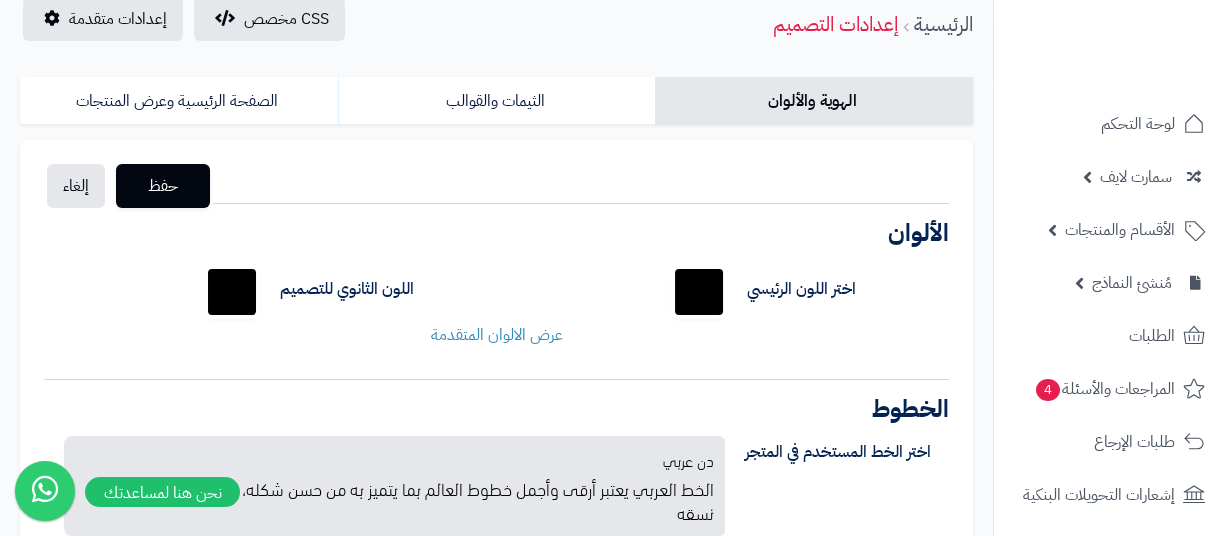 click on "حفظ
إلغاء
الشعار
الصيغ المدعومة: JPG, PNG
الحجم: 5 ميجا بحد أقصى
الأبعاد: 160 بيكسل ارتفاع × 160 بيكسل عرض
اختر الشعار
الأيقونة المصغرة
الصيغ المدعومة: JPG, PNG
الحجم: 5 ميجا بحد أقصى
الأبعاد: 32 بيكسل ارتفاع × 32 بيكسل عرض
اختر الأيقونة
الألوان
اللون الرئيسي للمتجر
اختر اللون الرئيسي
*******
اللون الثانوي للتصميم
*******
لون خلفية الجزء العلوي
*******
لون الخطوط والأيقونات الجزء العلوي
*******
لون خلفية القائمة
*******
لون الأيقونات والخطوط في القائمة
*******" at bounding box center (496, 524) 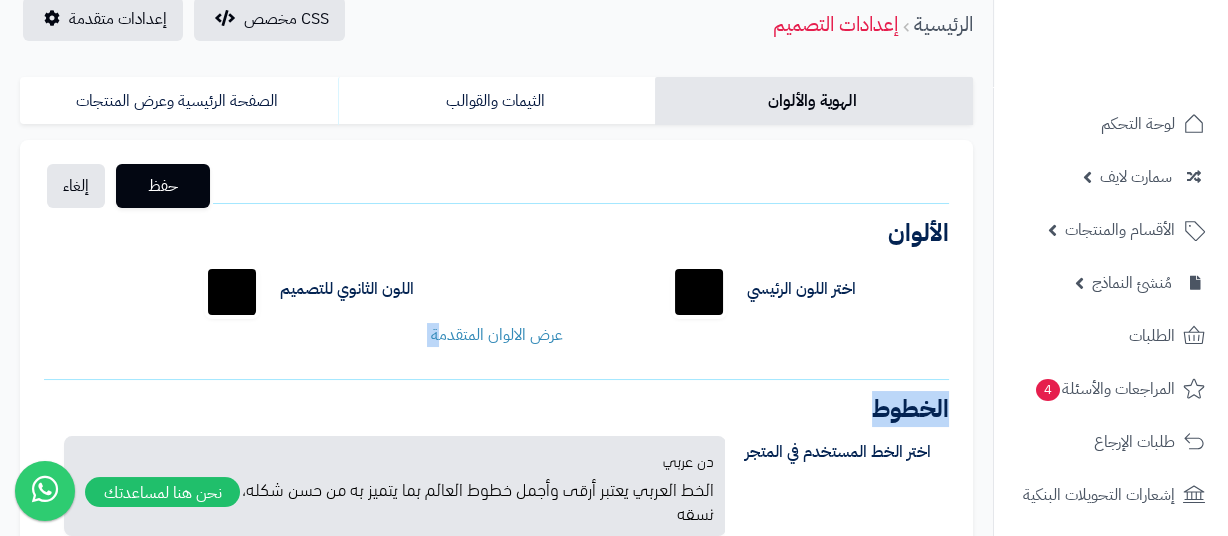 drag, startPoint x: 290, startPoint y: 396, endPoint x: 442, endPoint y: 356, distance: 157.17506 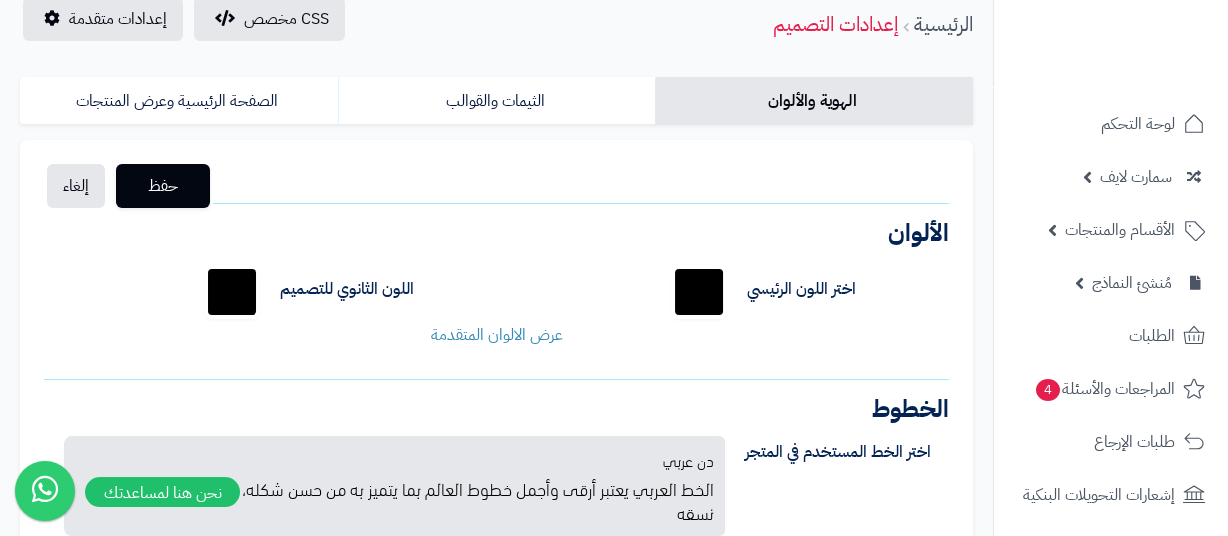 drag, startPoint x: 409, startPoint y: 361, endPoint x: 439, endPoint y: 361, distance: 30 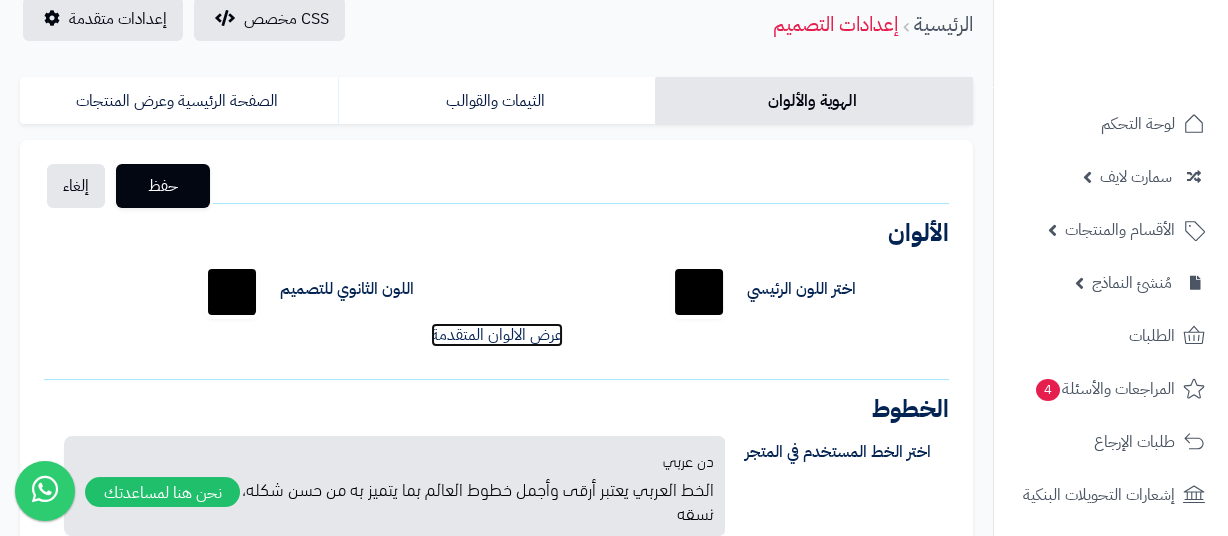 click on "عرض الالوان المتقدمة" at bounding box center (497, 335) 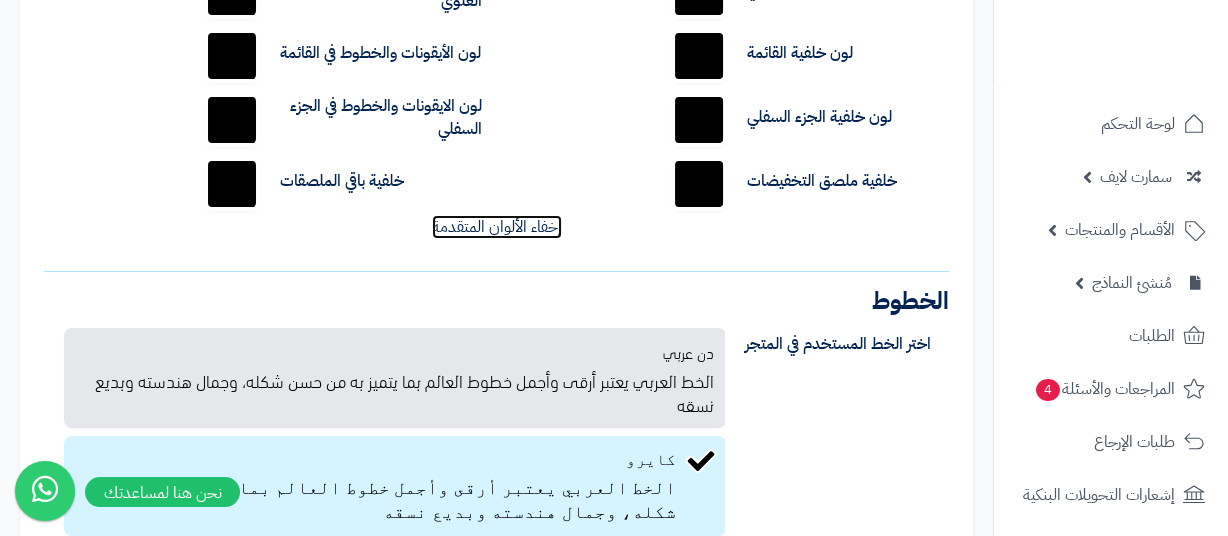 click on "إخفاء الألوان المتقدمة" at bounding box center (497, 227) 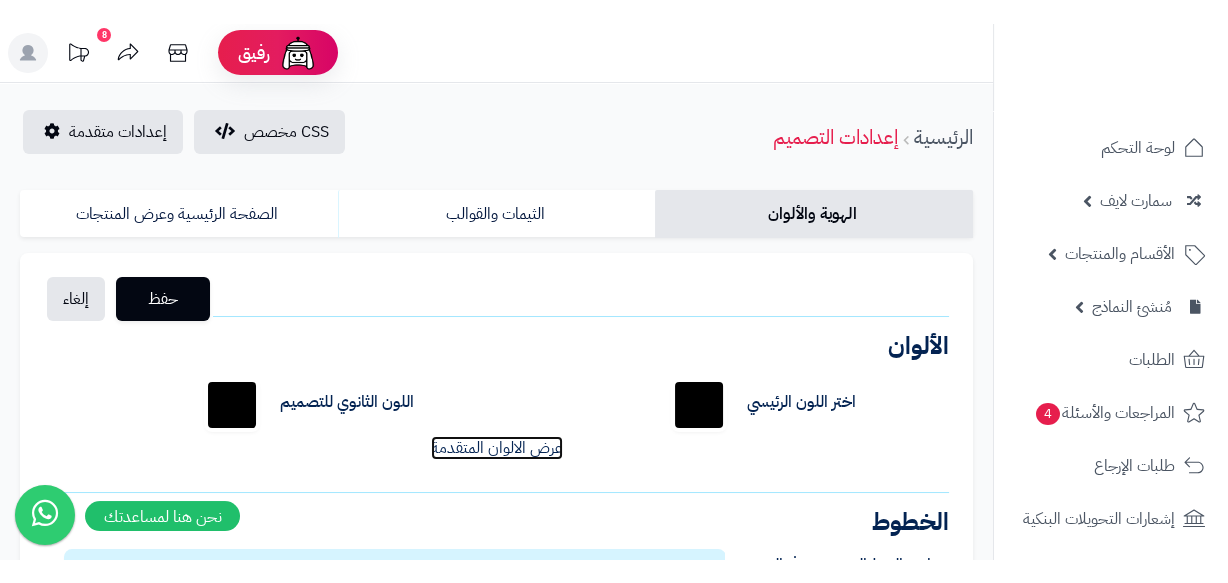 scroll, scrollTop: 0, scrollLeft: 0, axis: both 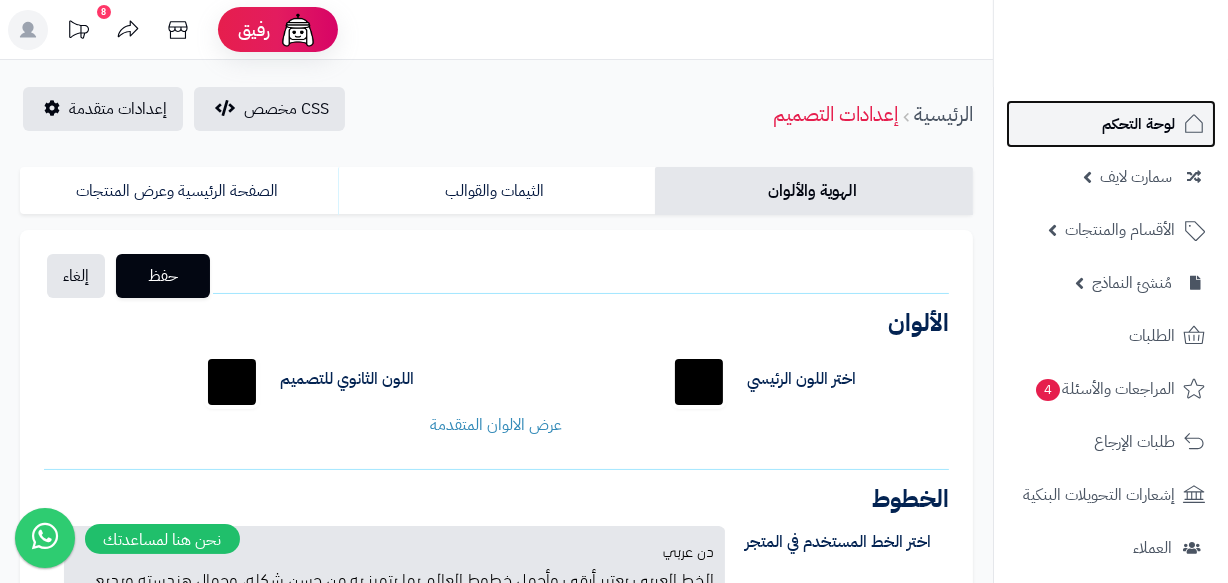click 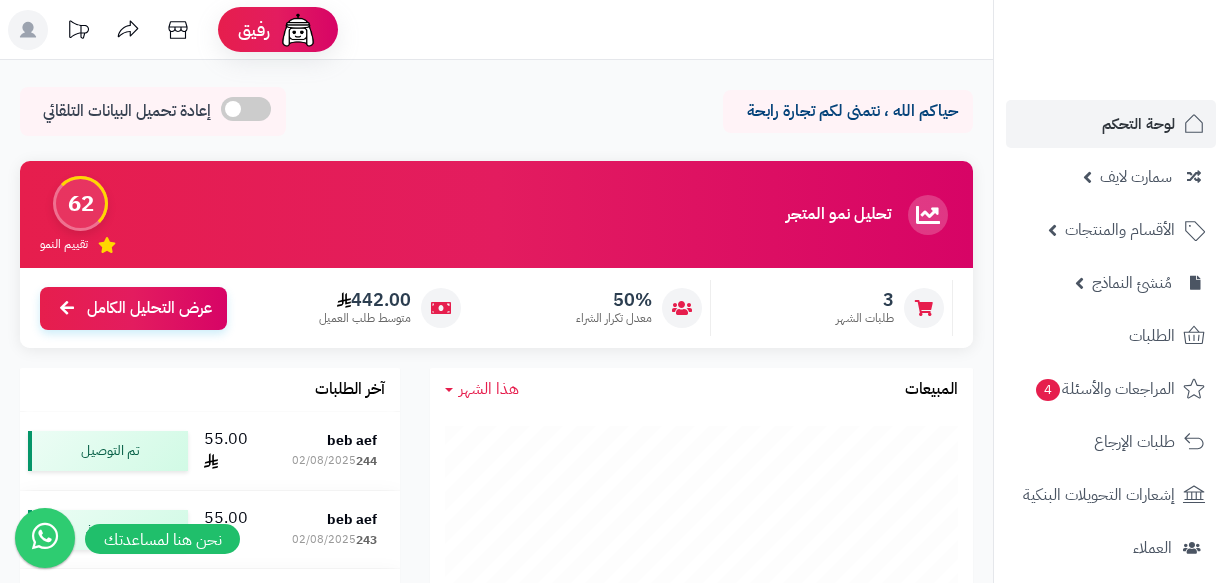 scroll, scrollTop: 0, scrollLeft: 0, axis: both 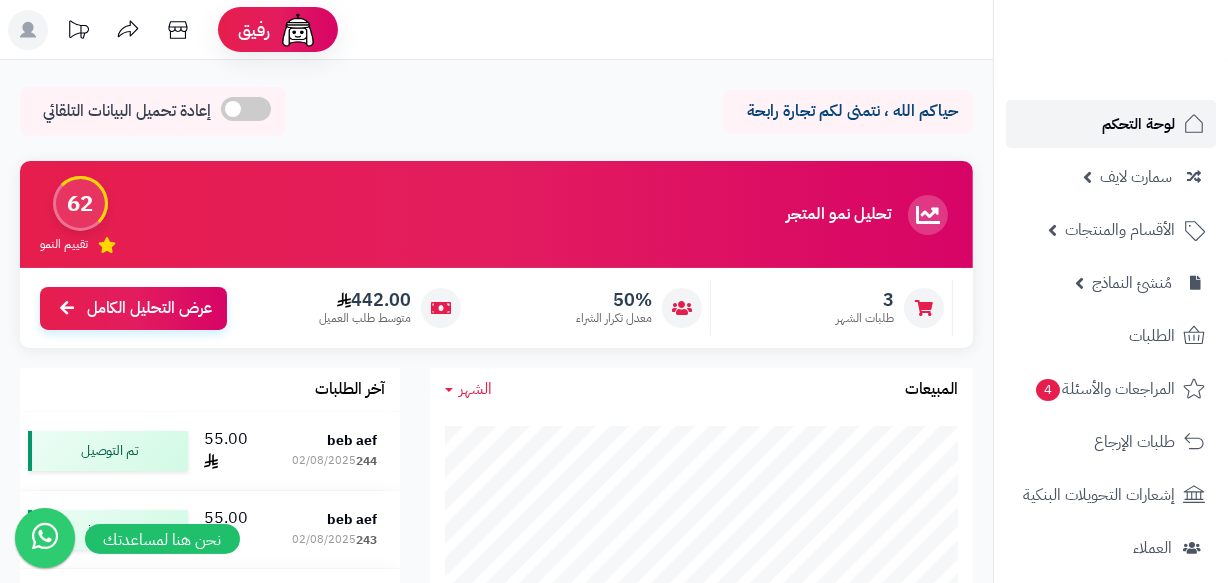 click on "لوحة التحكم" at bounding box center (1138, 124) 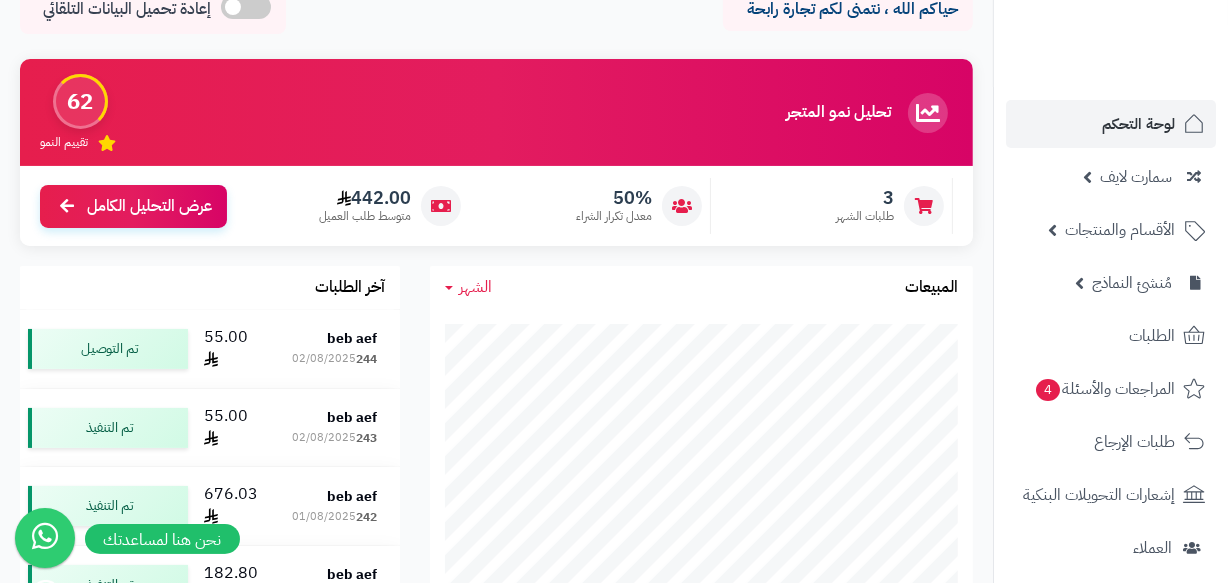 scroll, scrollTop: 363, scrollLeft: 0, axis: vertical 